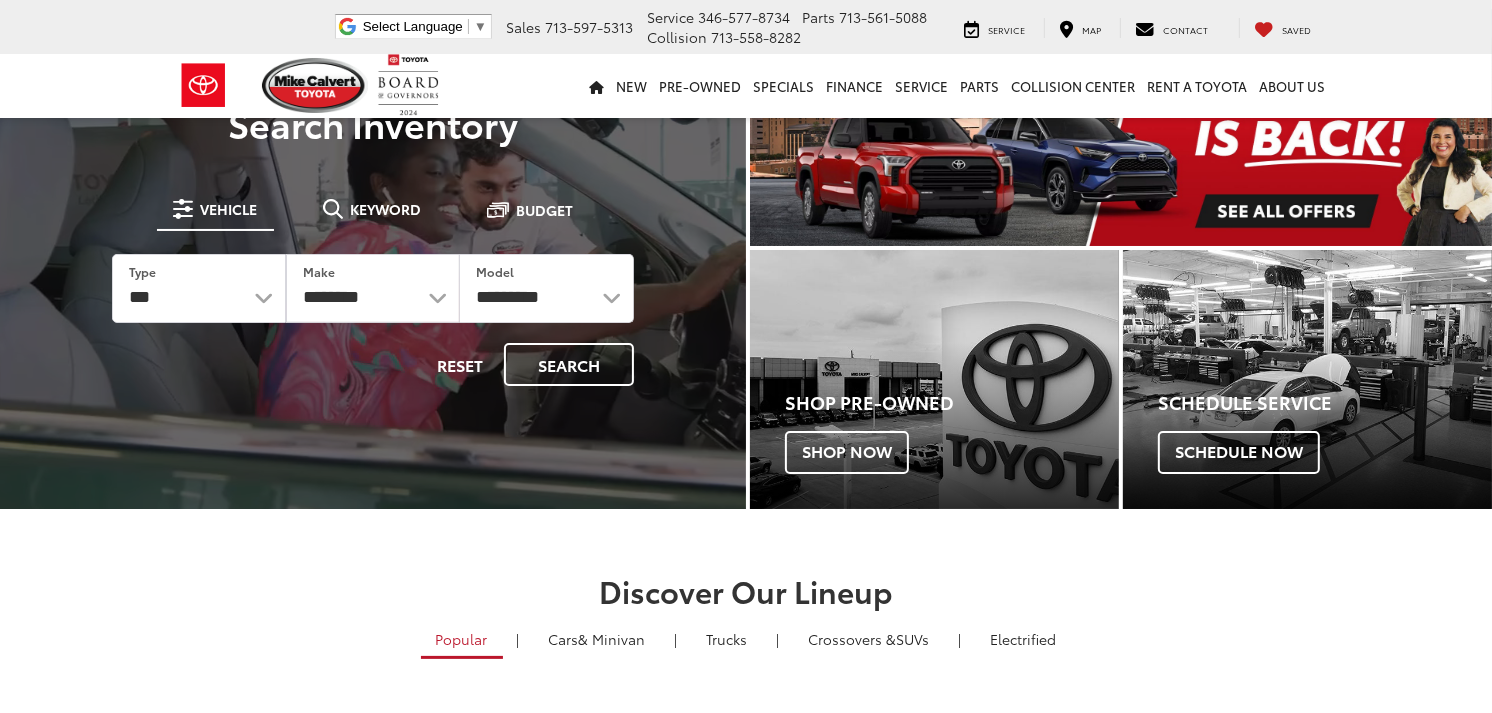 scroll, scrollTop: 111, scrollLeft: 0, axis: vertical 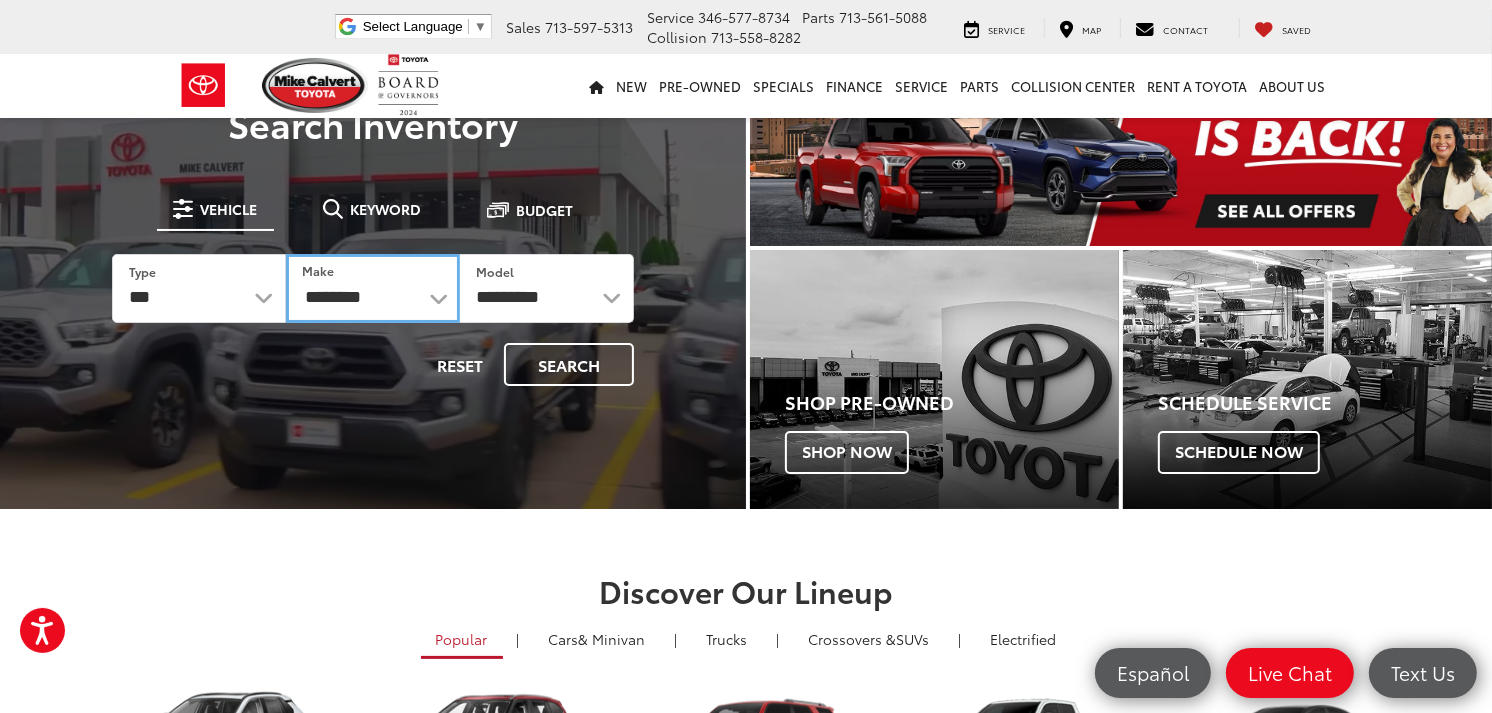 click on "**********" at bounding box center (373, 288) 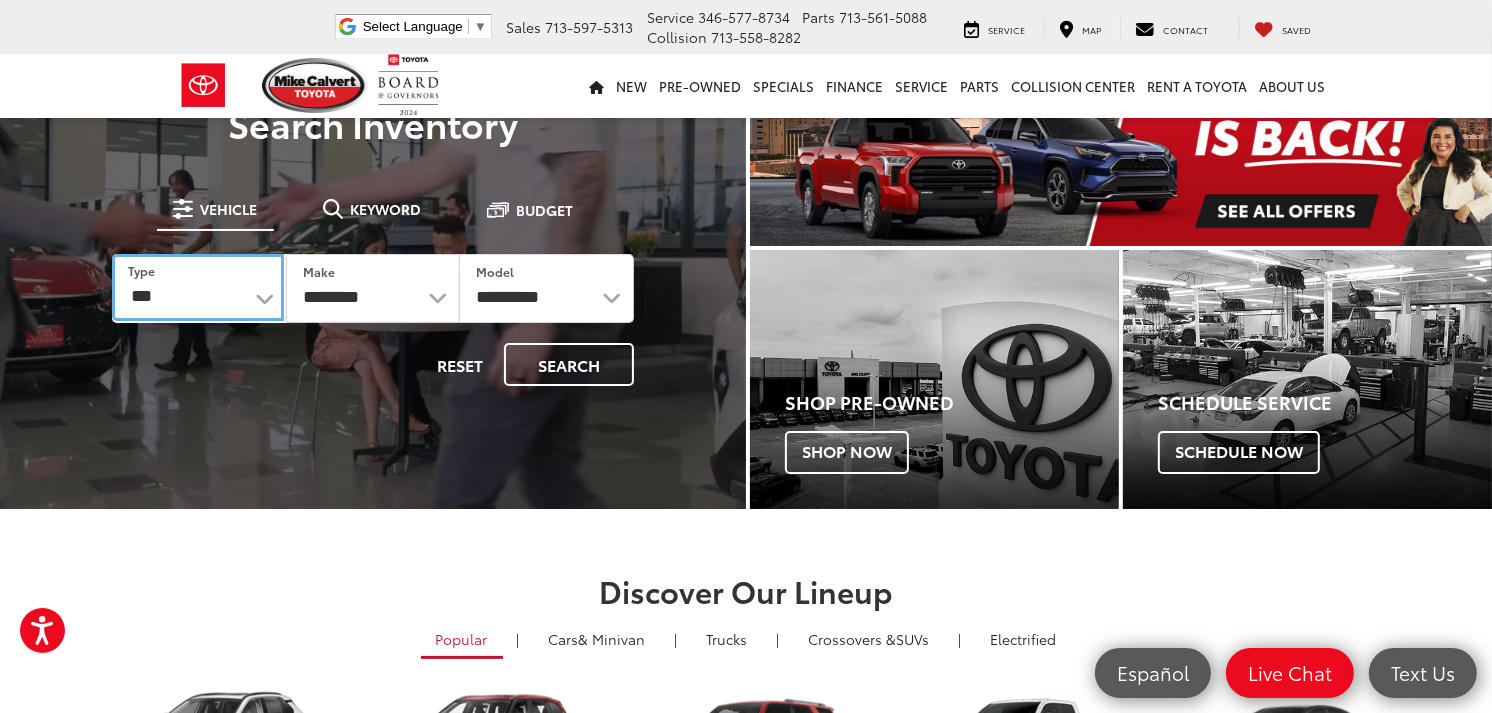 click on "***
***
****
*********" at bounding box center [198, 287] 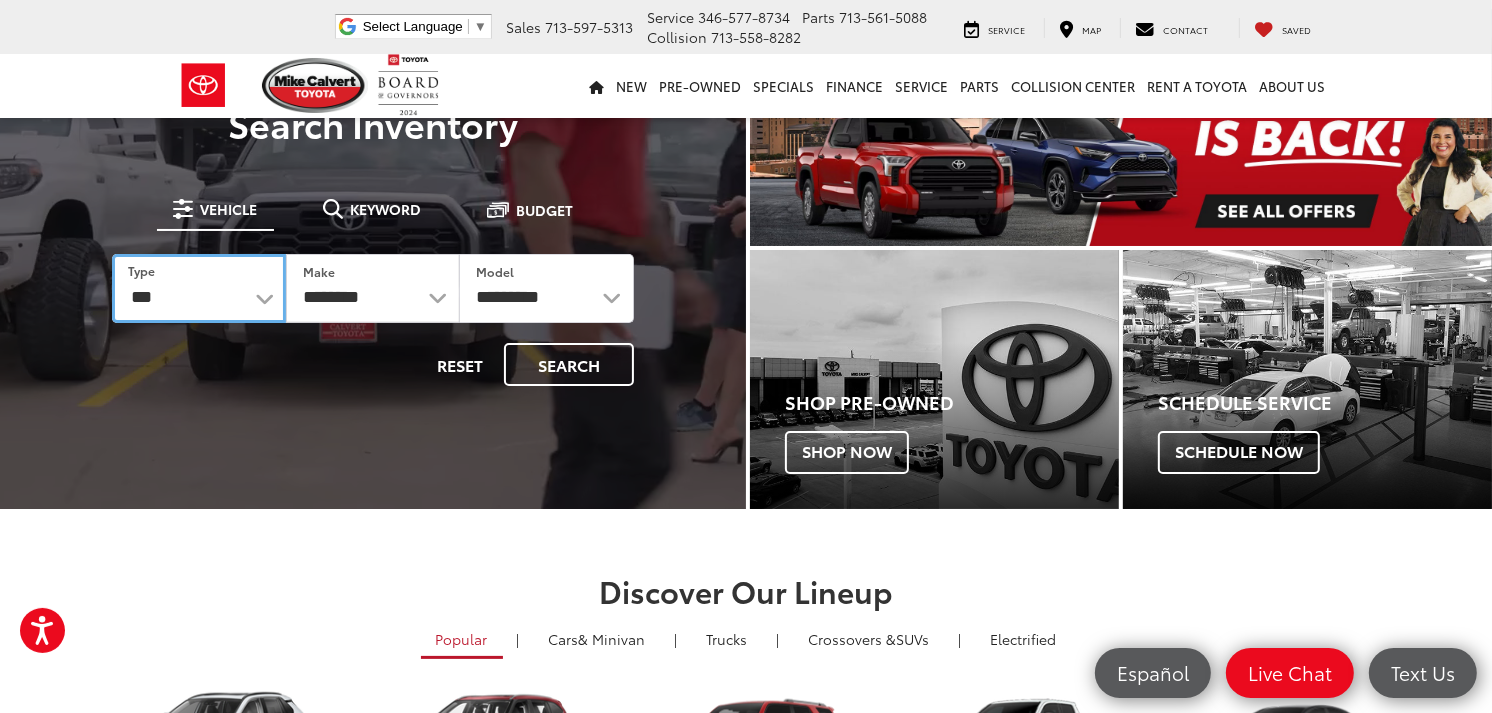 select on "******" 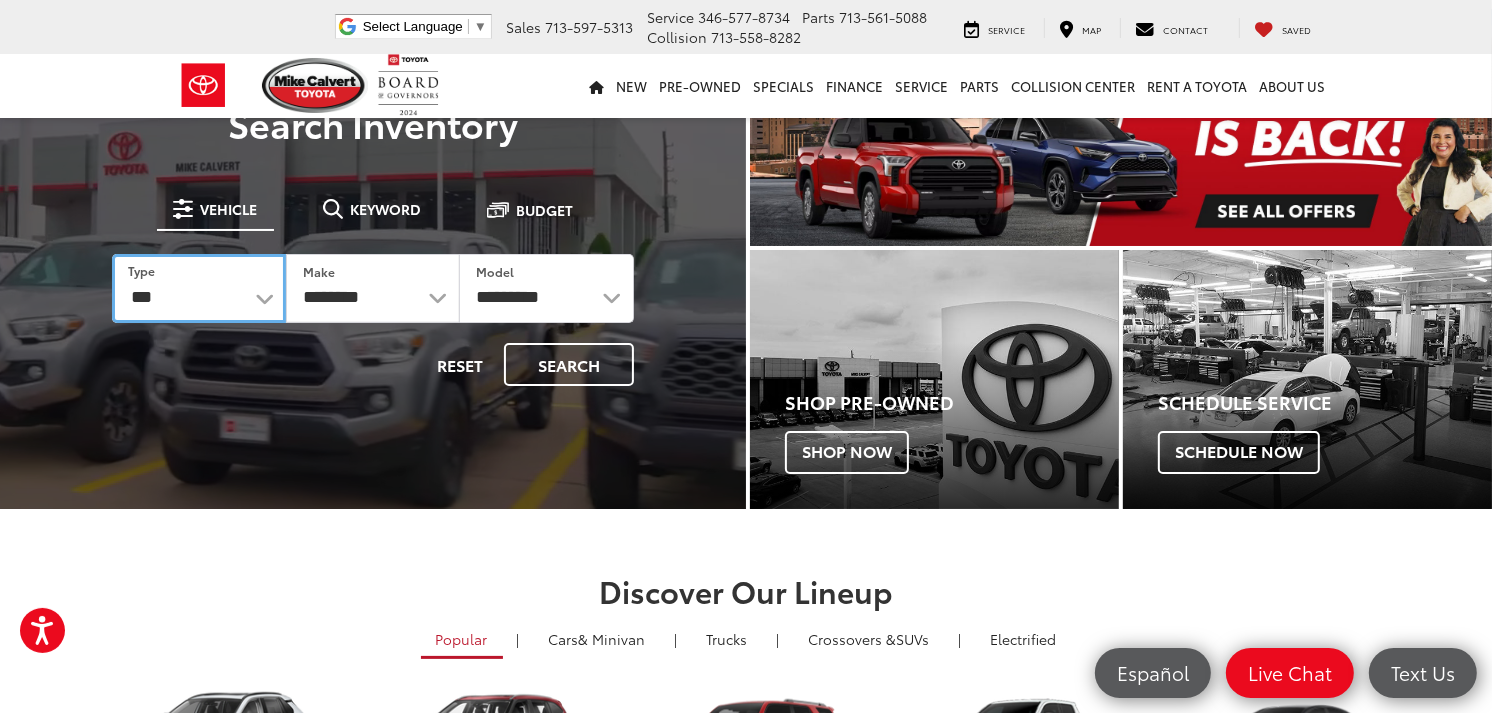 click on "***
***
****
*********" at bounding box center (199, 288) 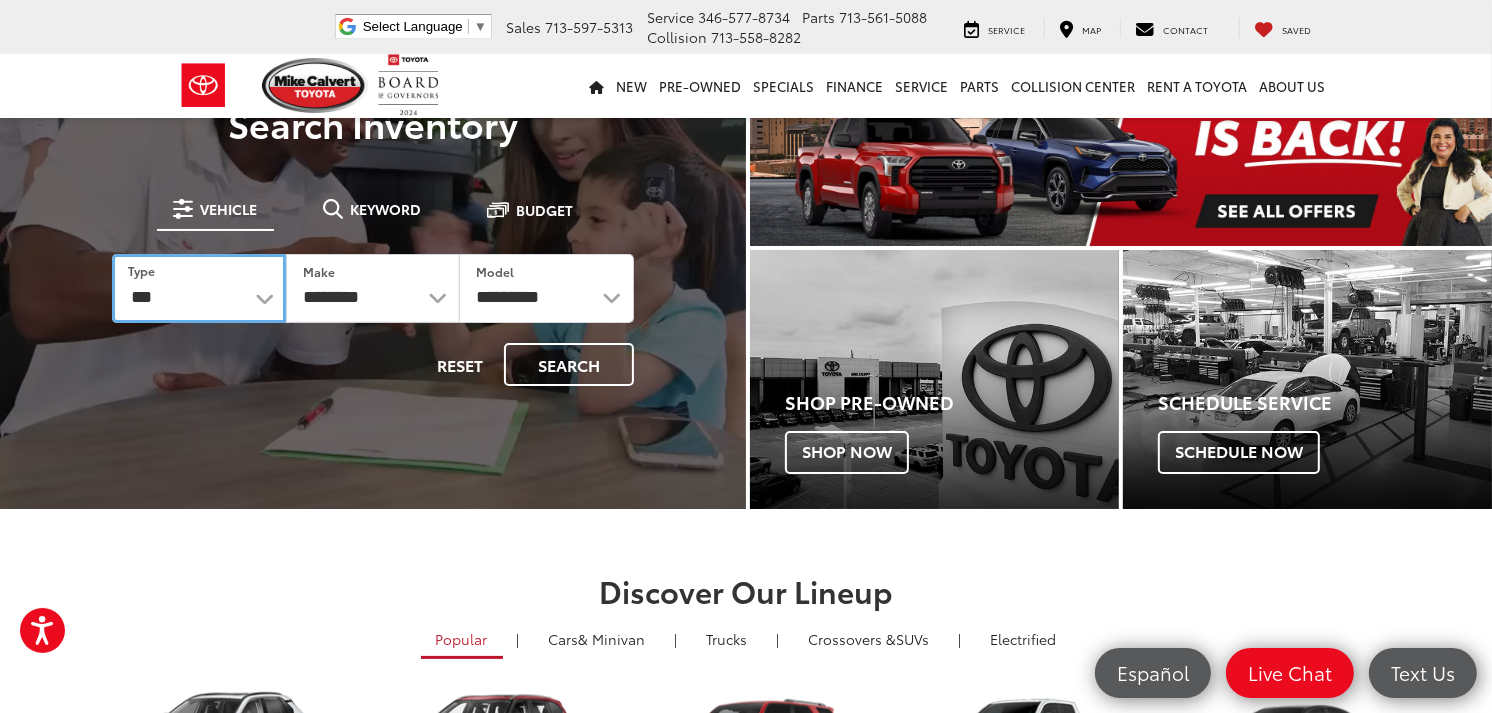 select 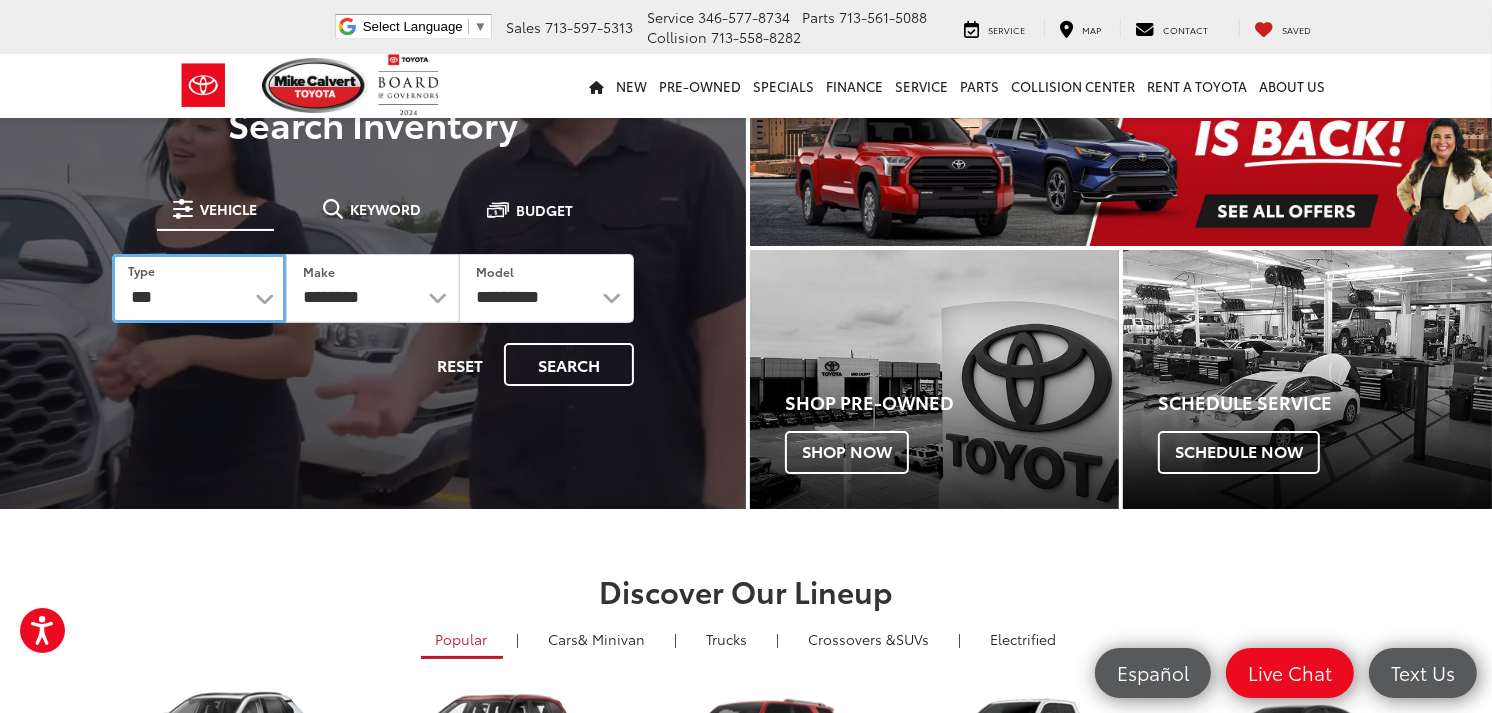 select 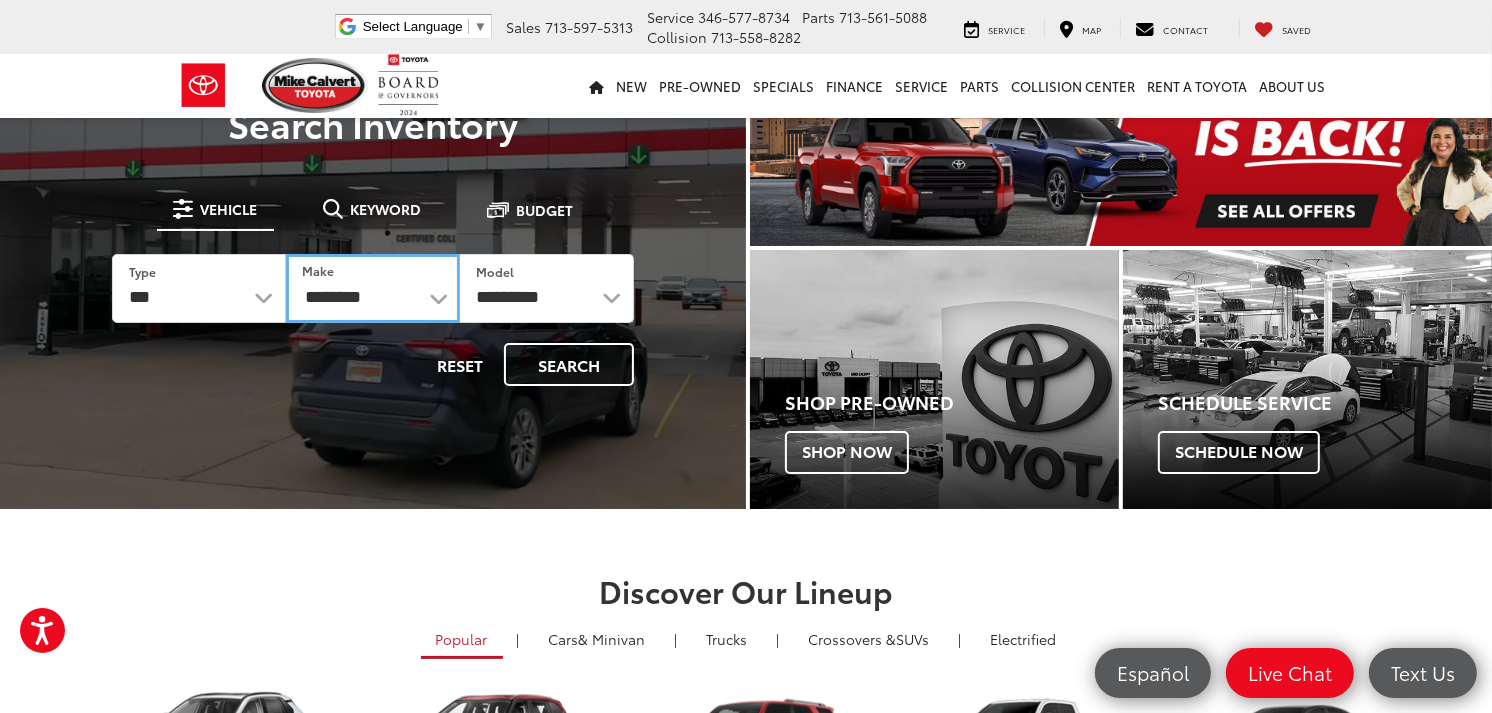 click on "**********" at bounding box center (373, 288) 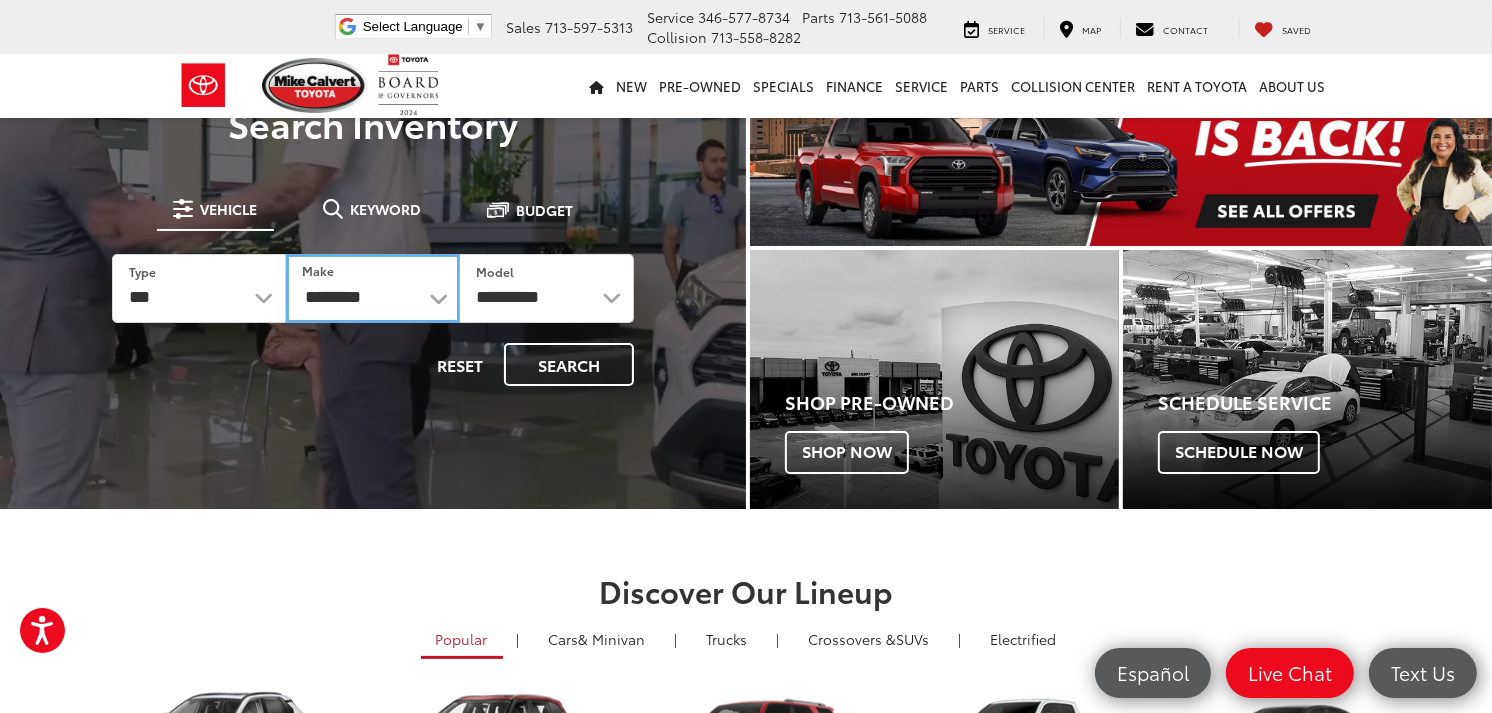 select on "******" 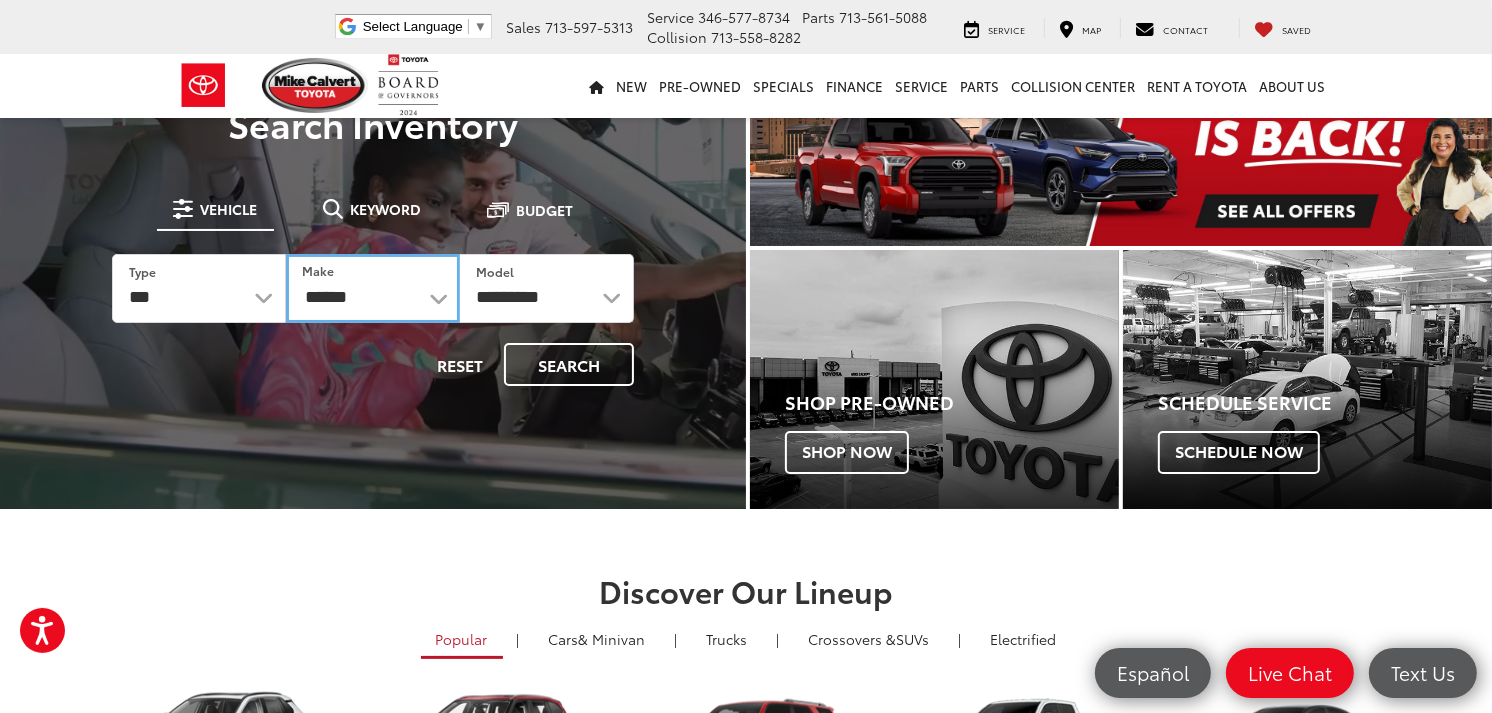click on "**********" at bounding box center (373, 288) 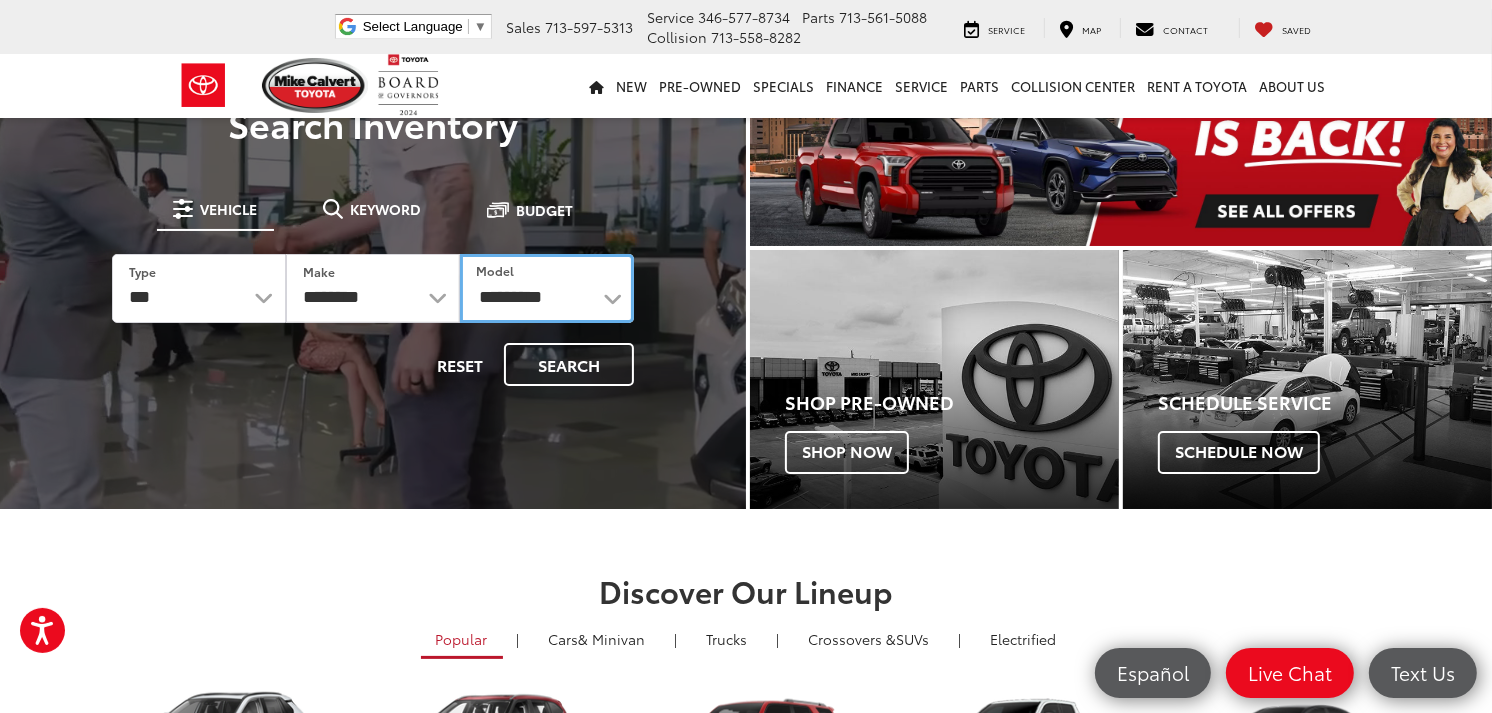 click on "**********" at bounding box center (547, 288) 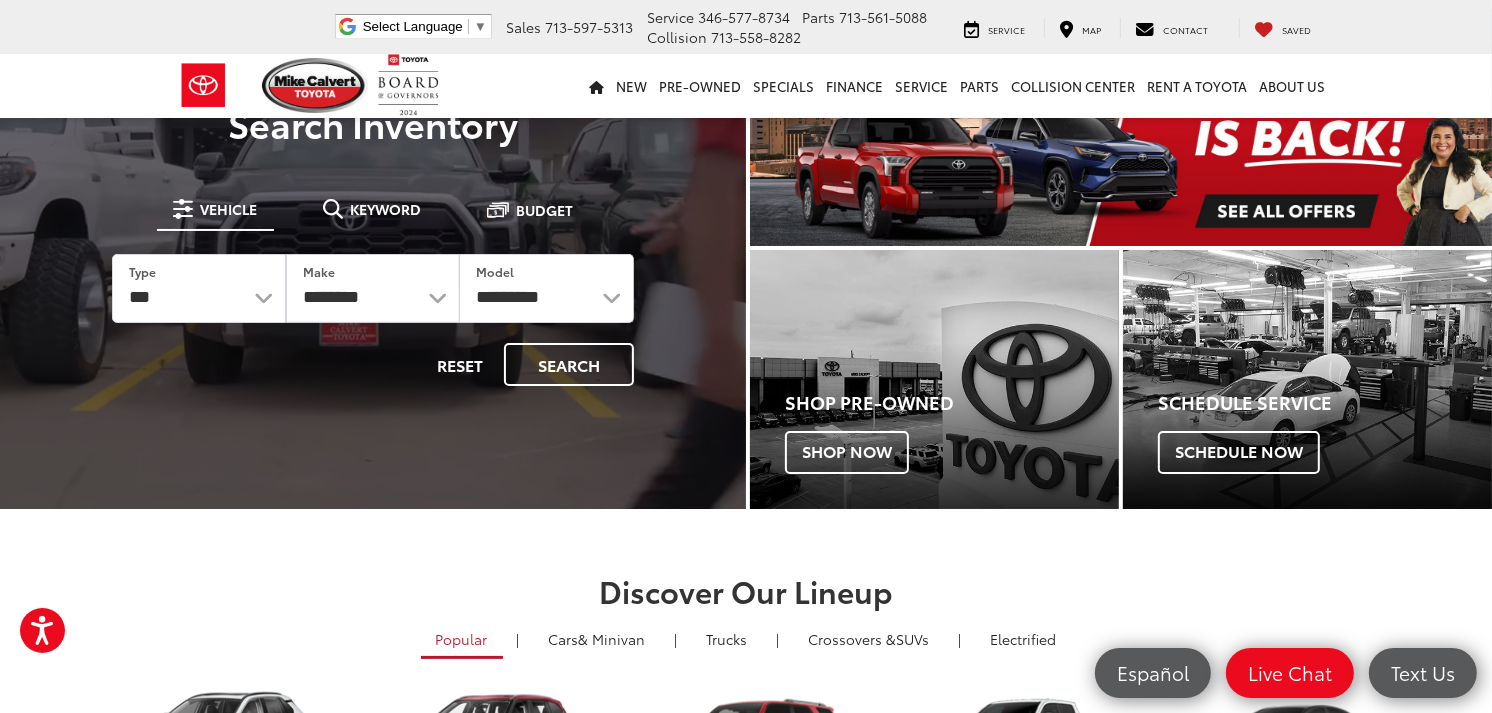click on "**********" at bounding box center [373, 258] 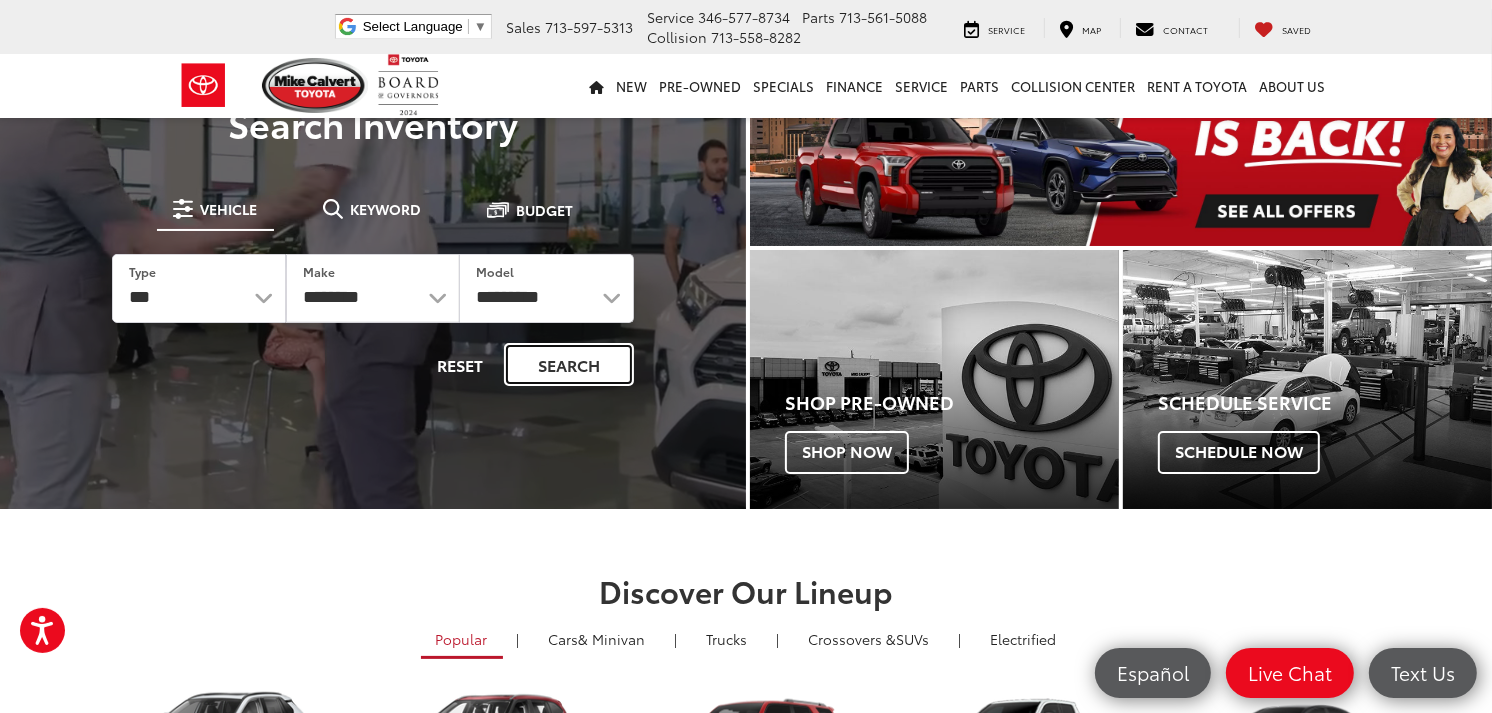 click on "Search" at bounding box center (569, 364) 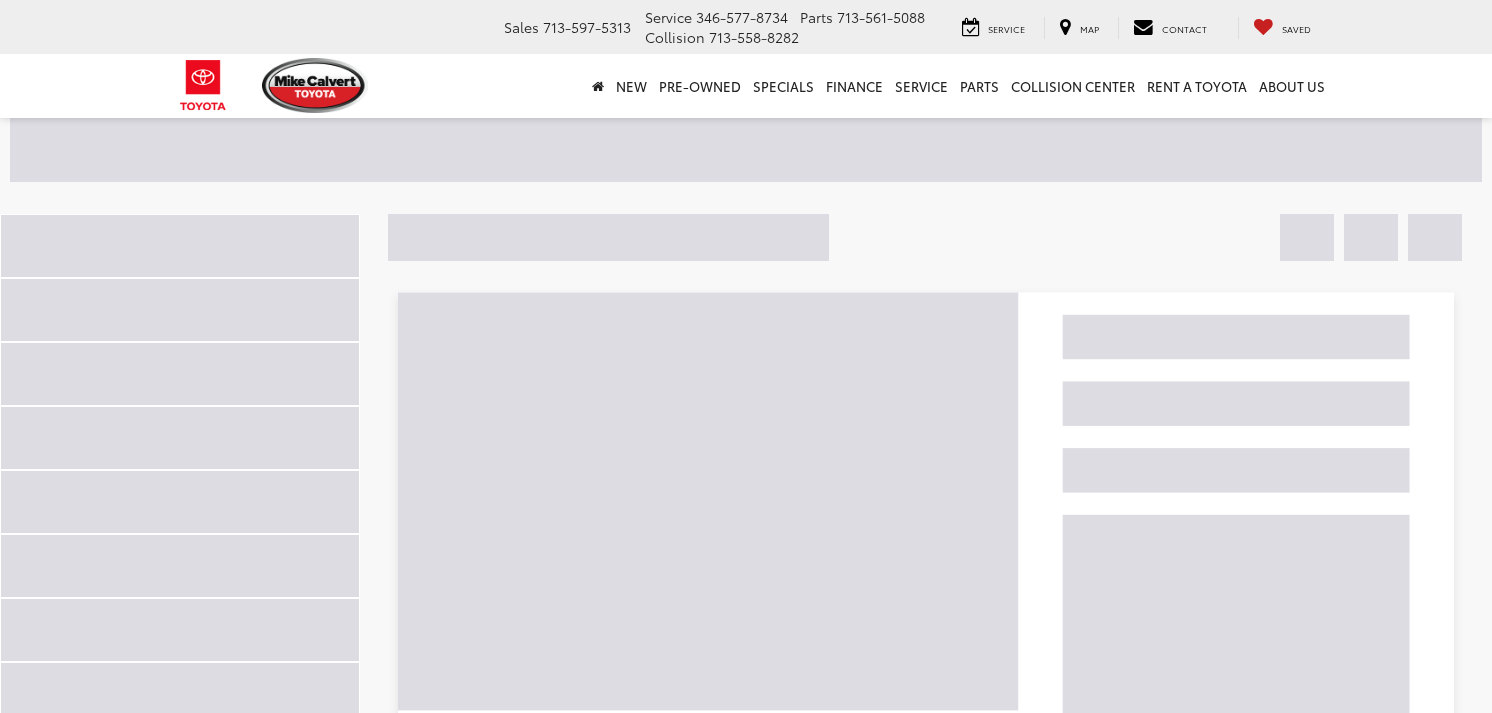 scroll, scrollTop: 0, scrollLeft: 0, axis: both 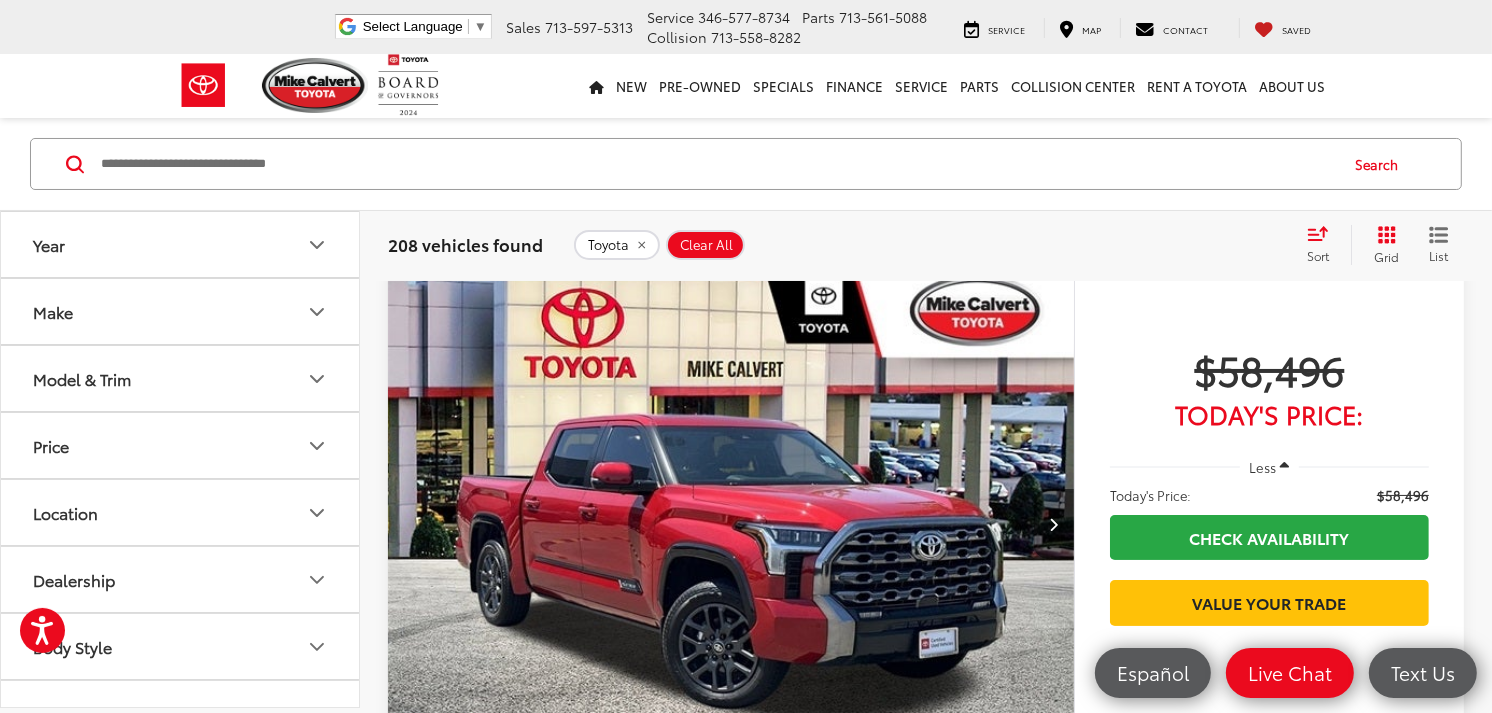 click on "Sort" at bounding box center (1324, 245) 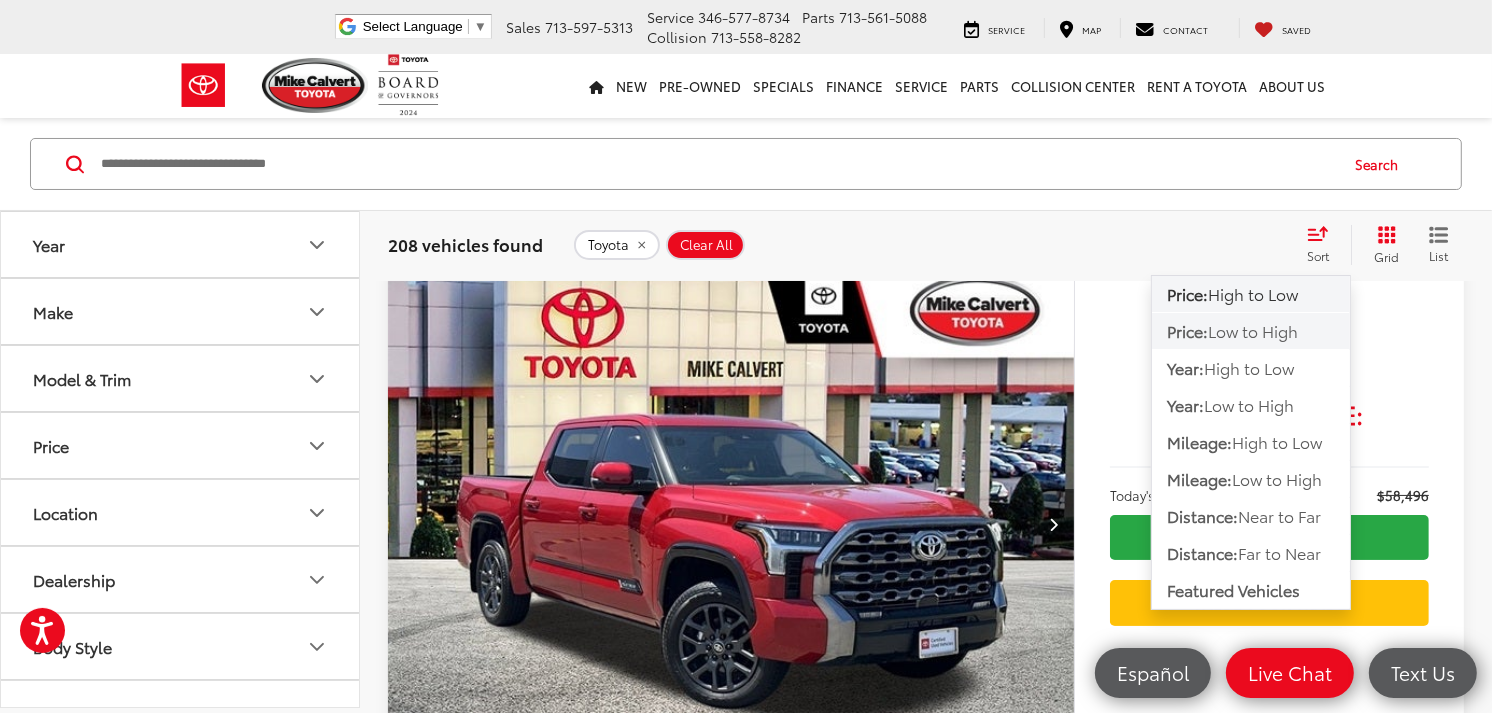 click on "Price:  Low to High" 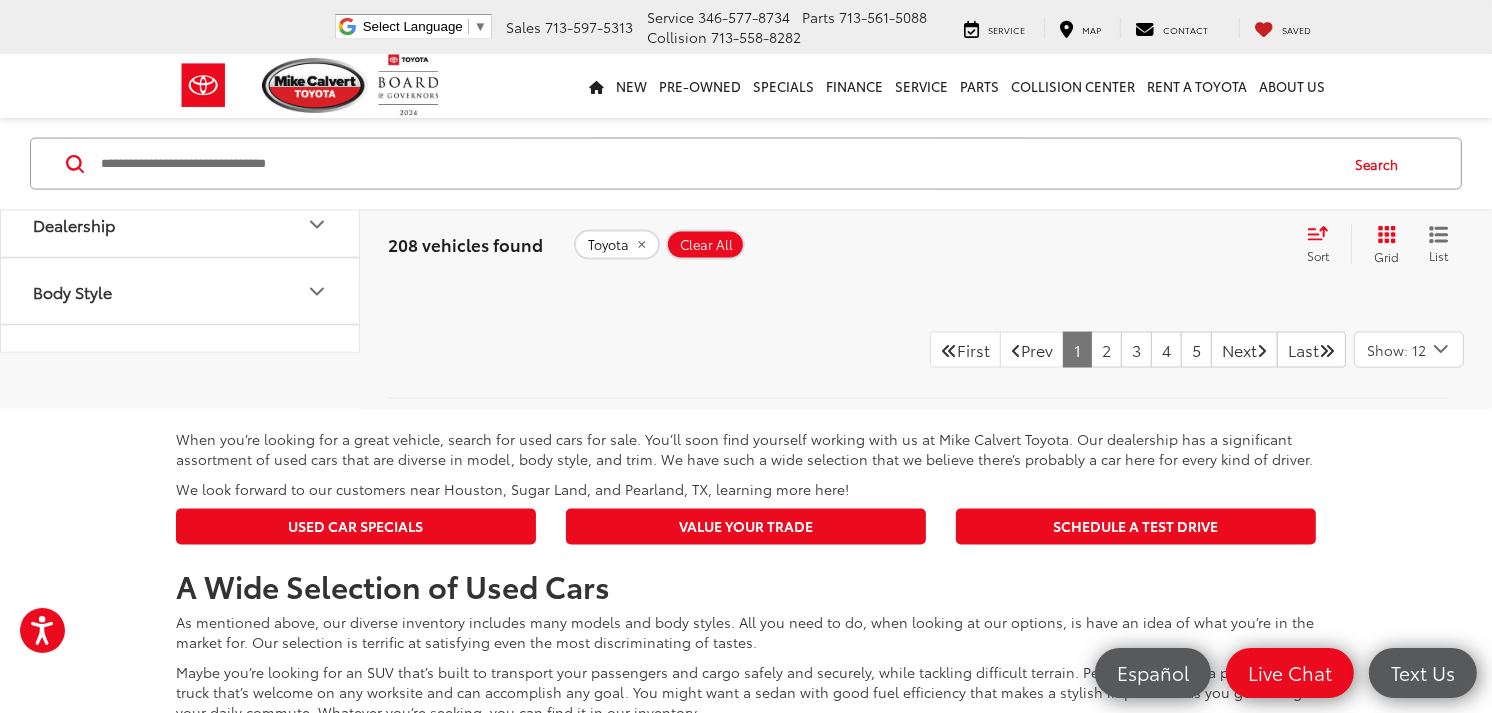 scroll, scrollTop: 9555, scrollLeft: 0, axis: vertical 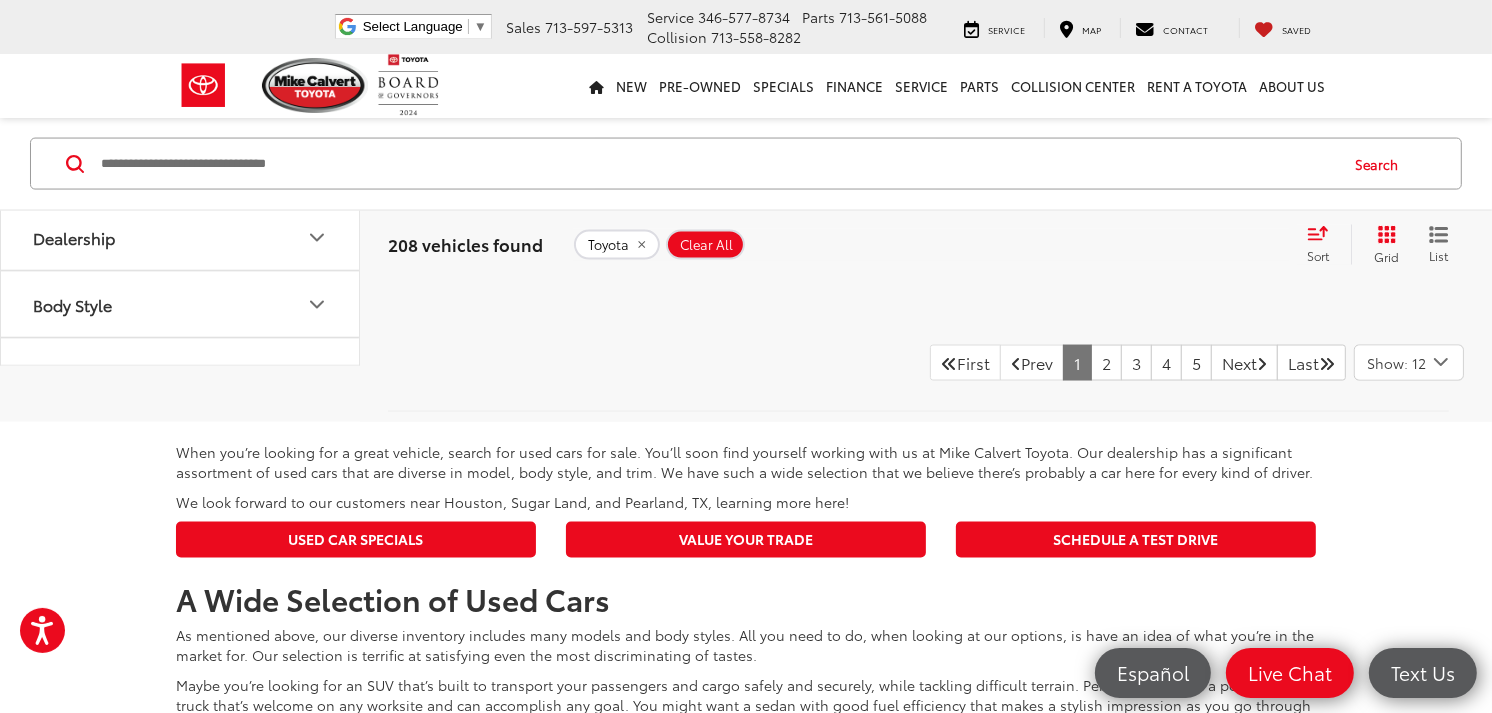 click on "Show: 12" at bounding box center (1397, 363) 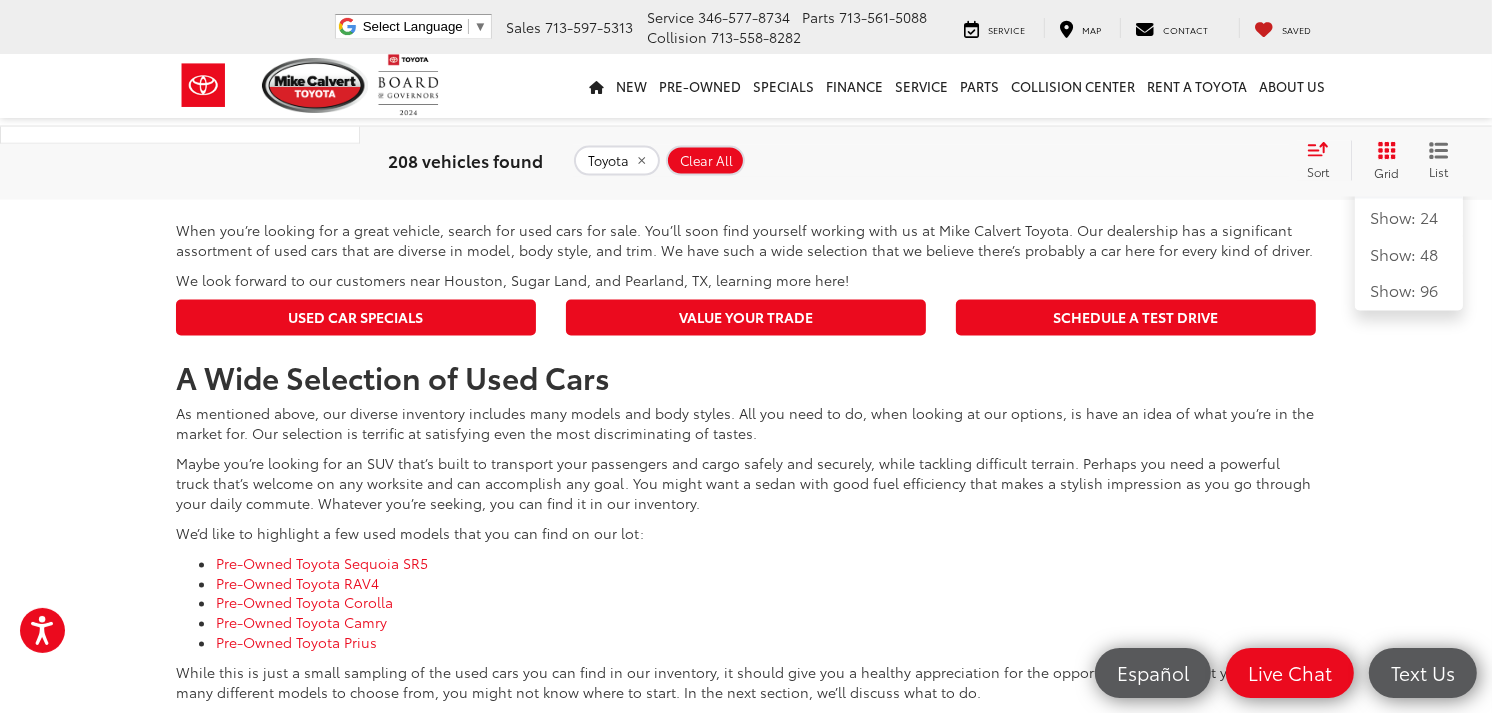 click on "Show: 96" 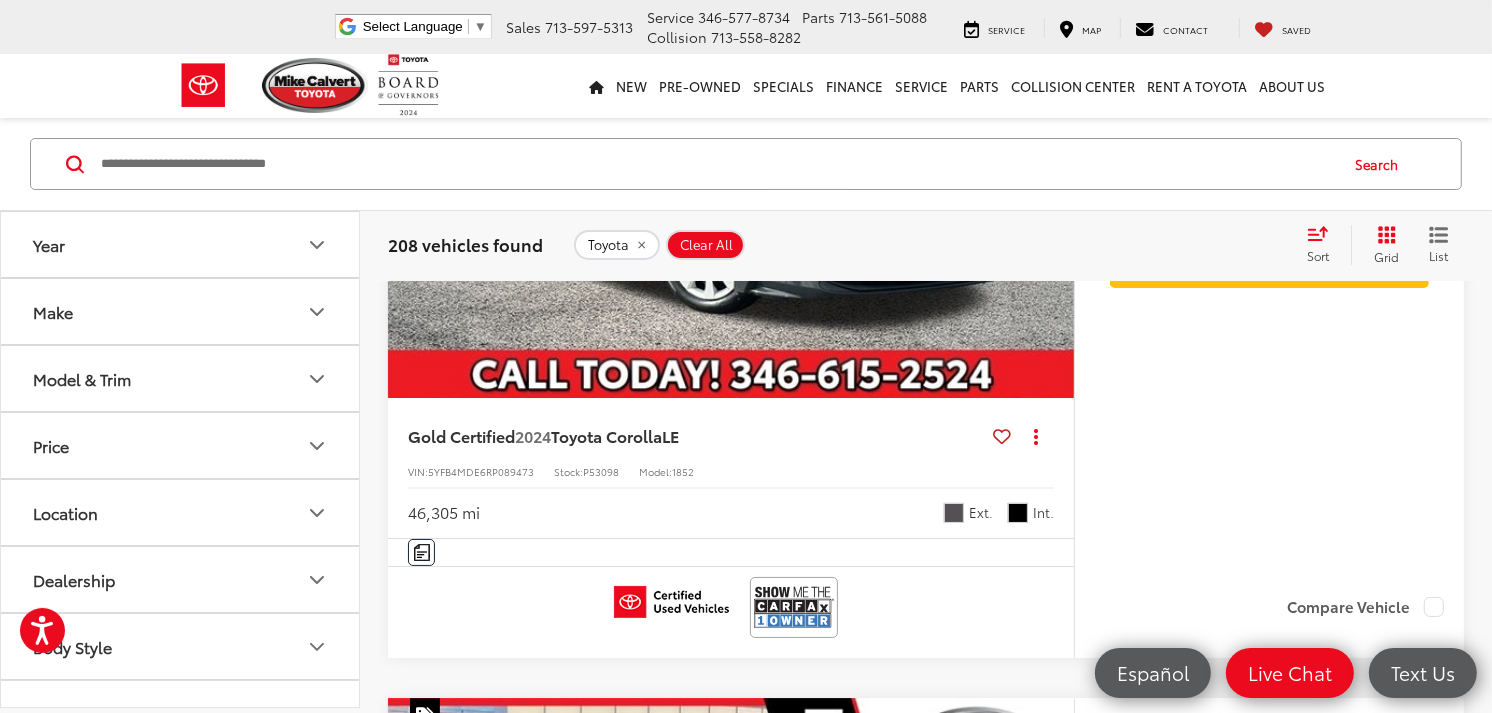 scroll, scrollTop: 13333, scrollLeft: 0, axis: vertical 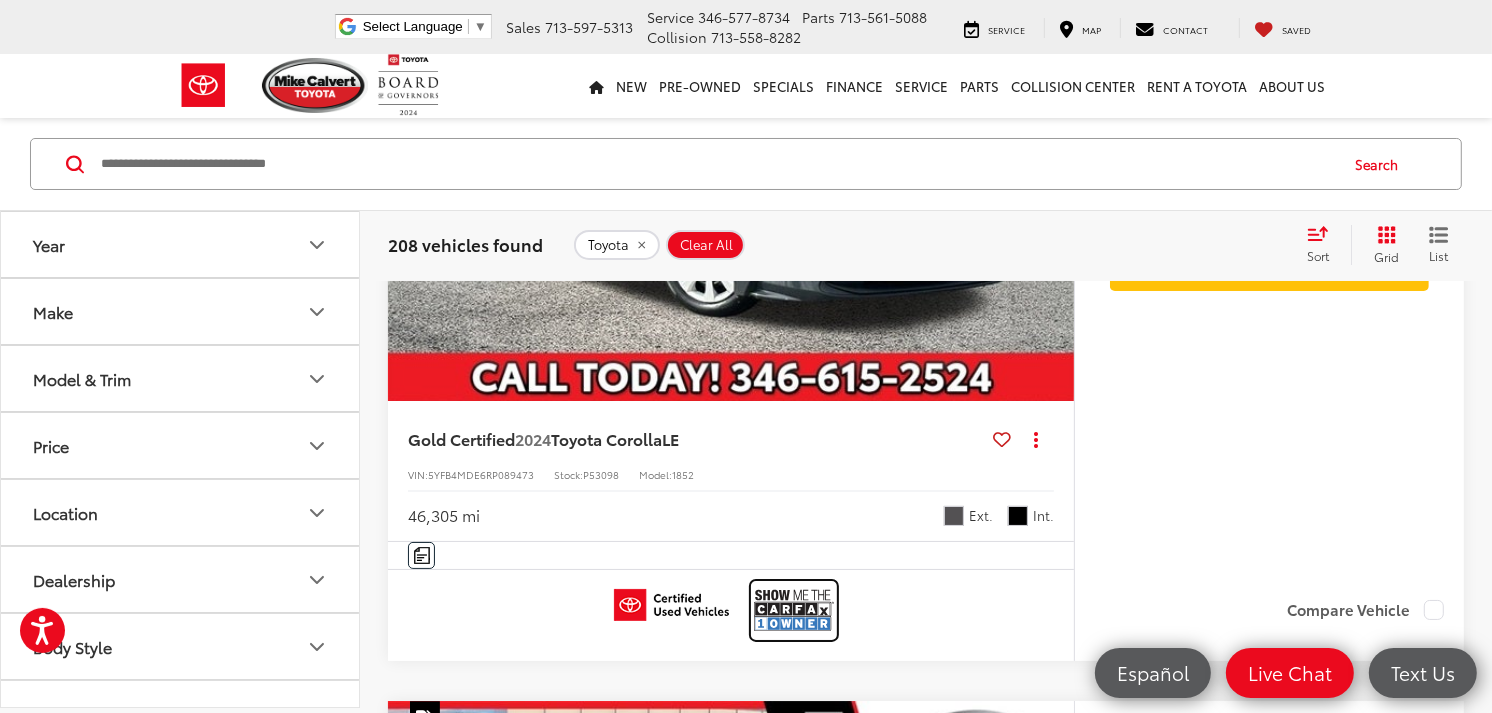click at bounding box center (794, 610) 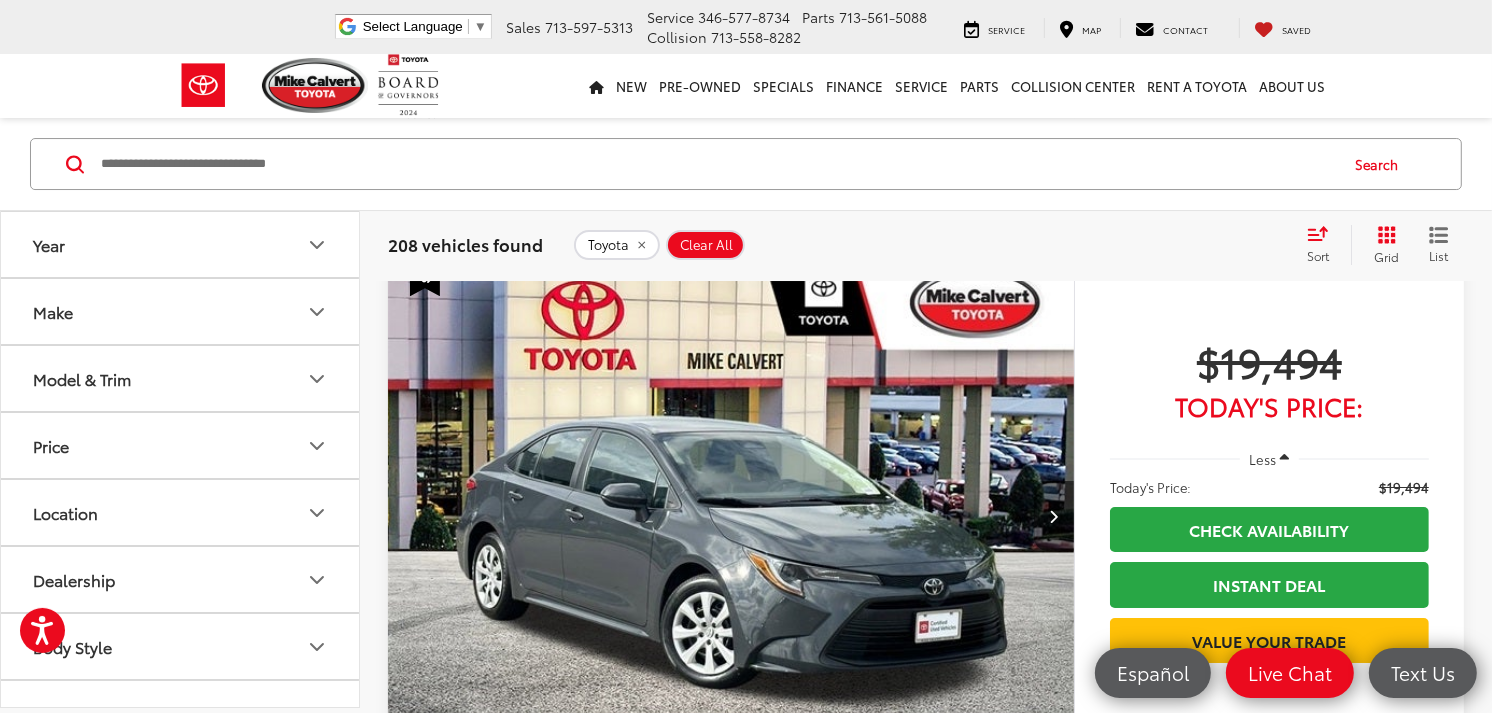scroll, scrollTop: 12888, scrollLeft: 0, axis: vertical 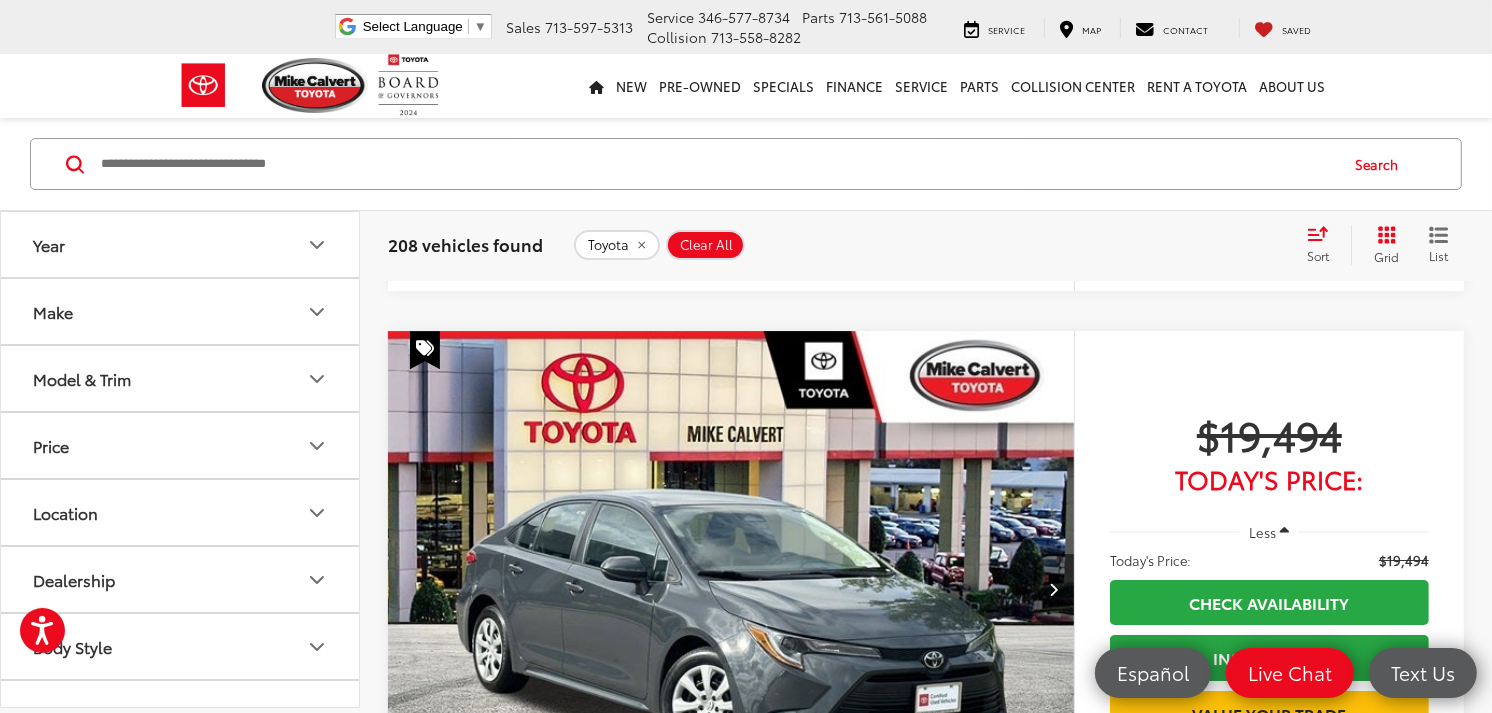 click at bounding box center (731, 589) 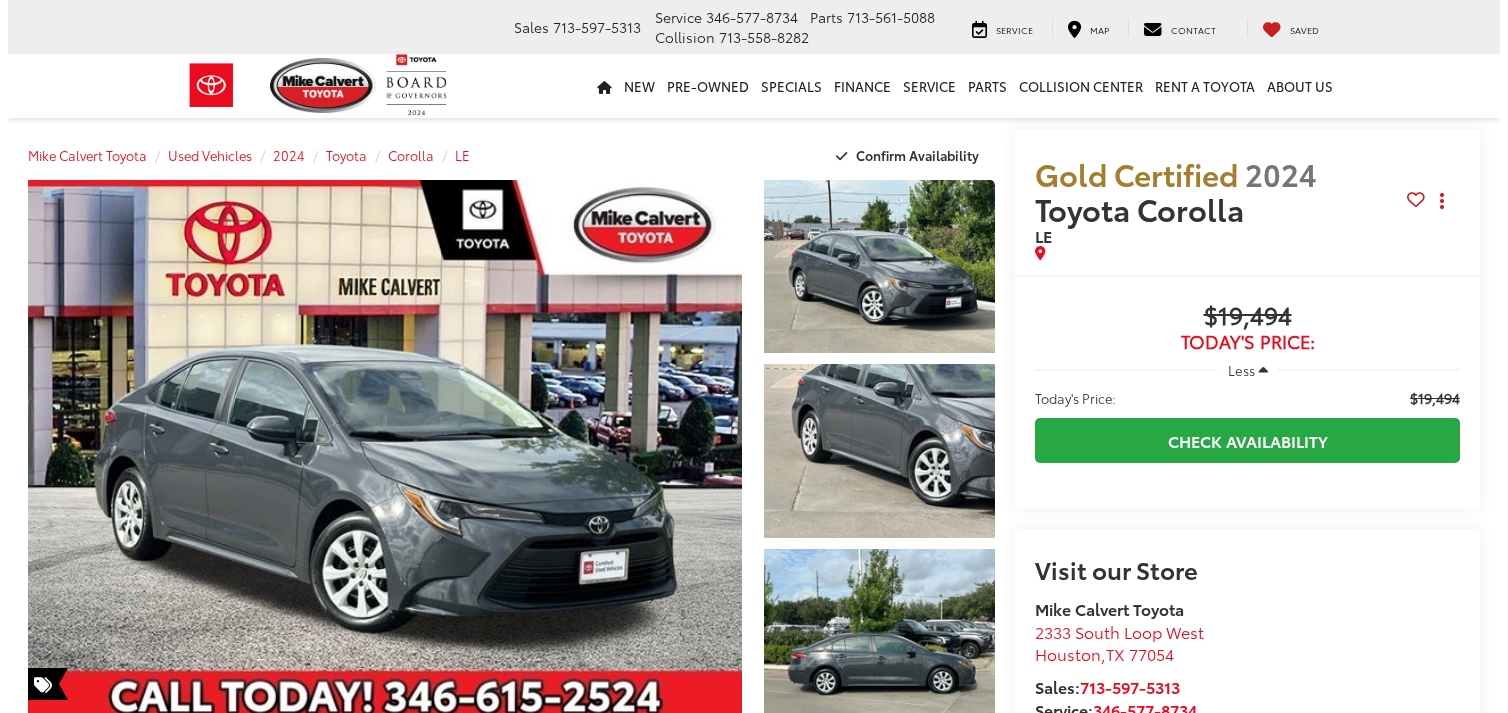 scroll, scrollTop: 0, scrollLeft: 0, axis: both 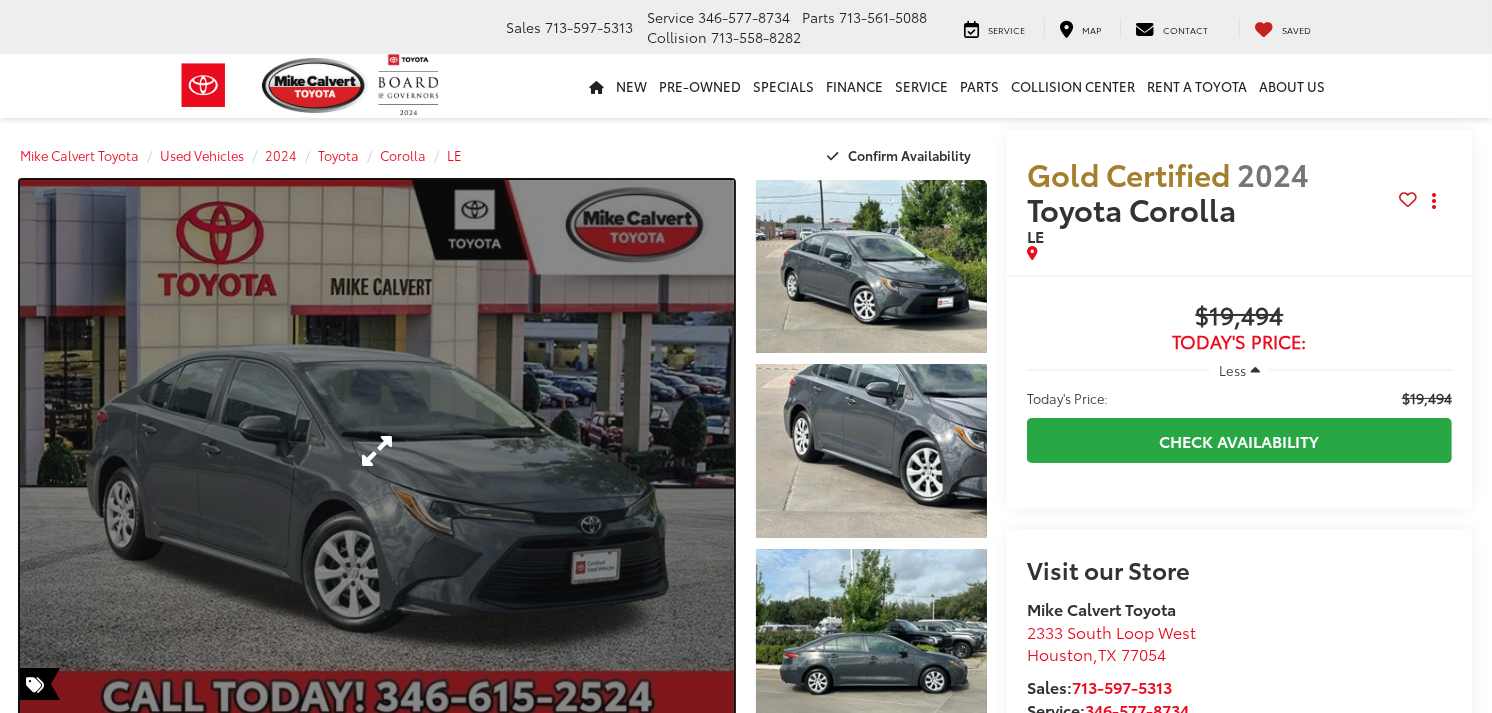 click at bounding box center [377, 451] 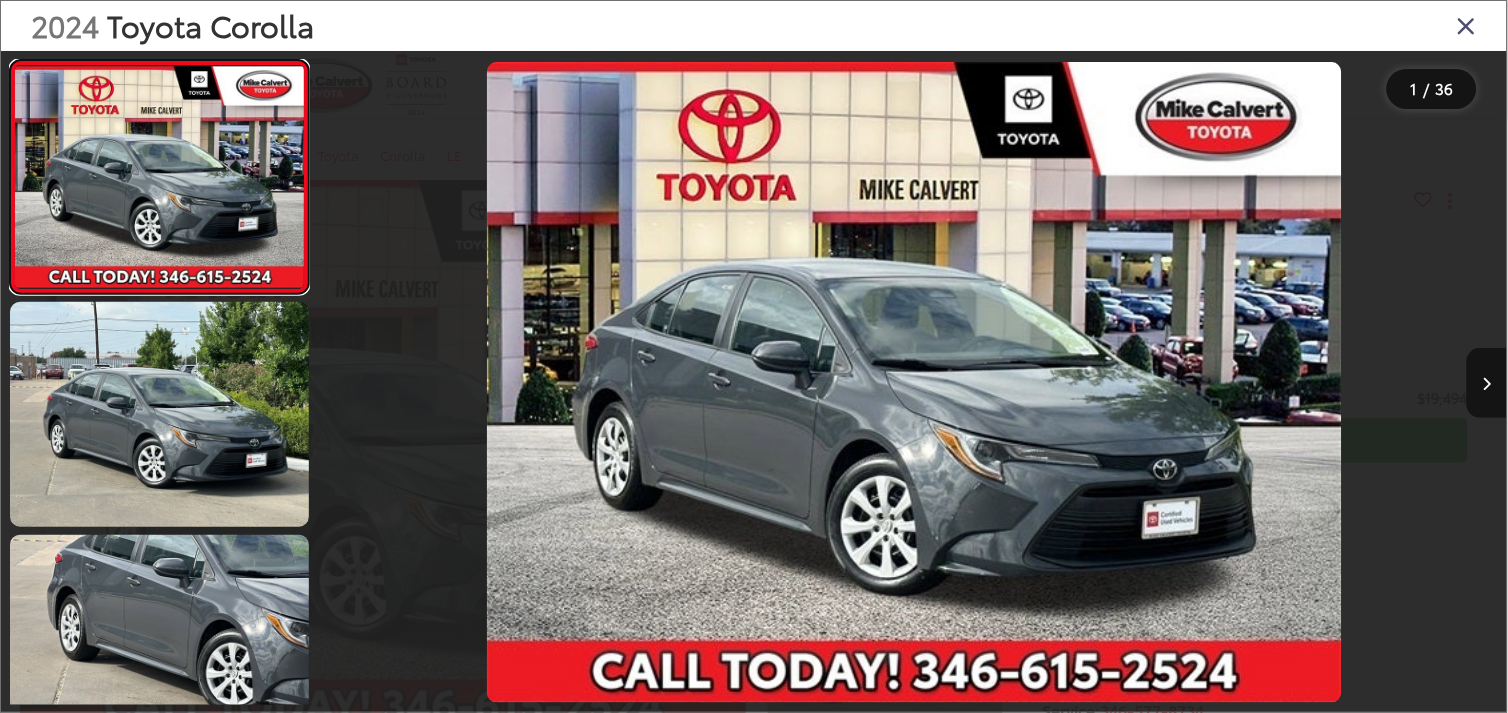 scroll, scrollTop: 0, scrollLeft: 0, axis: both 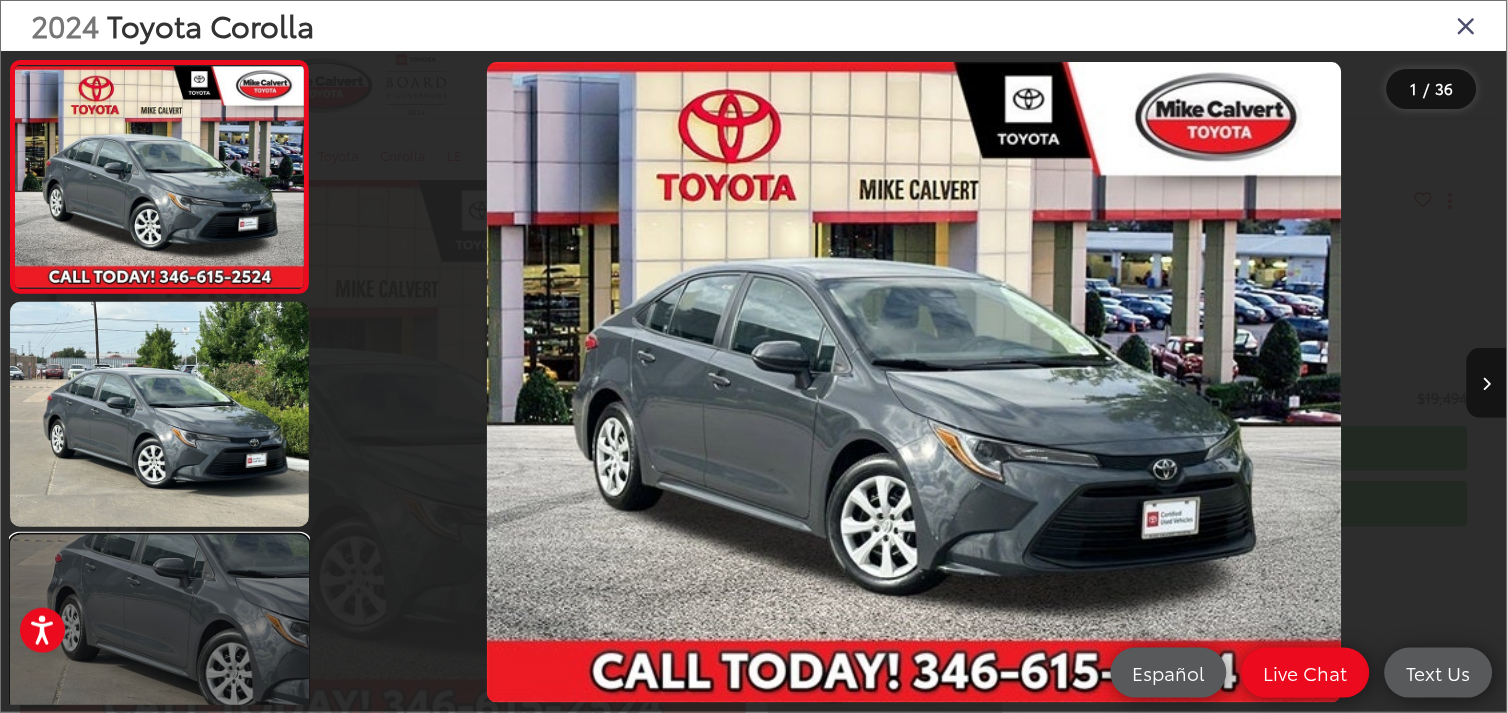 click at bounding box center [159, 647] 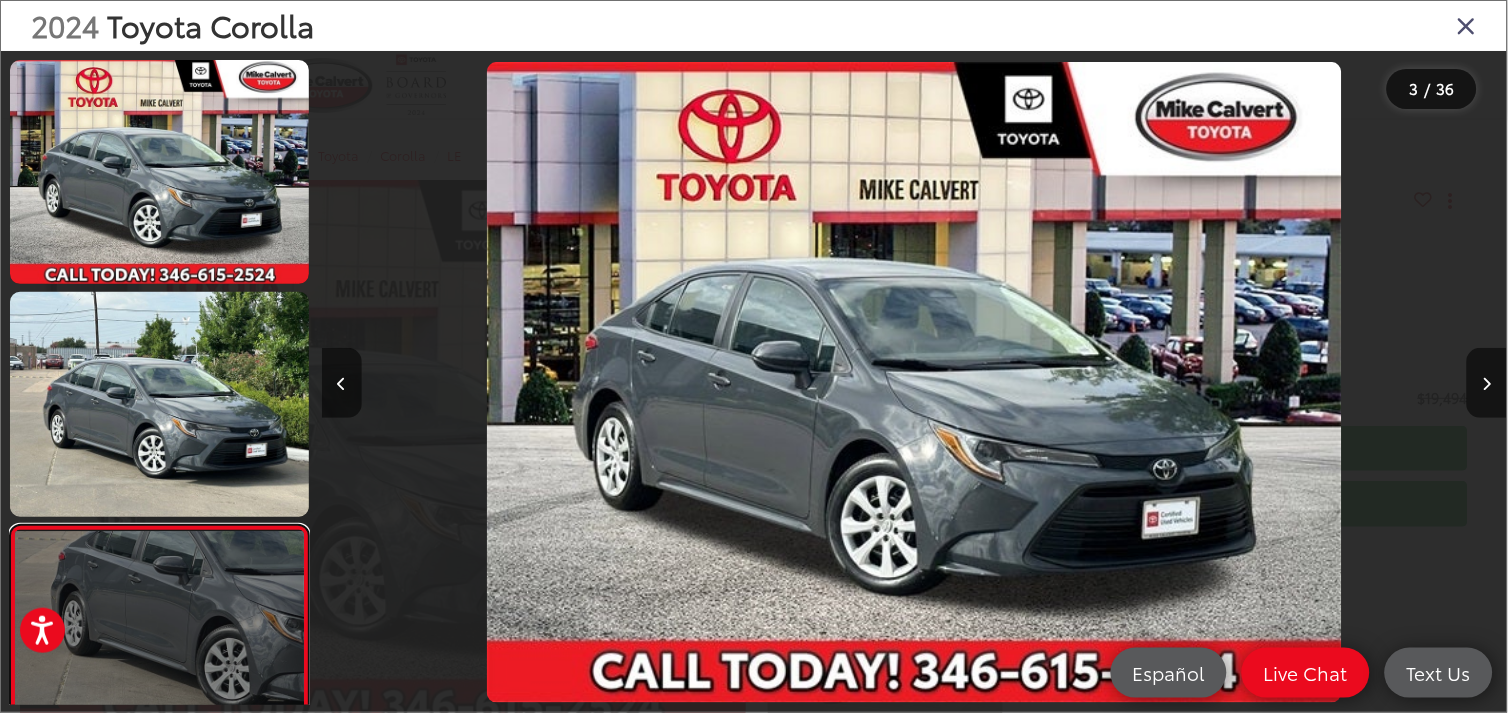 scroll, scrollTop: 0, scrollLeft: 476, axis: horizontal 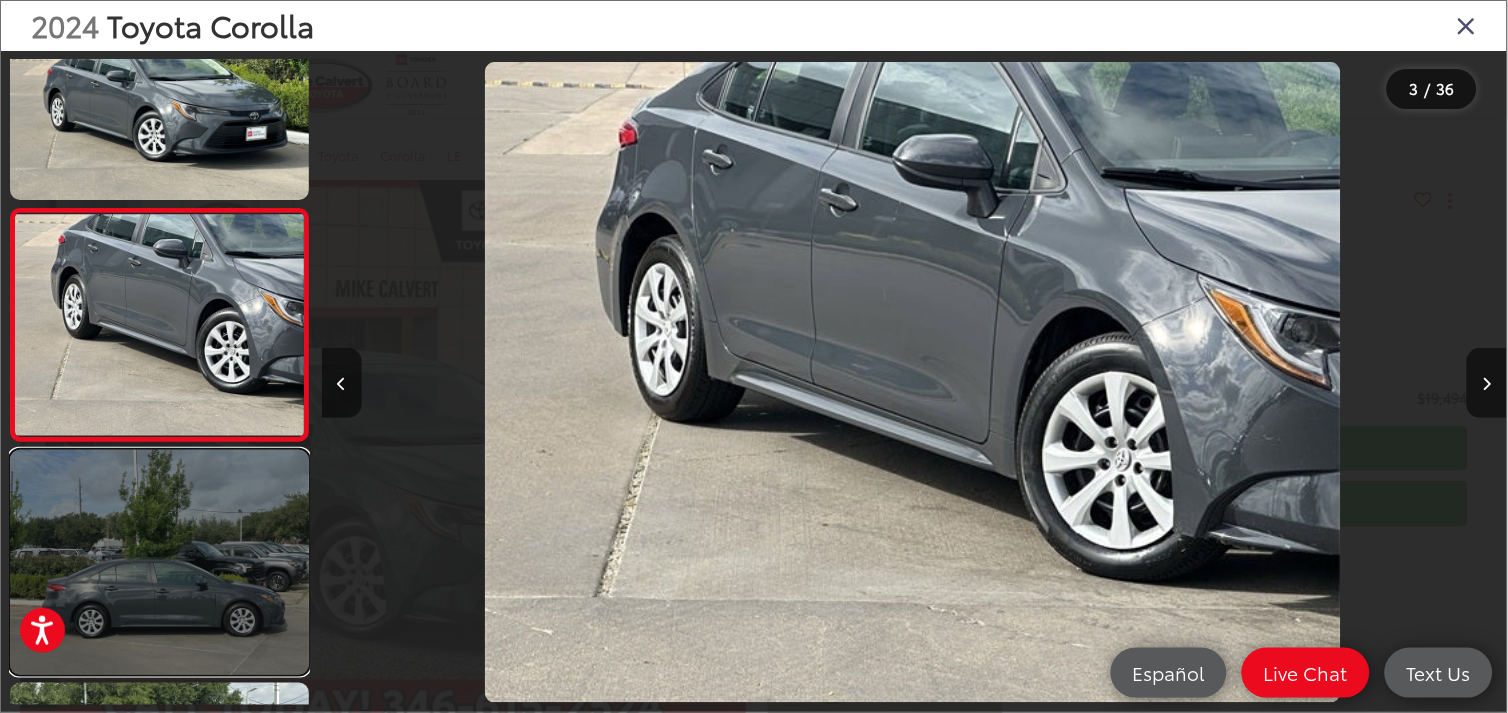click at bounding box center (159, 562) 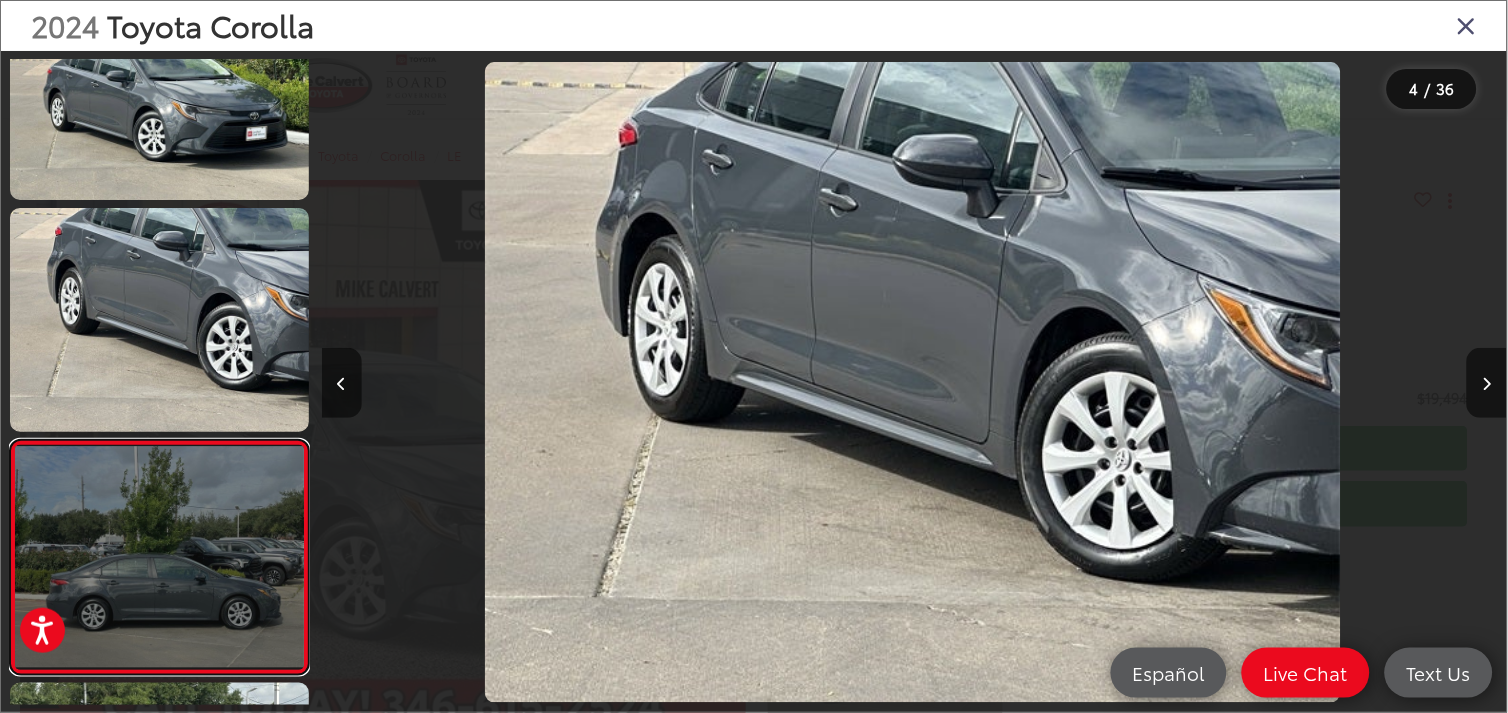 scroll, scrollTop: 0, scrollLeft: 2483, axis: horizontal 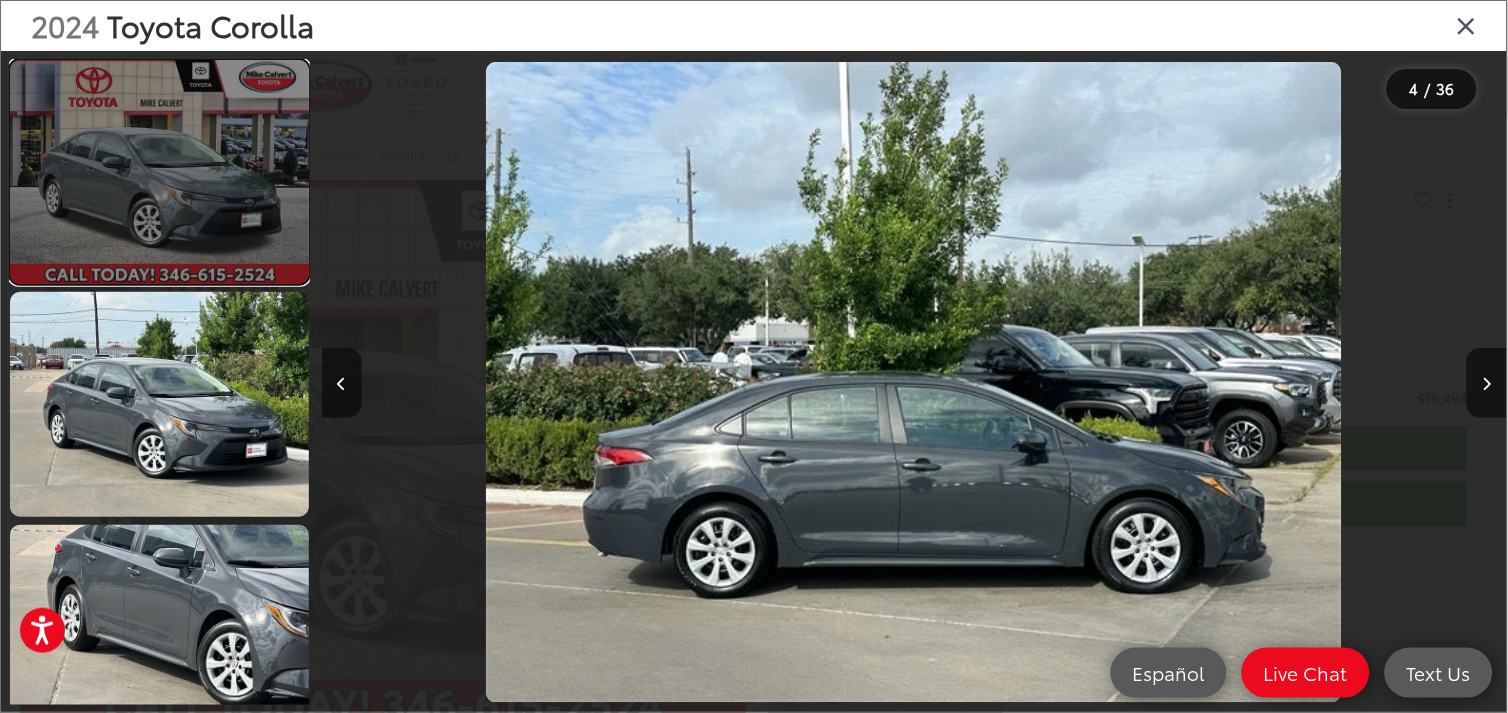 click at bounding box center [159, 172] 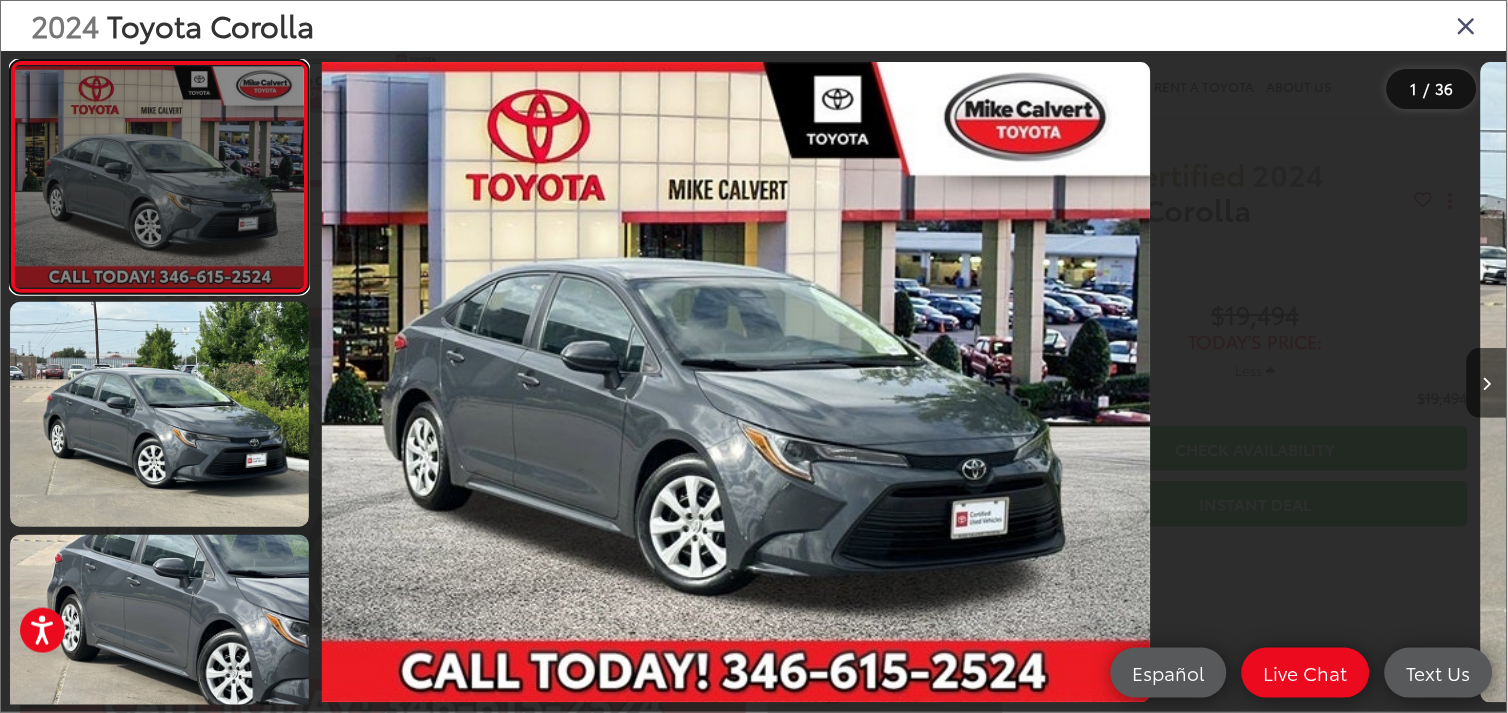 scroll, scrollTop: 0, scrollLeft: 0, axis: both 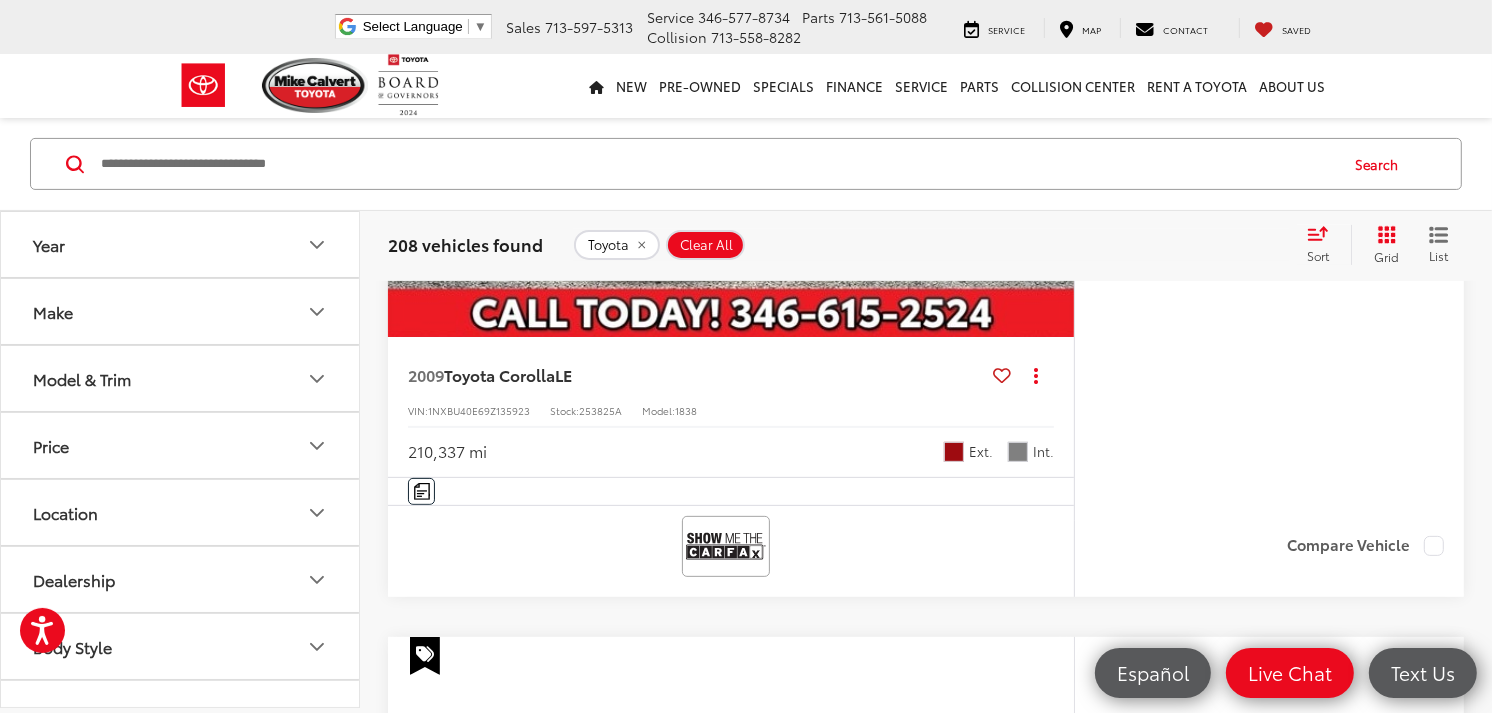 click on "Sort" at bounding box center (1318, 255) 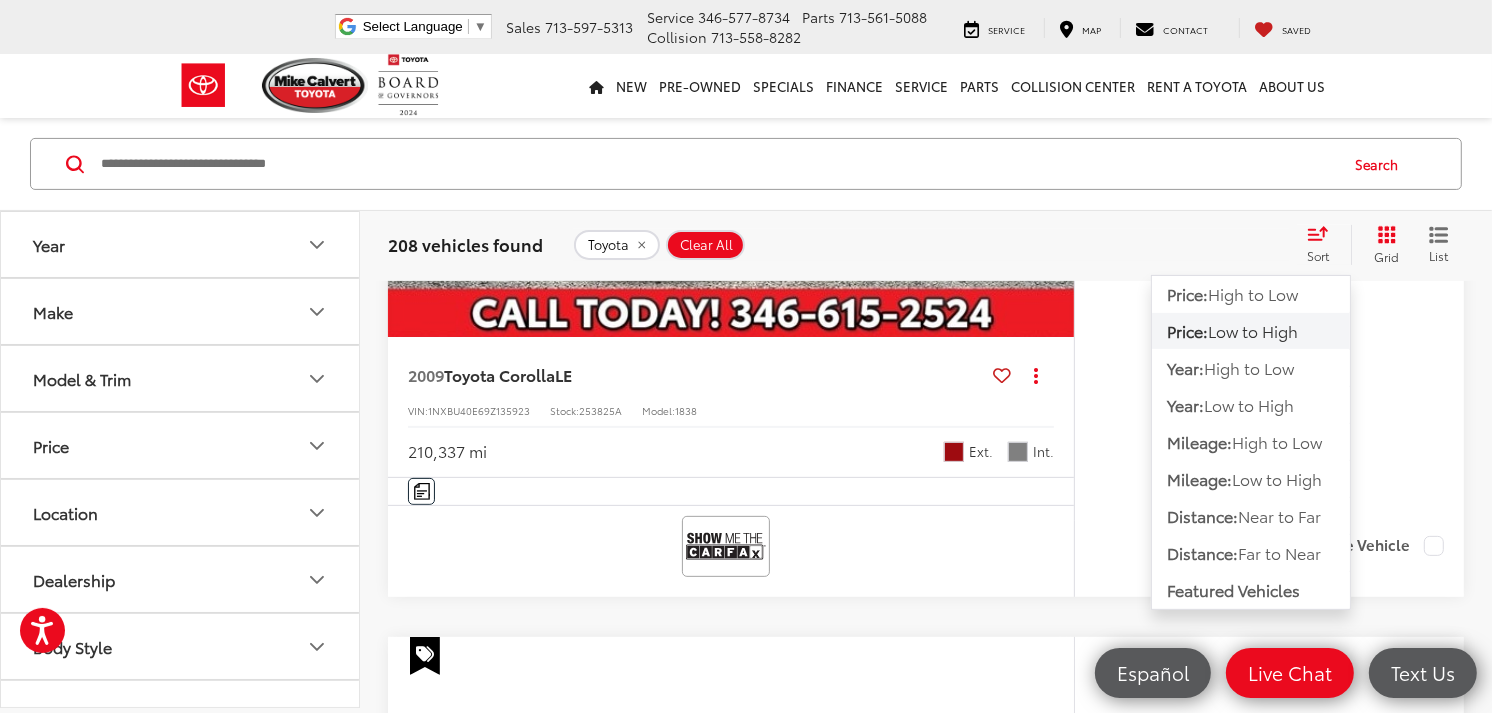 click on "Low to High" at bounding box center [1253, 330] 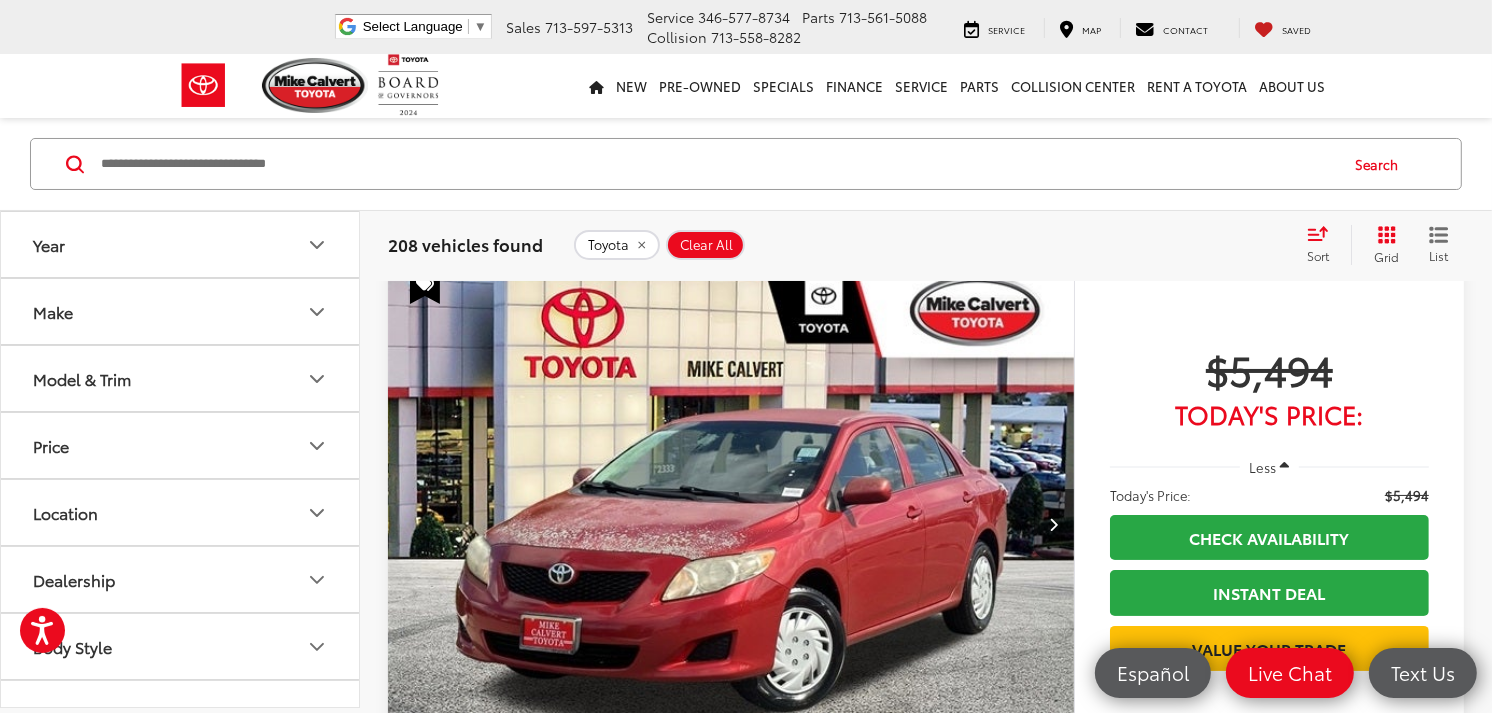 scroll, scrollTop: 222, scrollLeft: 0, axis: vertical 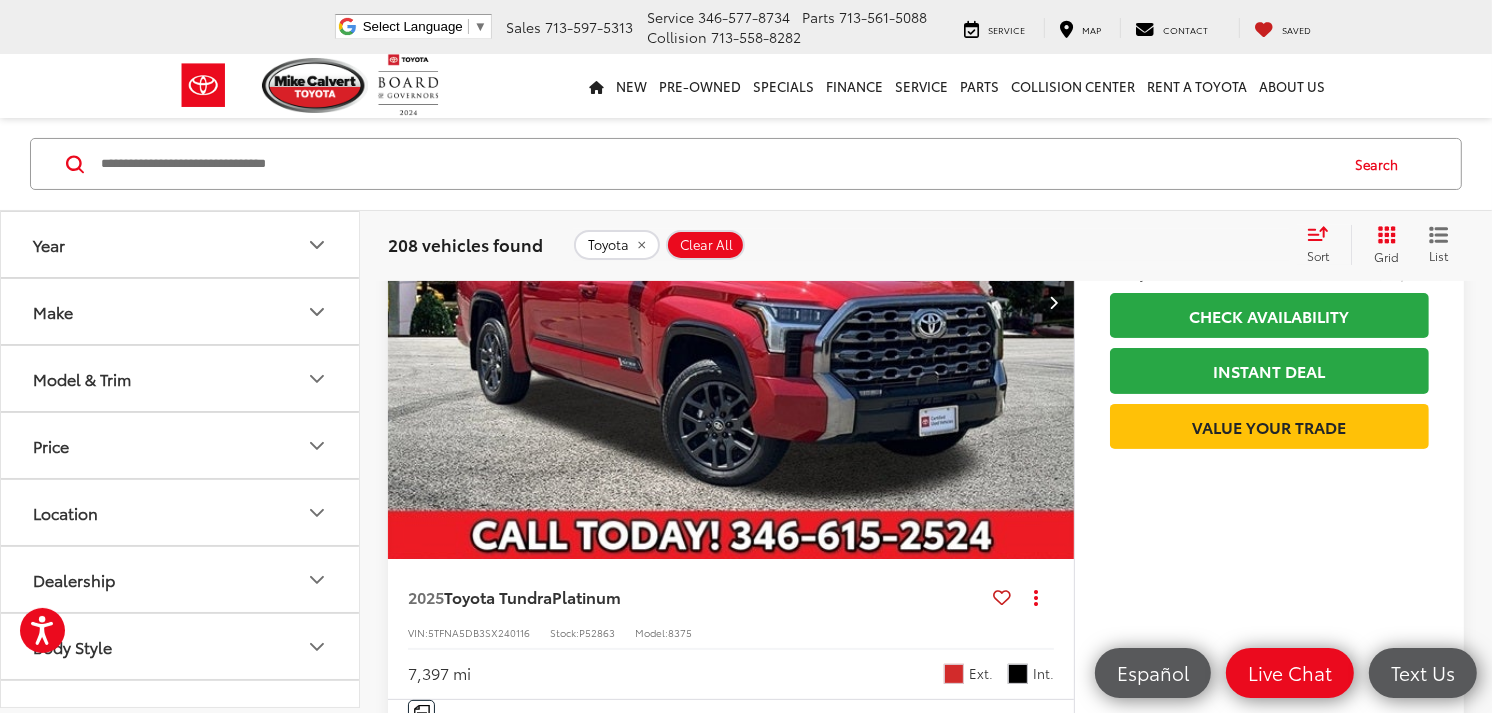 click on "Sort" at bounding box center [1318, 255] 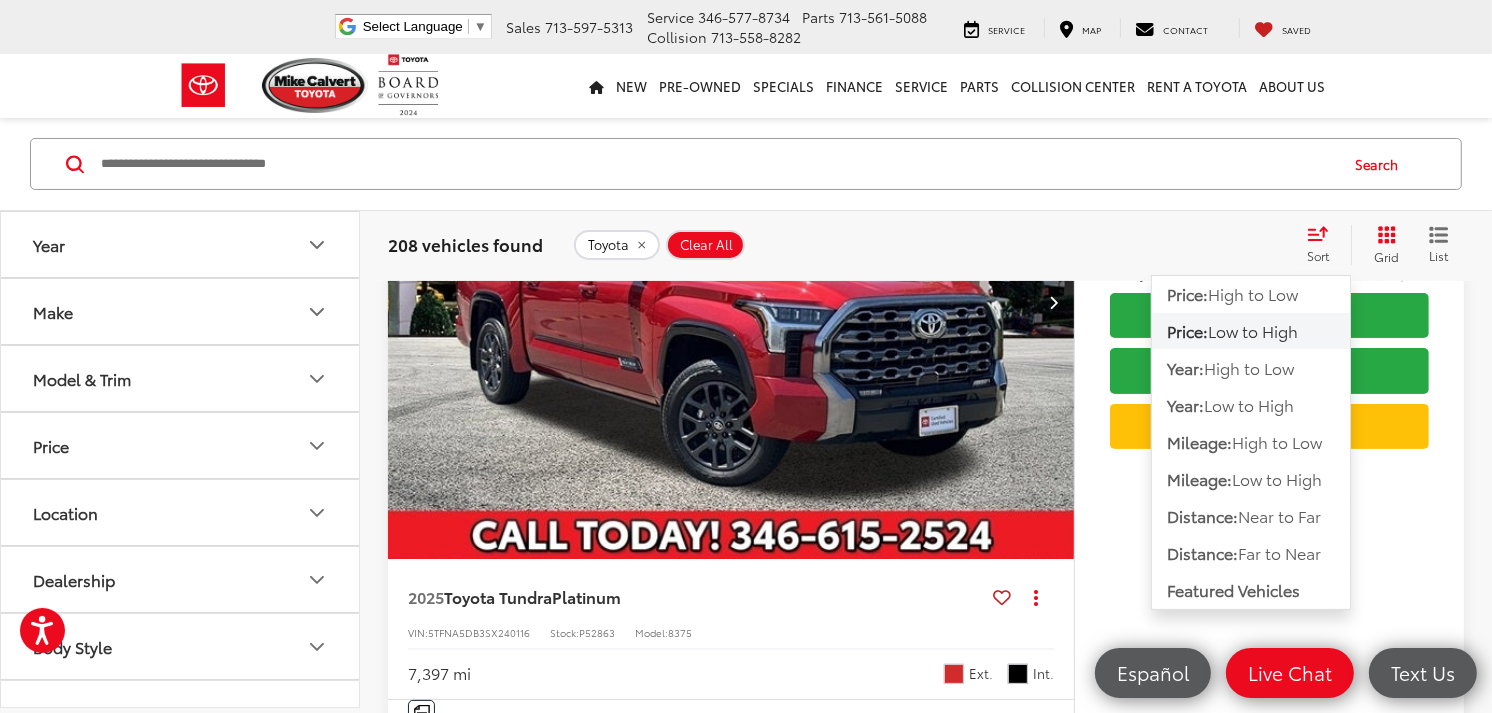 click on "Low to High" at bounding box center [1253, 330] 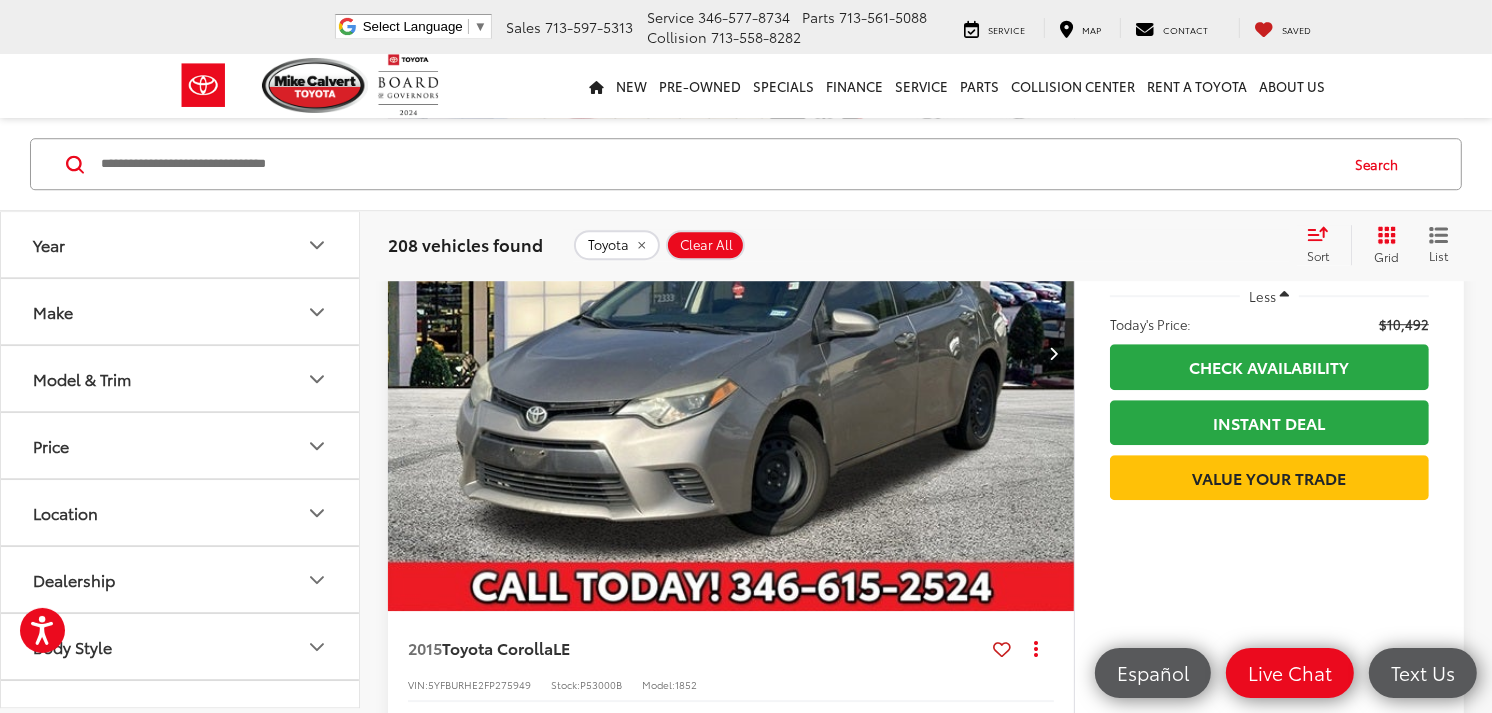 scroll, scrollTop: 4896, scrollLeft: 0, axis: vertical 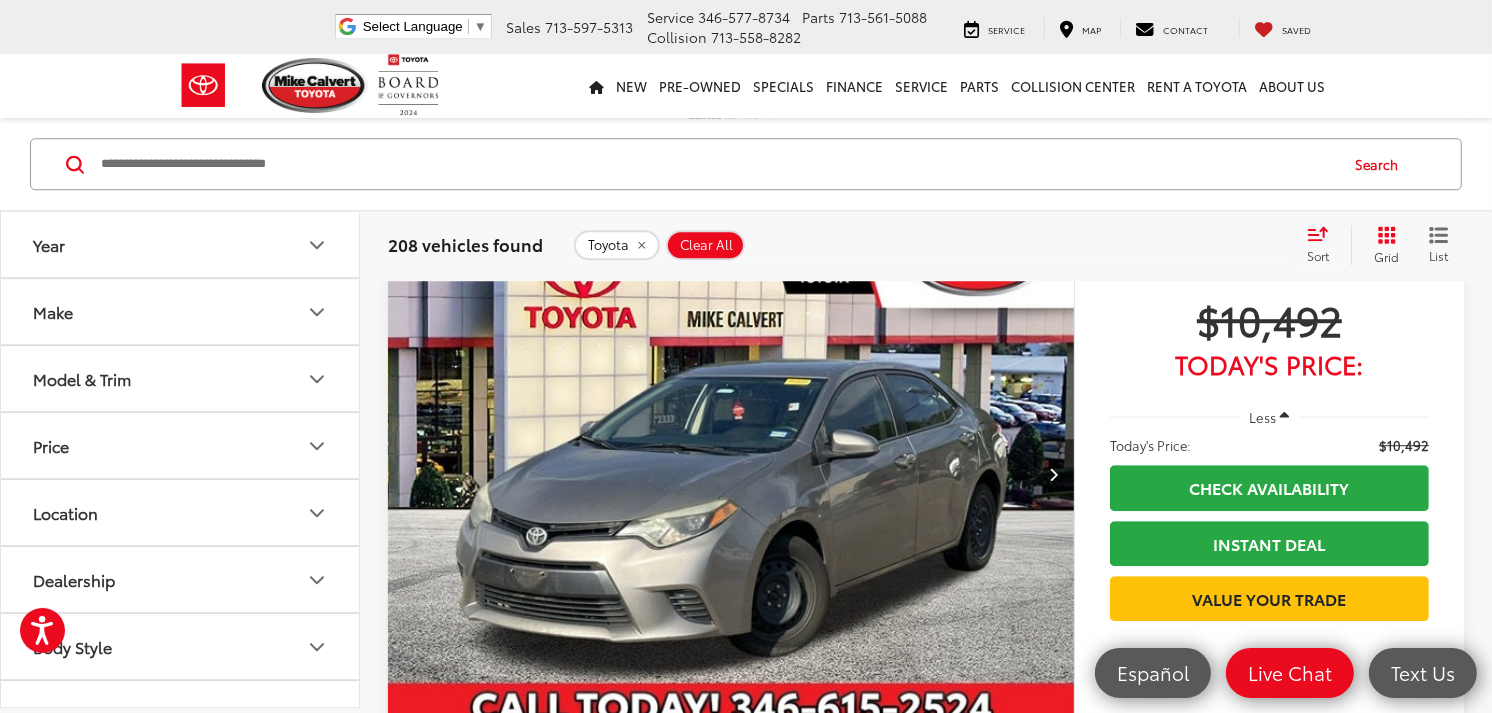 click on "Year" at bounding box center [181, 244] 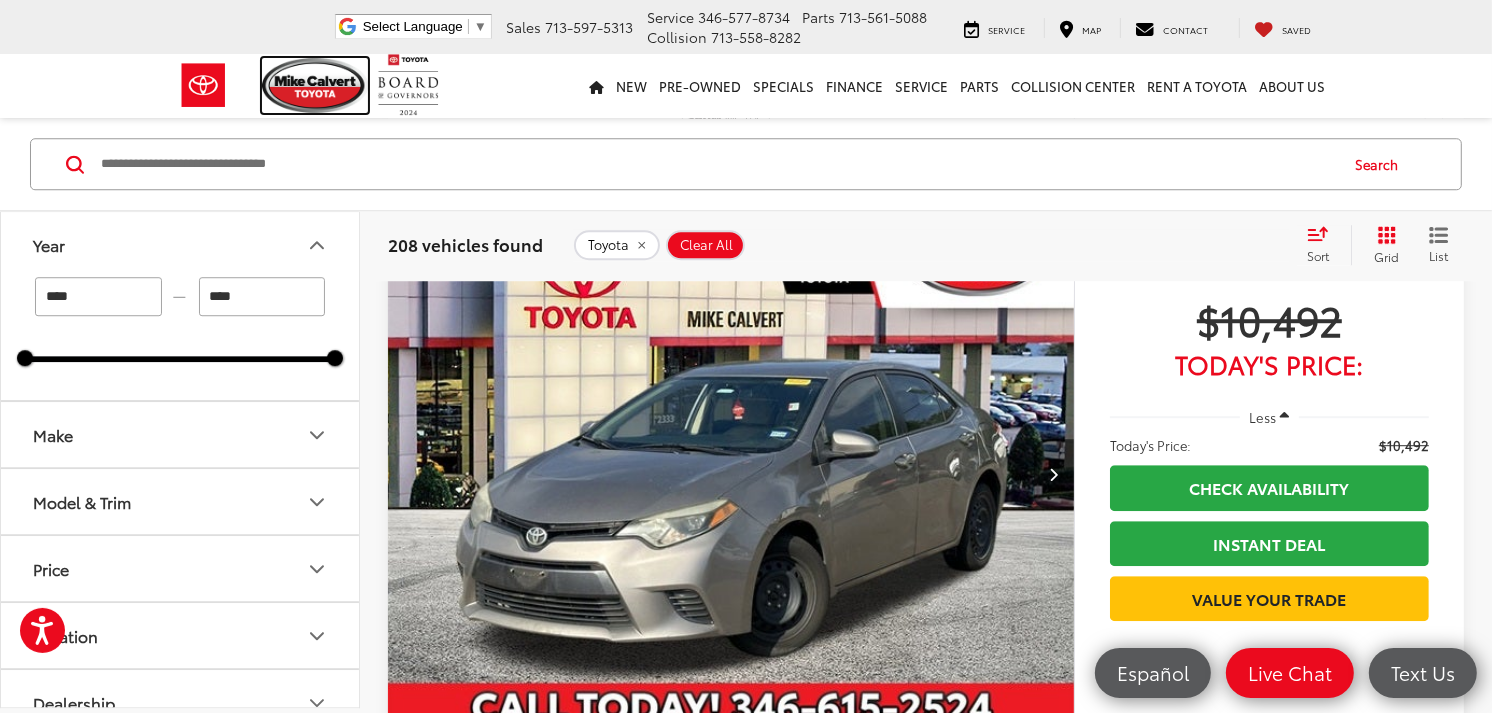 click at bounding box center [315, 85] 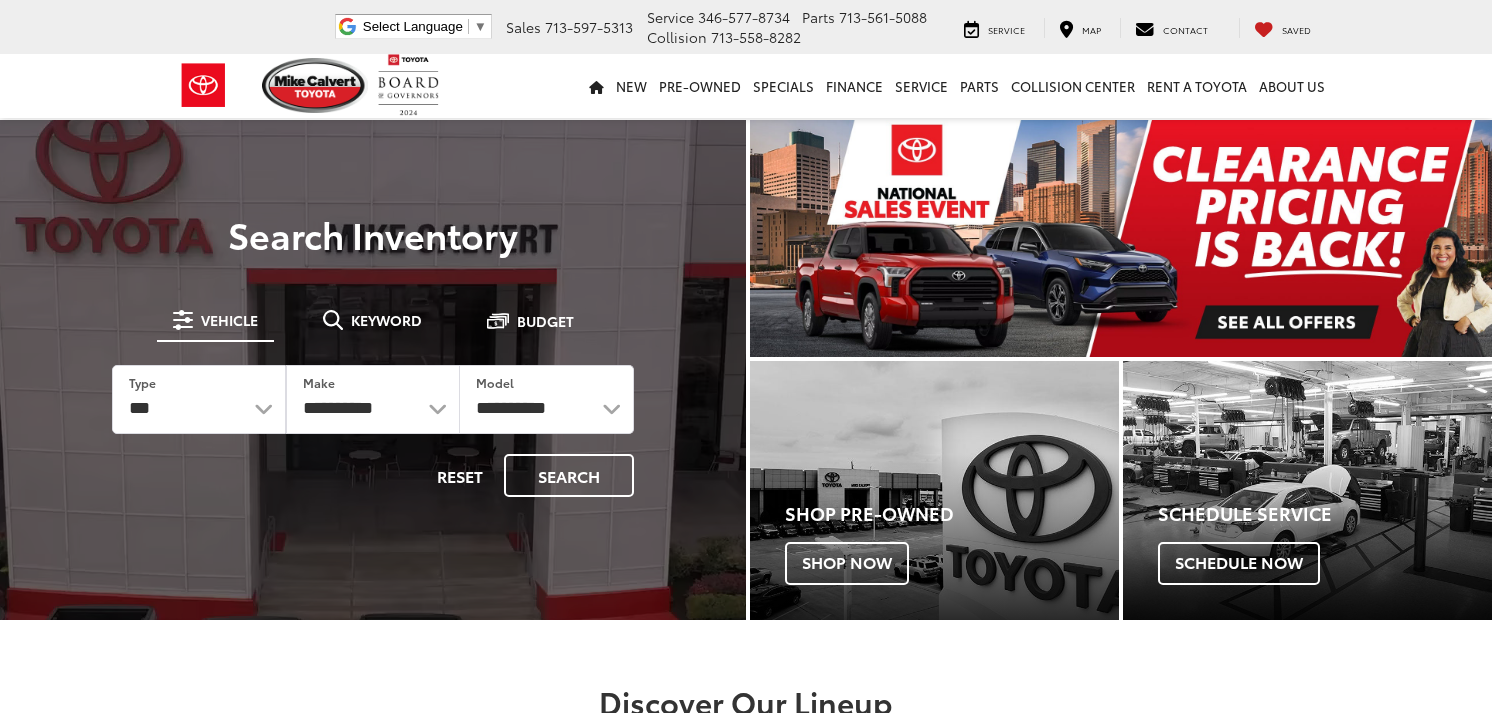 scroll, scrollTop: 0, scrollLeft: 0, axis: both 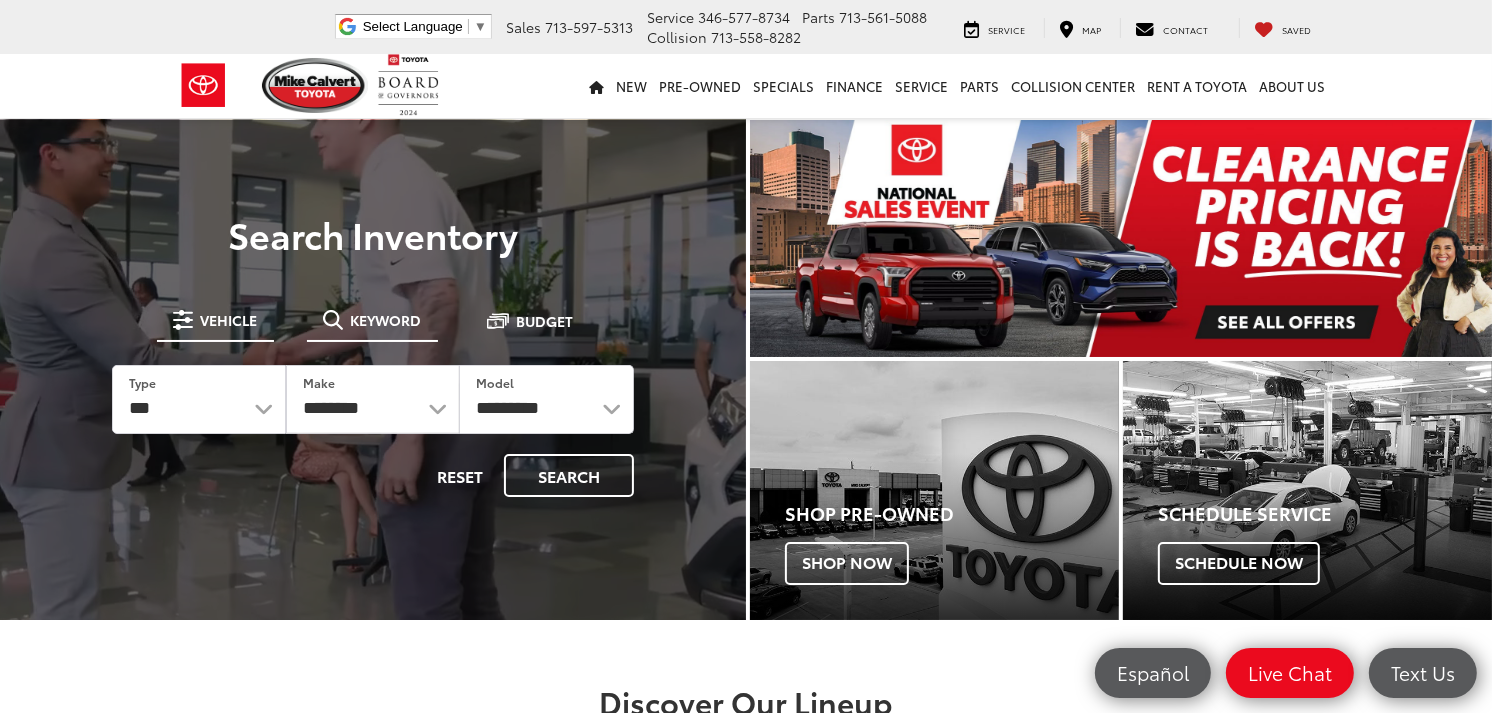 click on "Keyword" at bounding box center (386, 320) 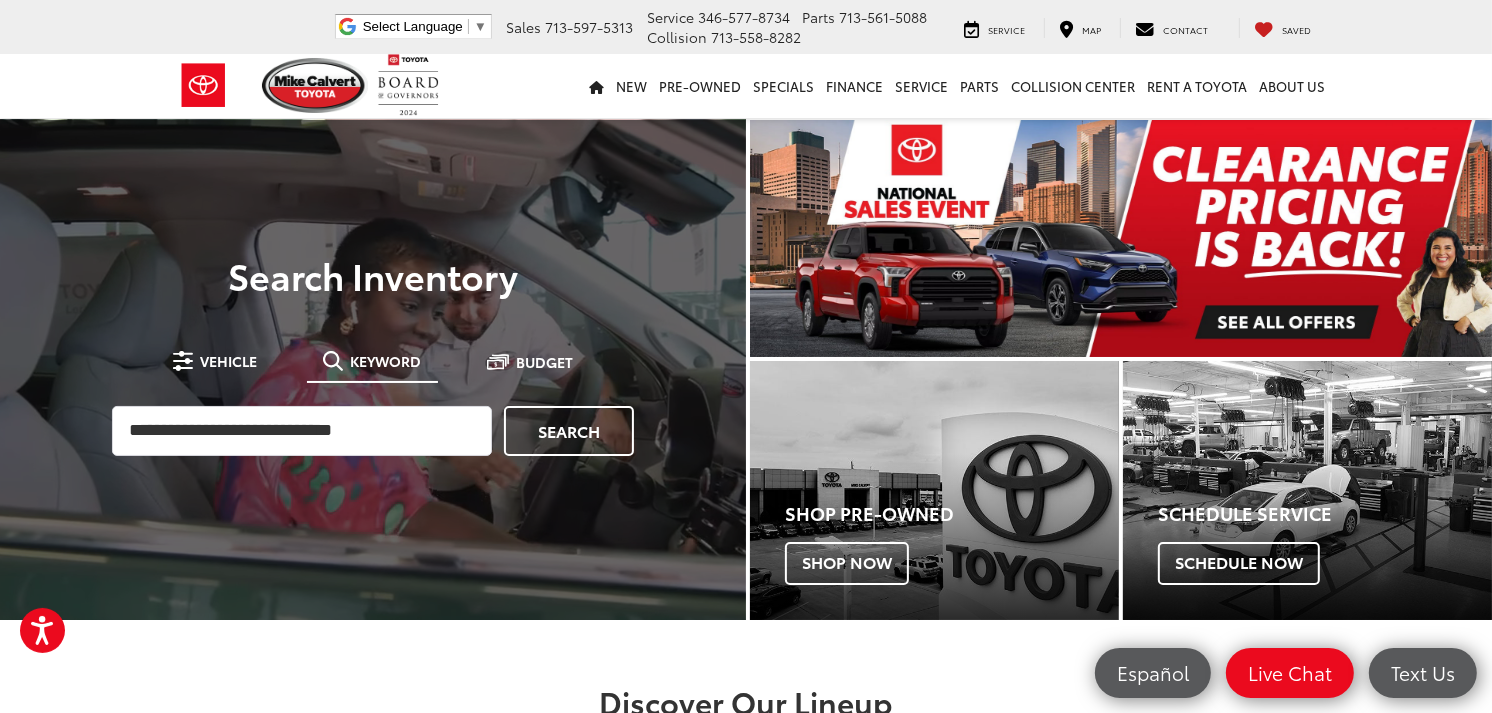 scroll, scrollTop: 0, scrollLeft: 0, axis: both 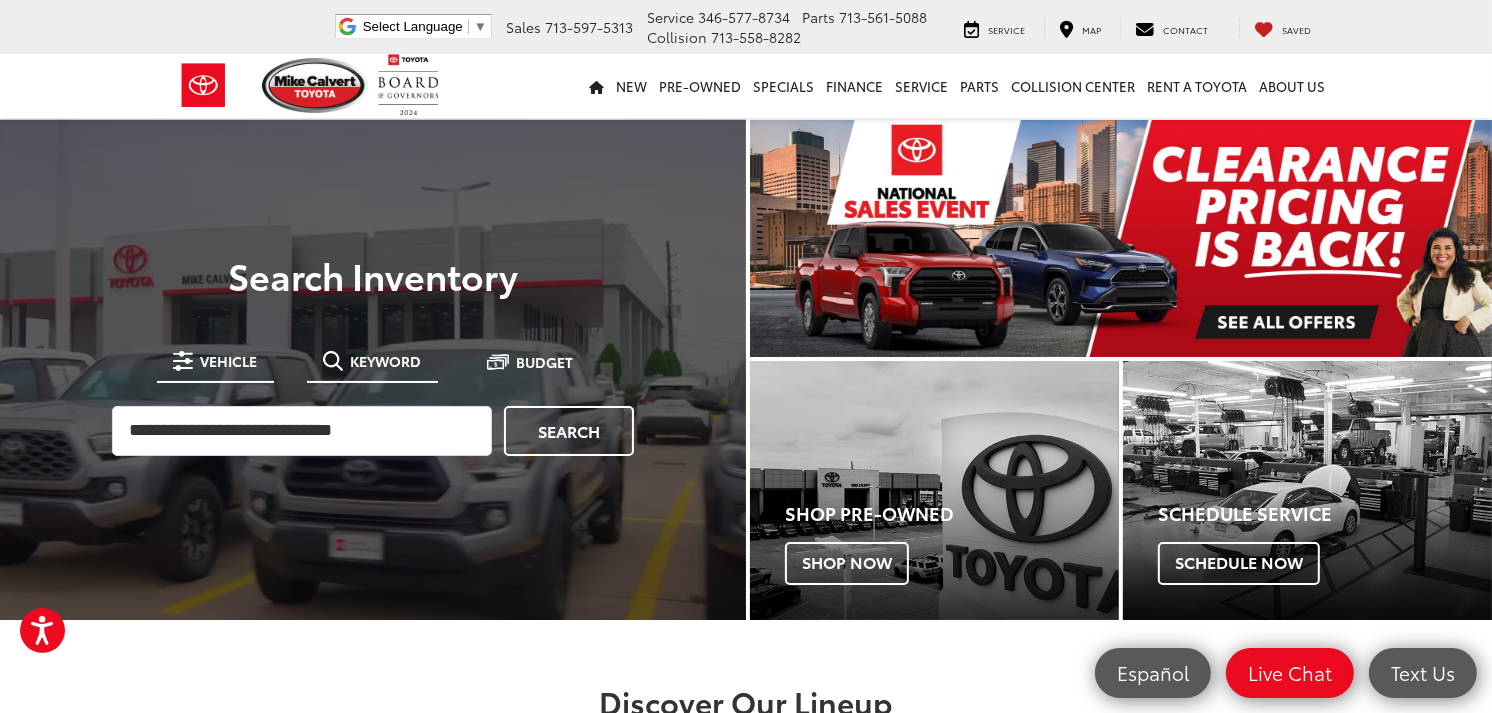 click on "Vehicle" at bounding box center (229, 361) 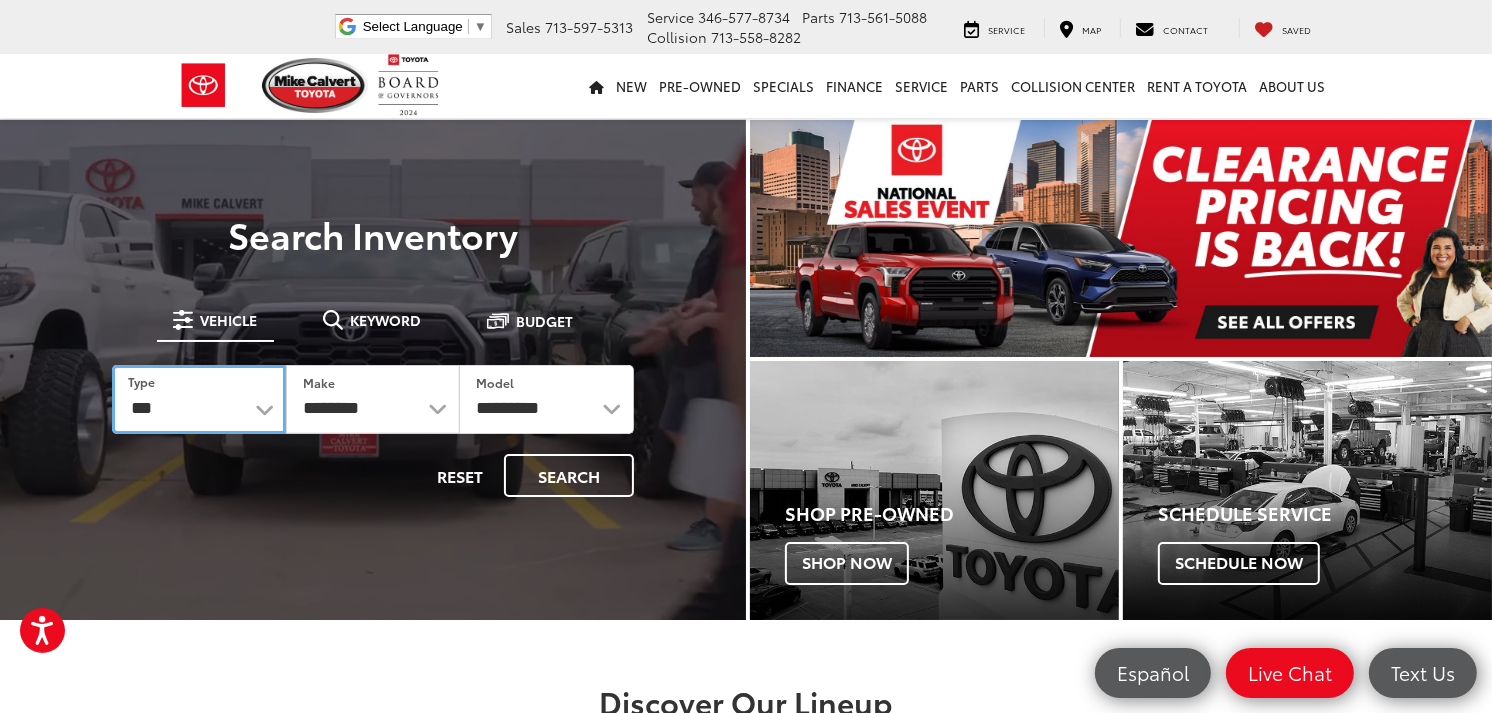 click on "***
***
****
*********" at bounding box center [199, 399] 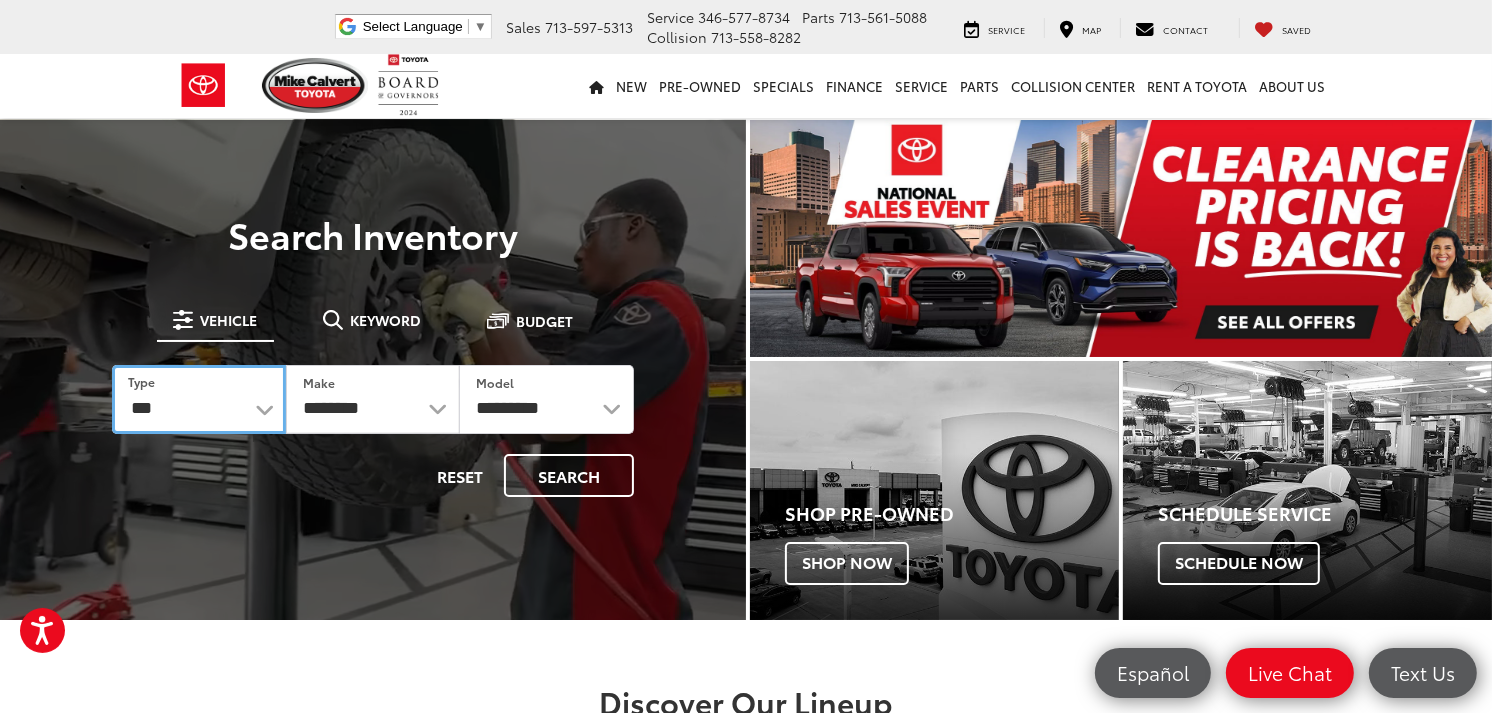 select on "******" 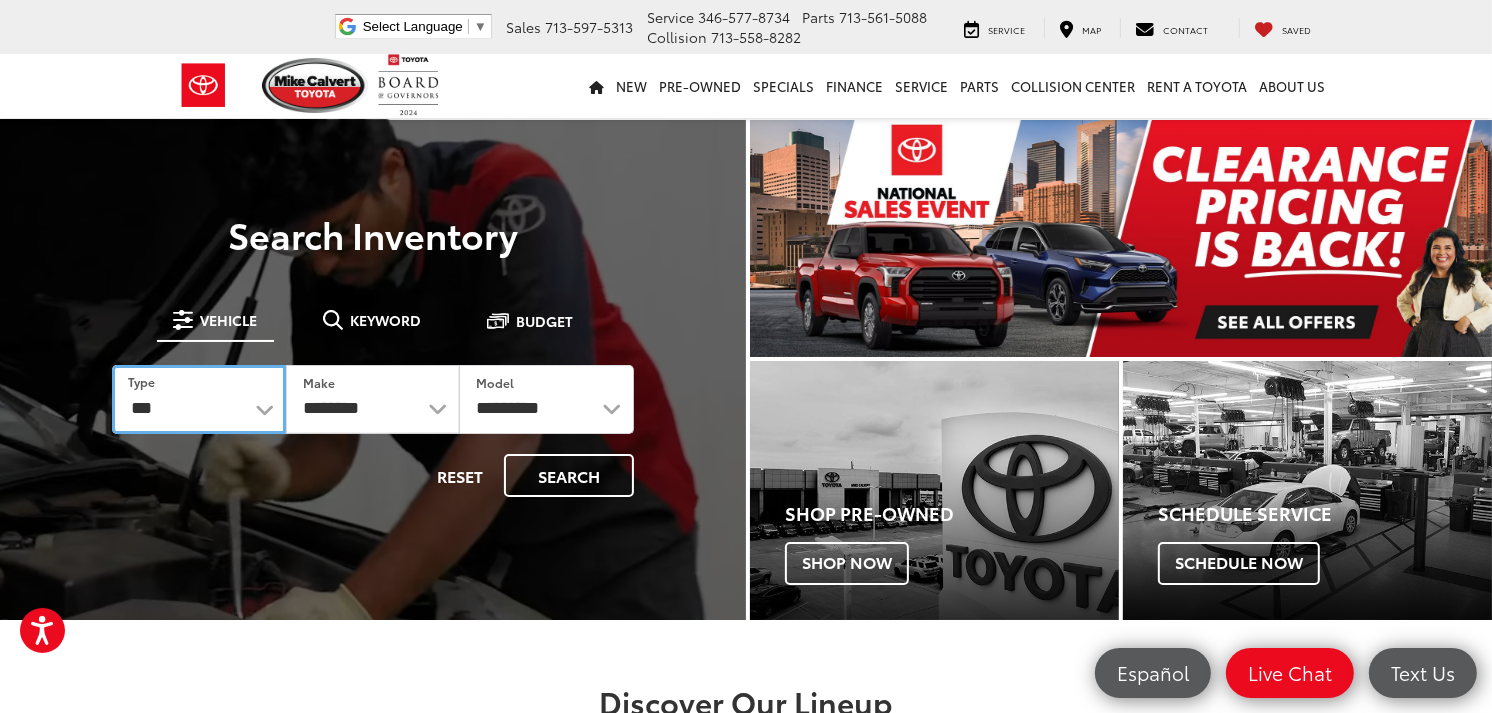click on "***
***
****
*********" at bounding box center (199, 399) 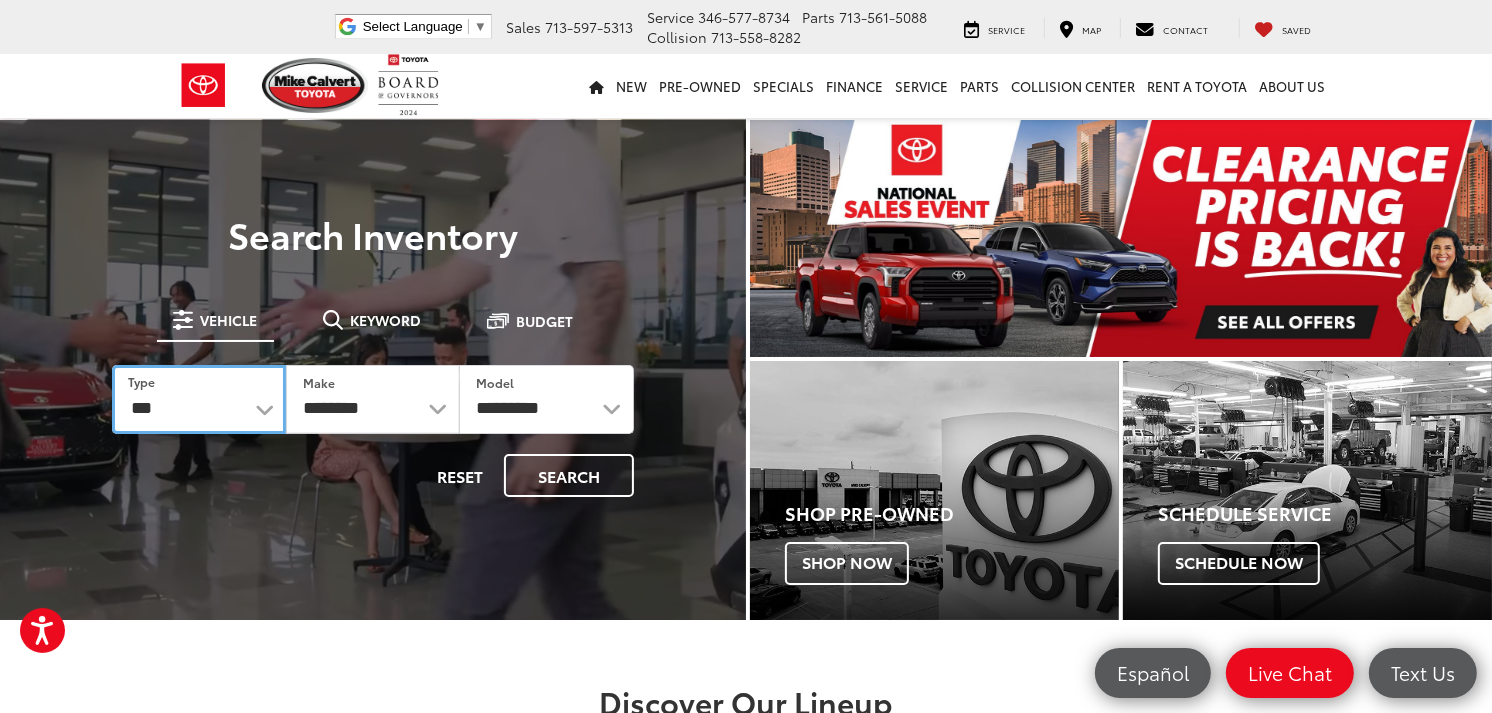 select 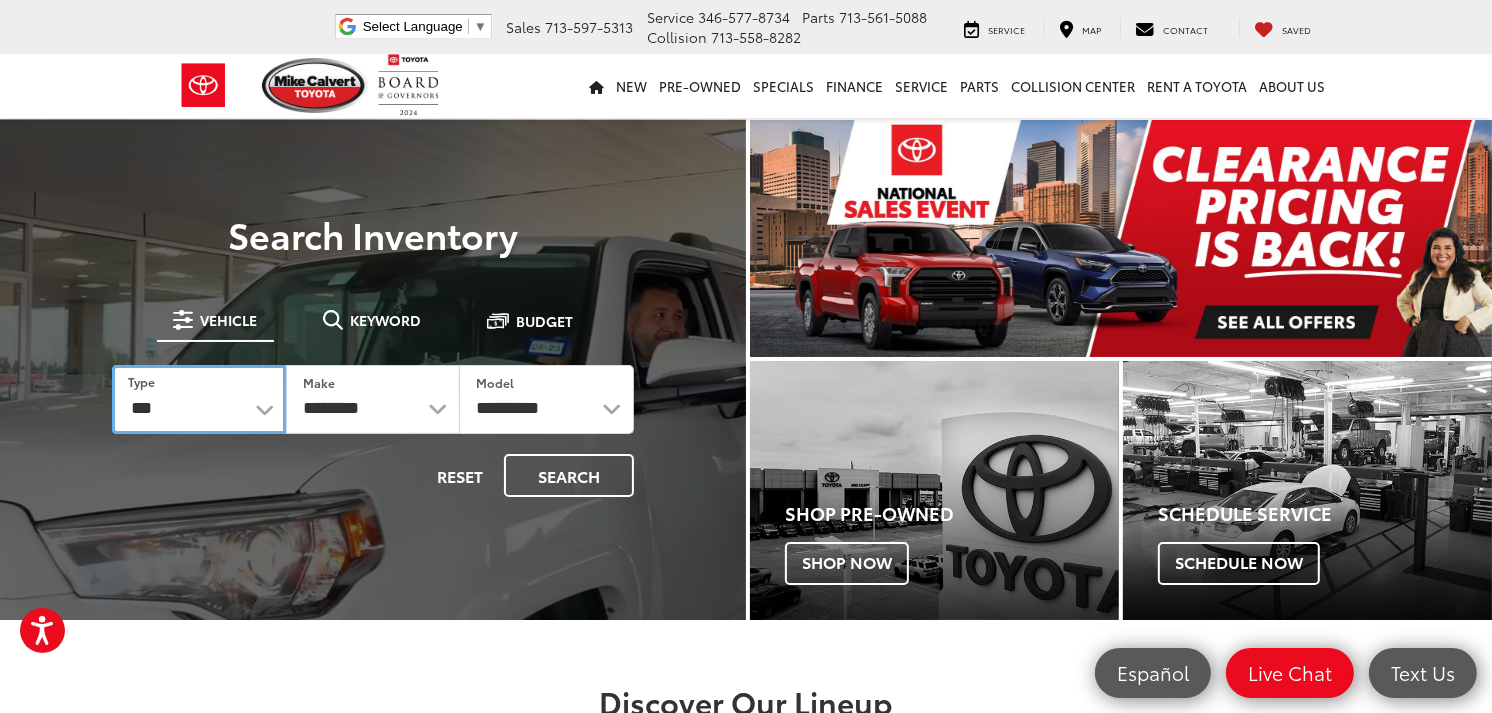 select 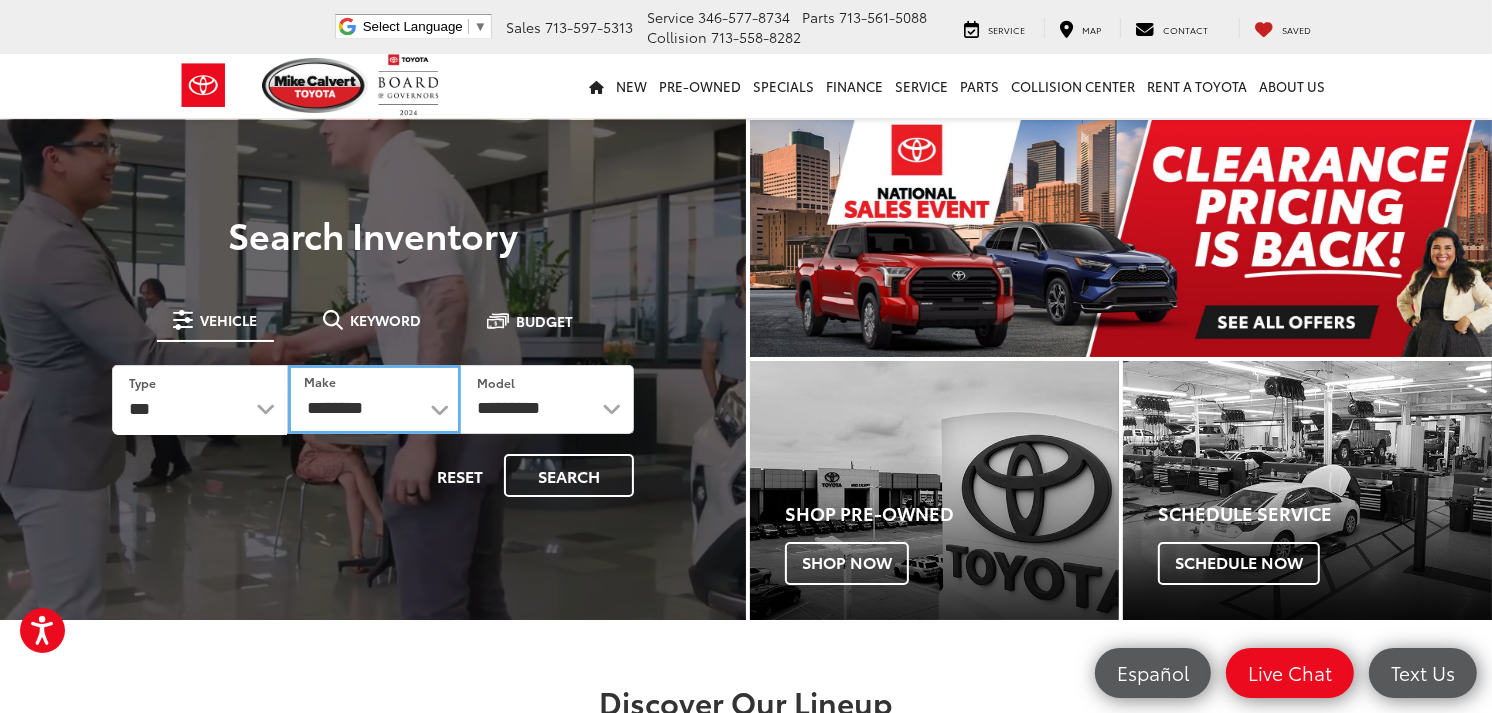 click on "**********" at bounding box center (374, 399) 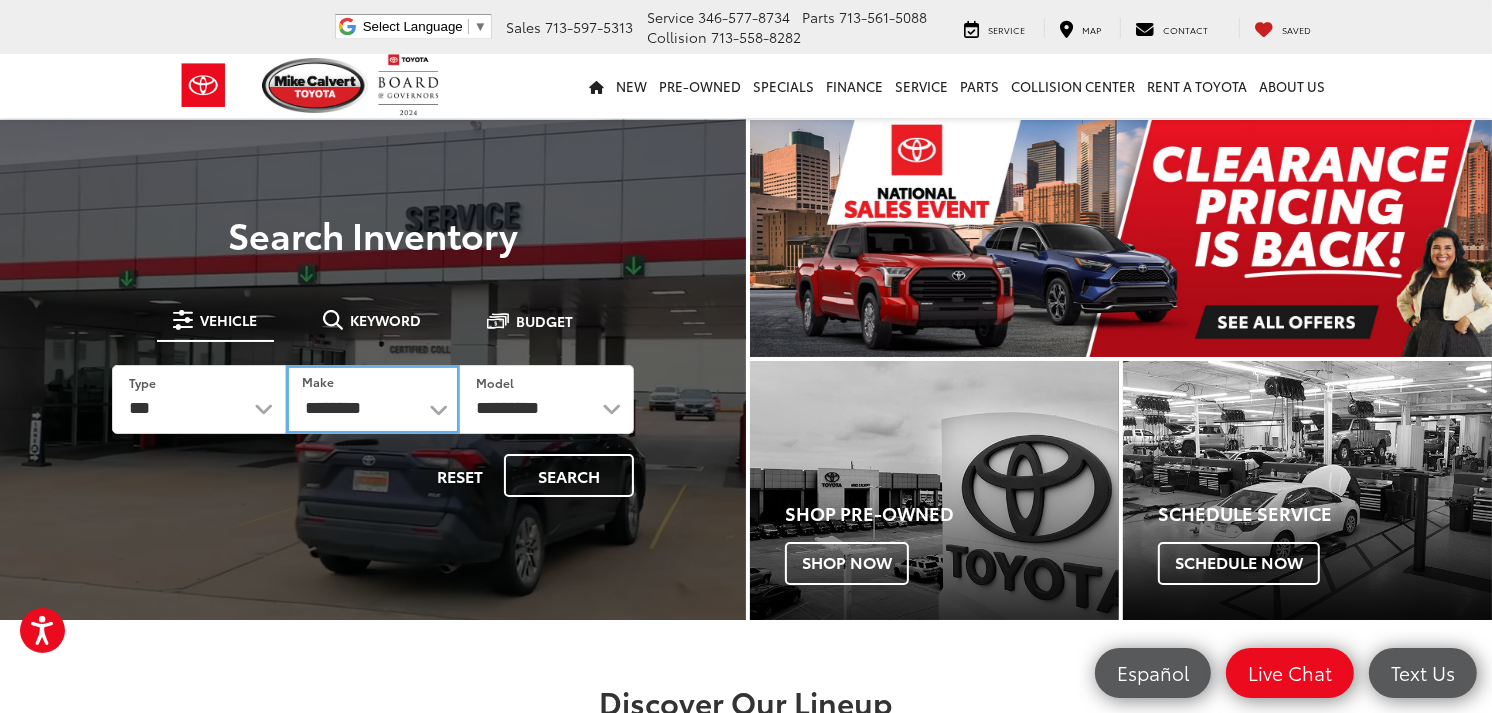select on "******" 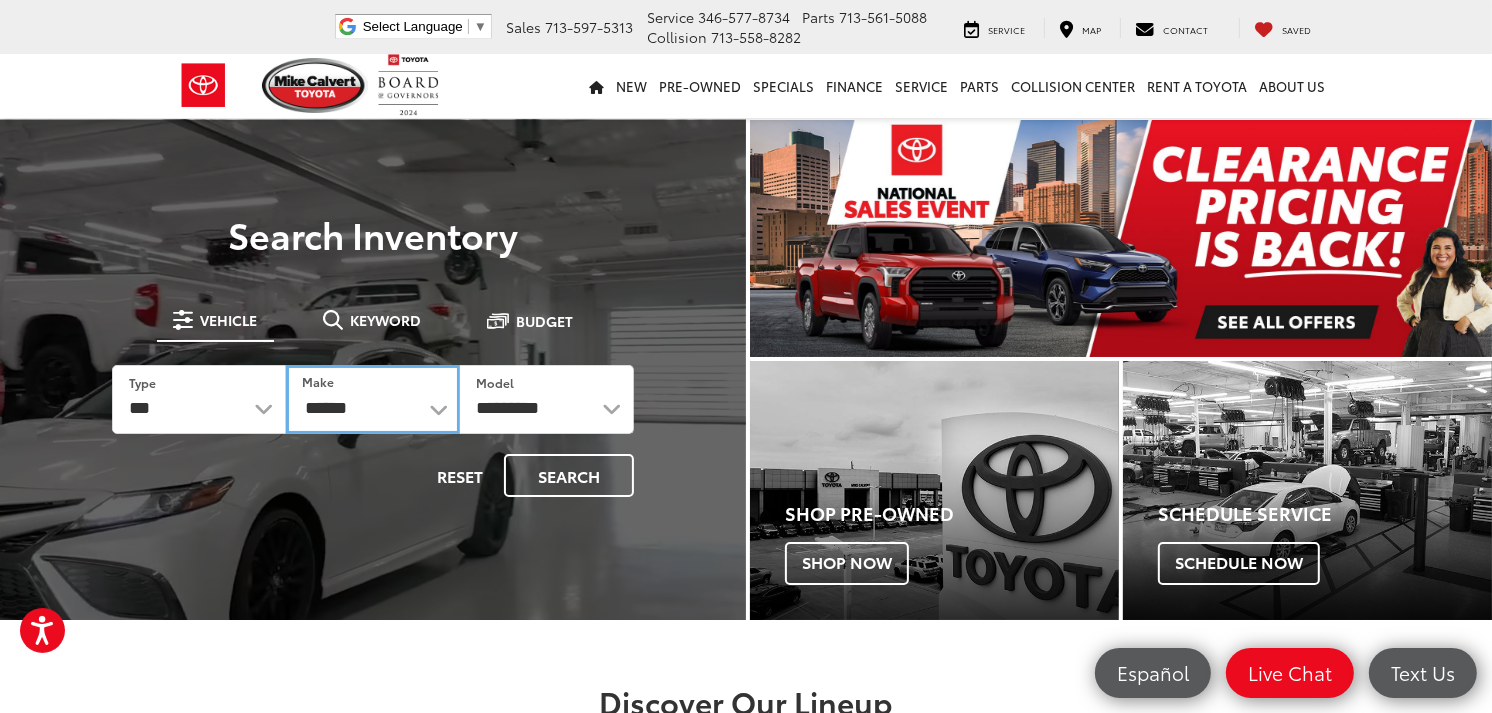 click on "**********" at bounding box center (373, 399) 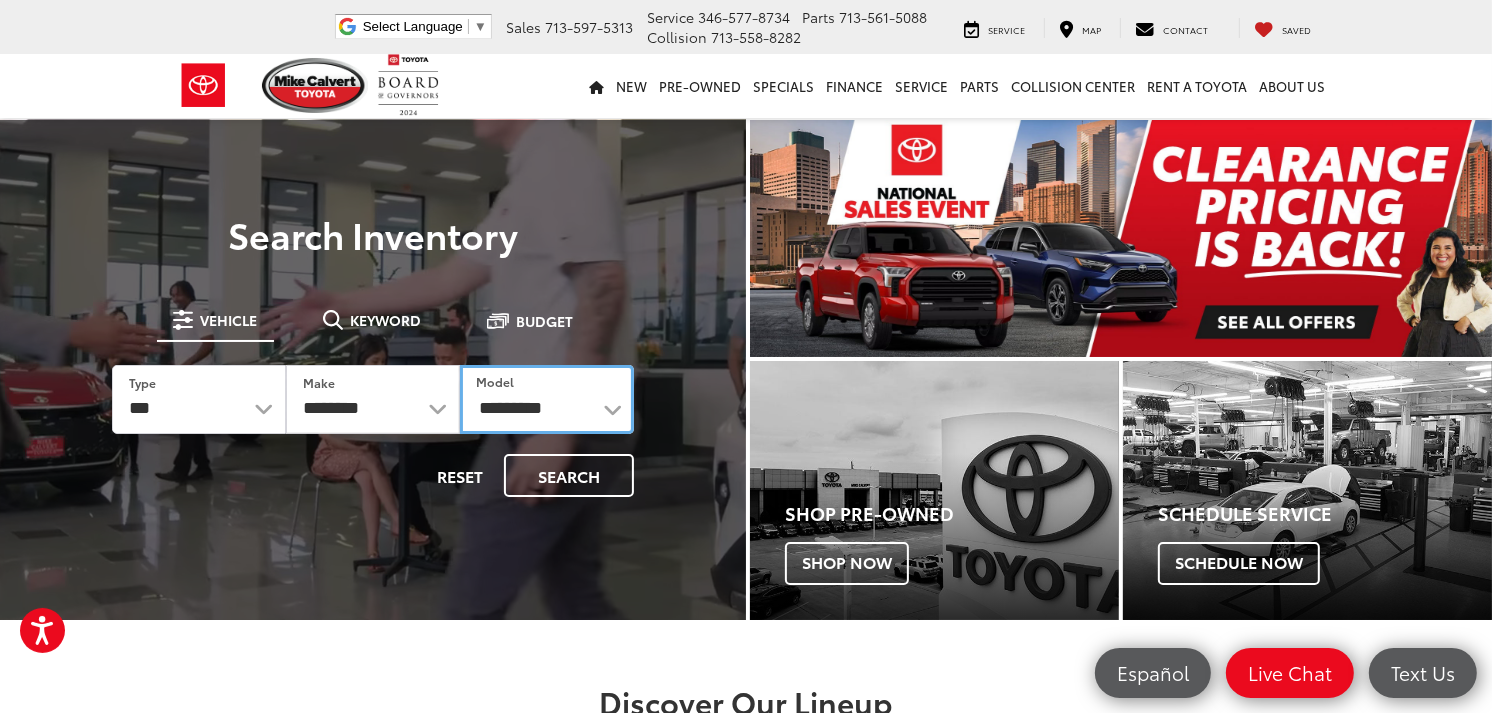 click on "**********" at bounding box center [547, 399] 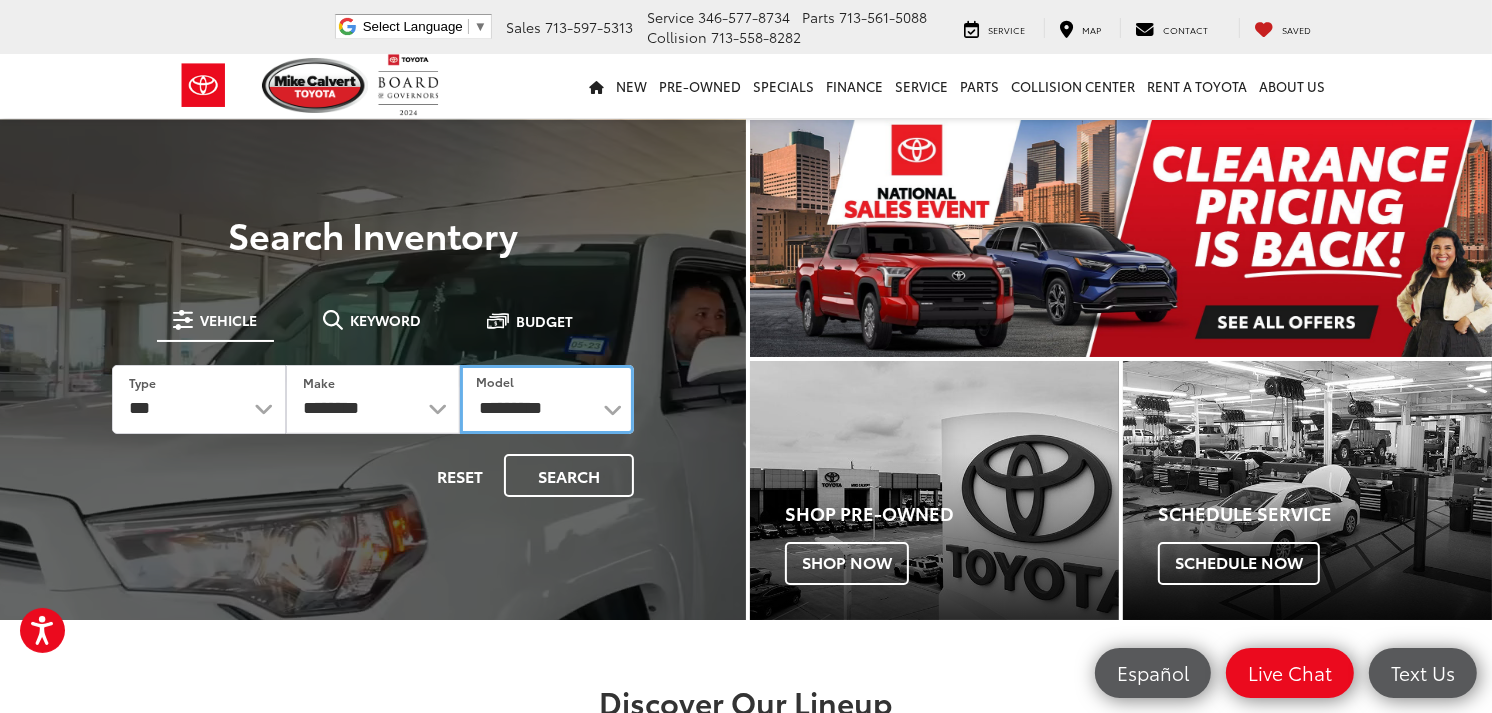 select on "*******" 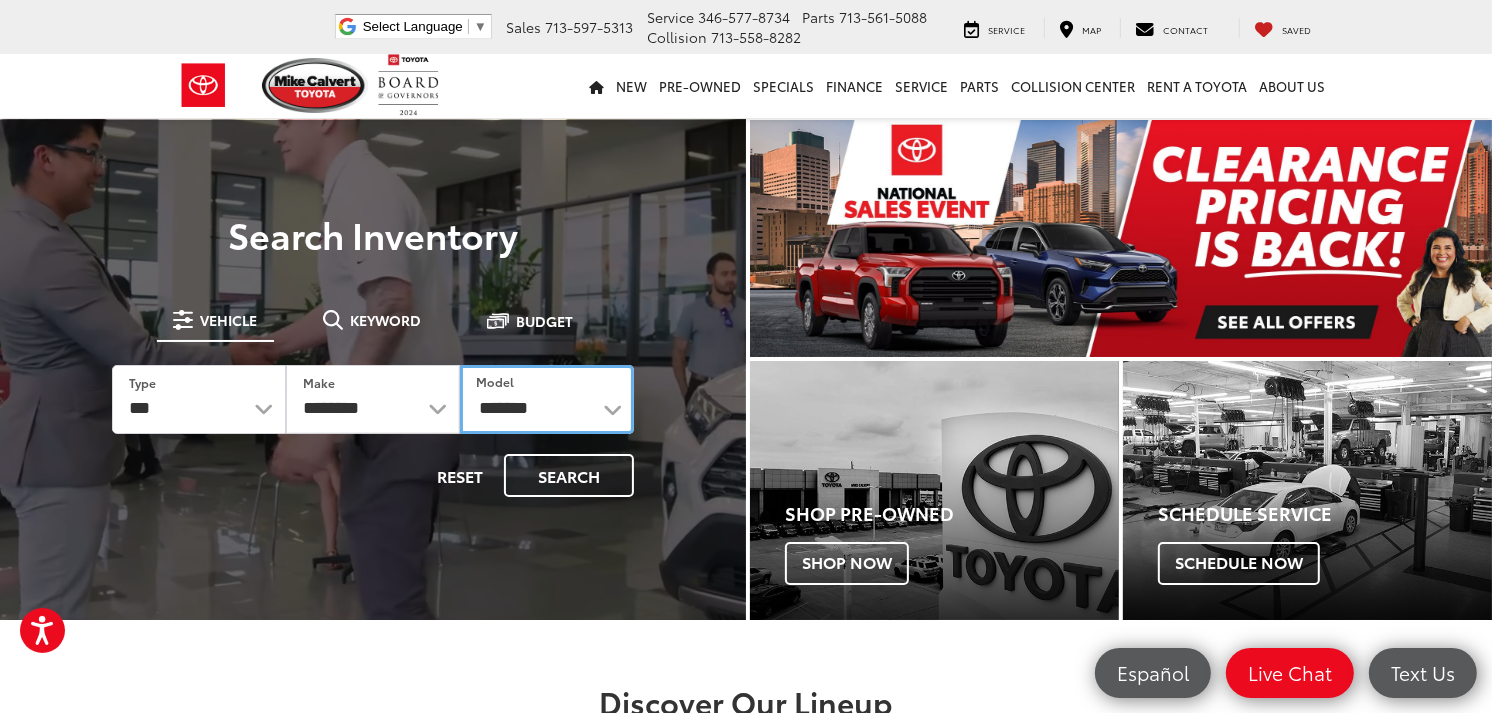 click on "**********" at bounding box center (547, 399) 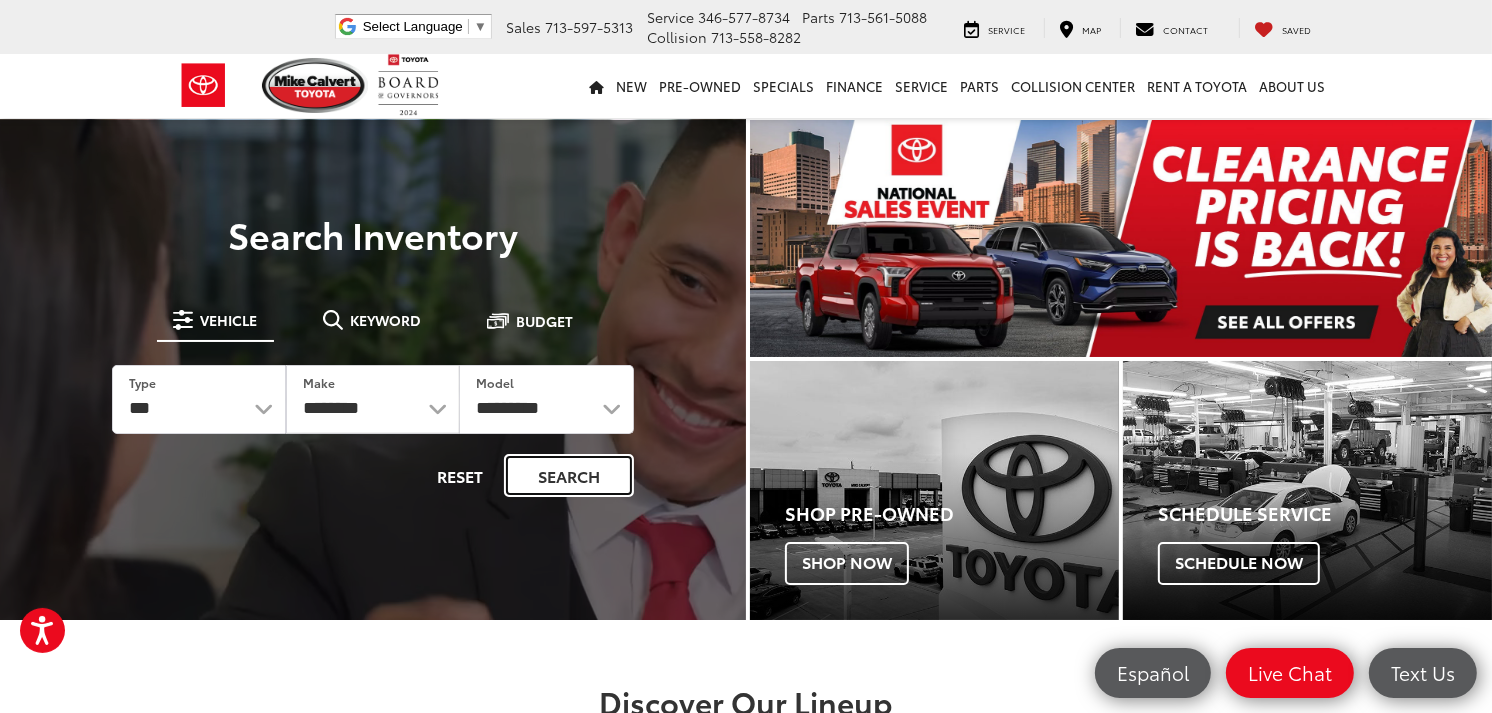 click on "Search" at bounding box center (569, 475) 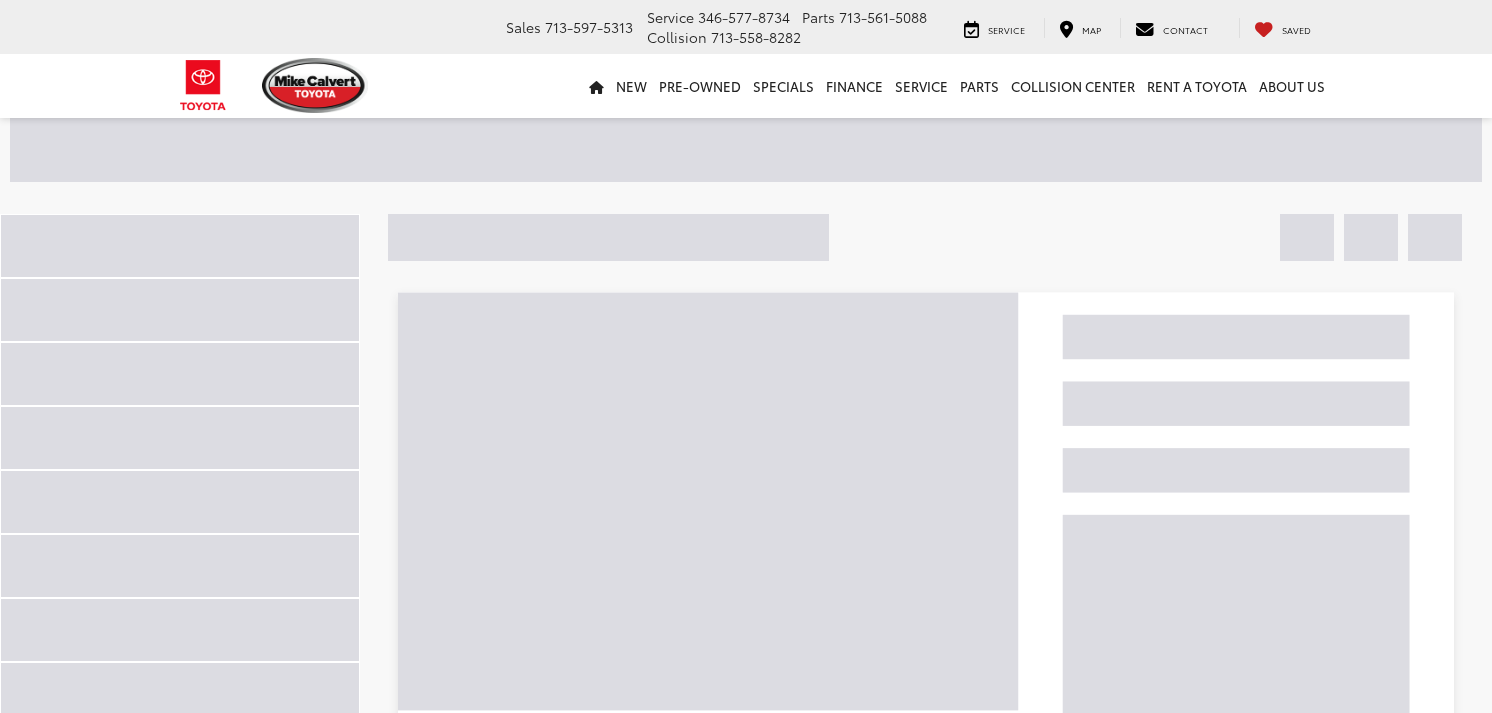 scroll, scrollTop: 0, scrollLeft: 0, axis: both 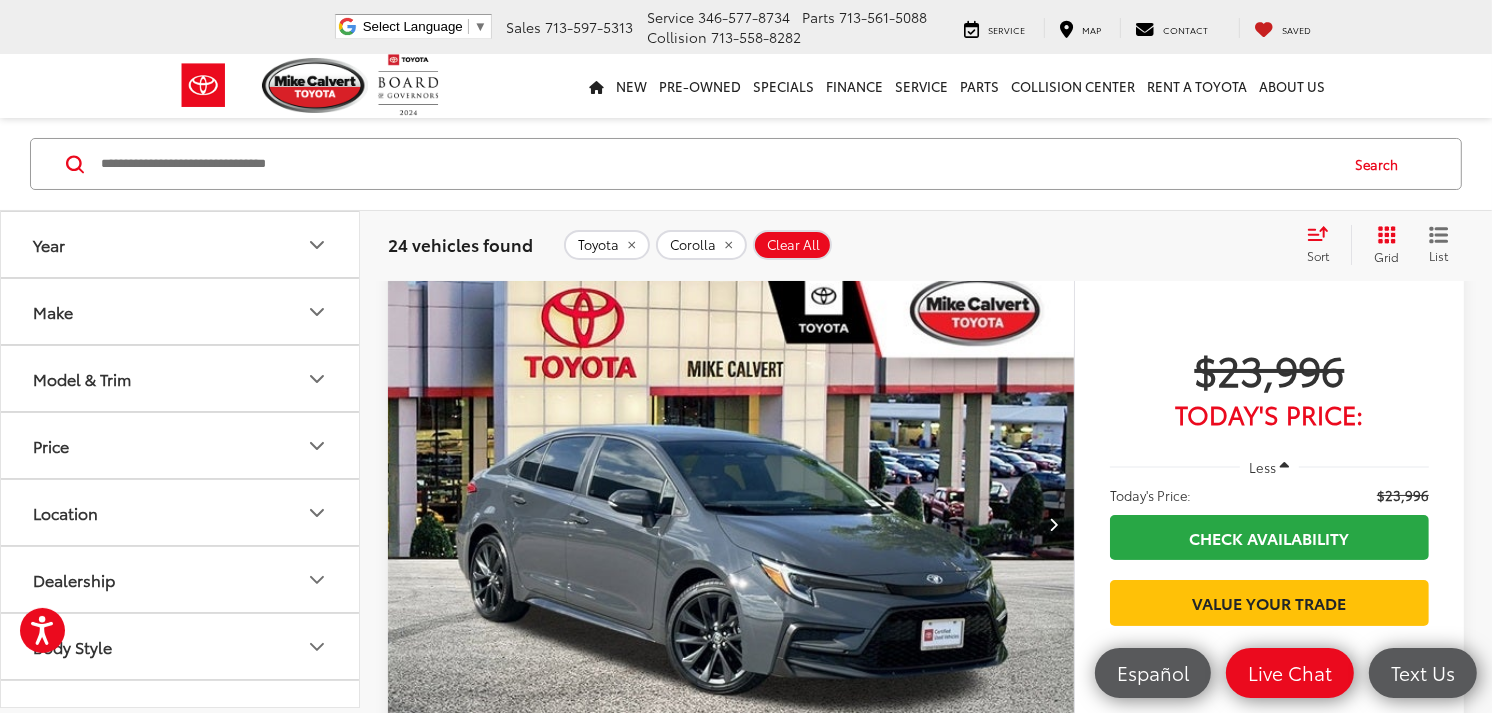 click on "Sort" at bounding box center (1318, 255) 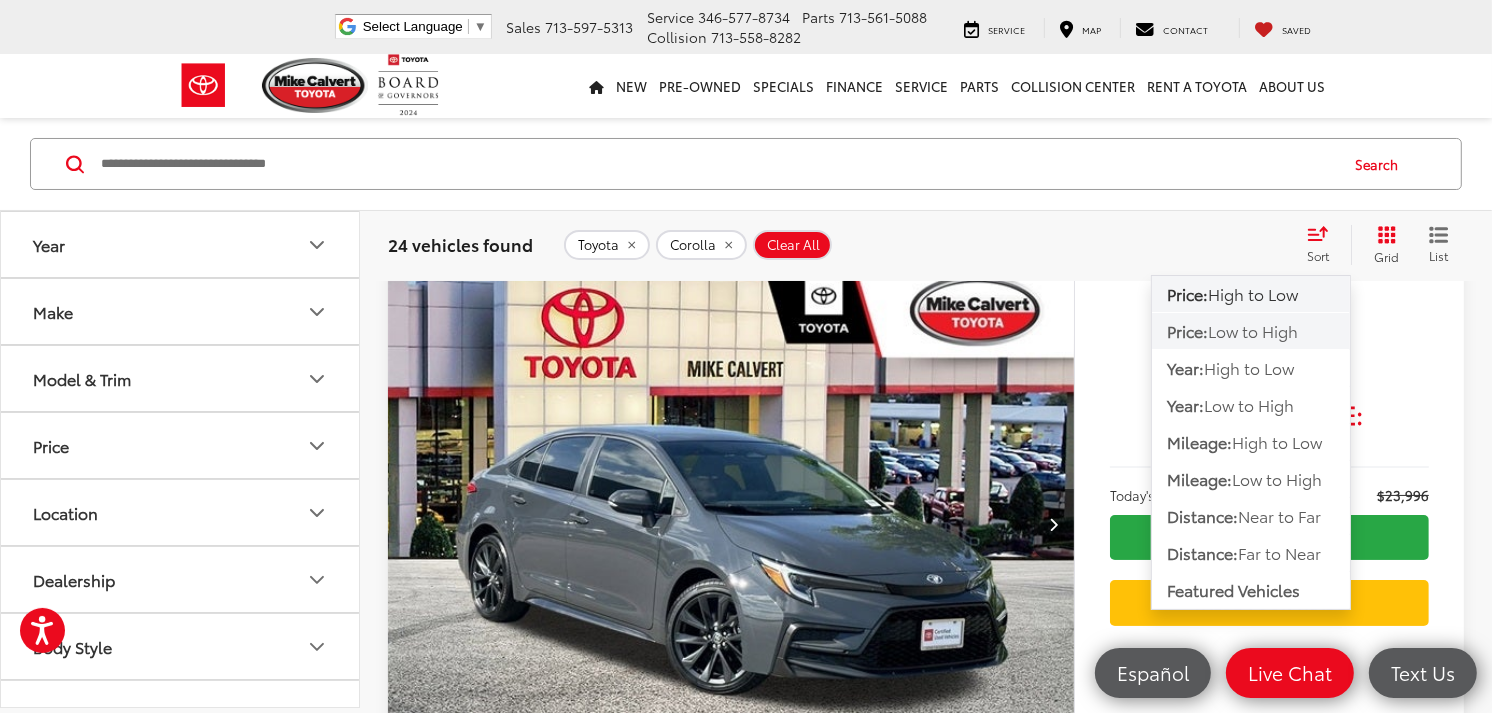 click on "Low to High" at bounding box center [1253, 330] 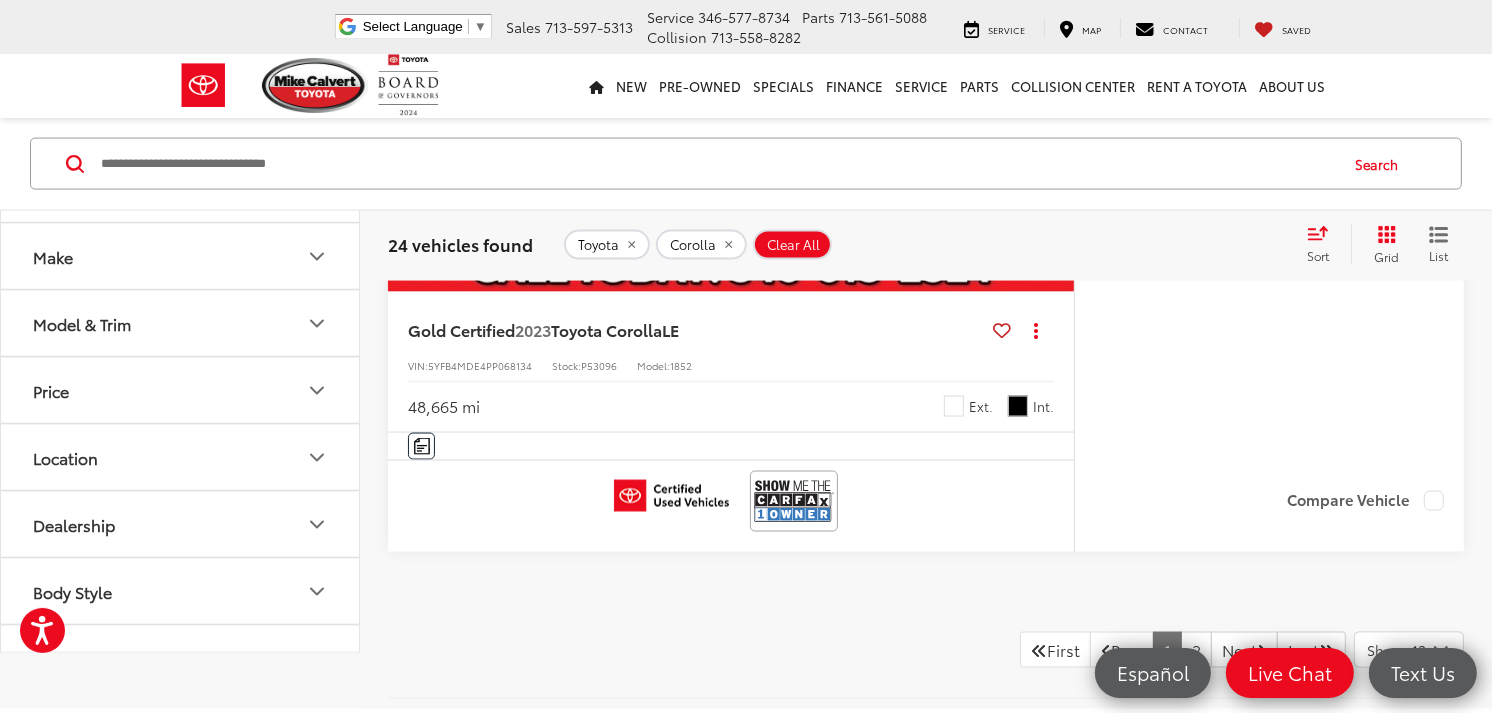 scroll, scrollTop: 9555, scrollLeft: 0, axis: vertical 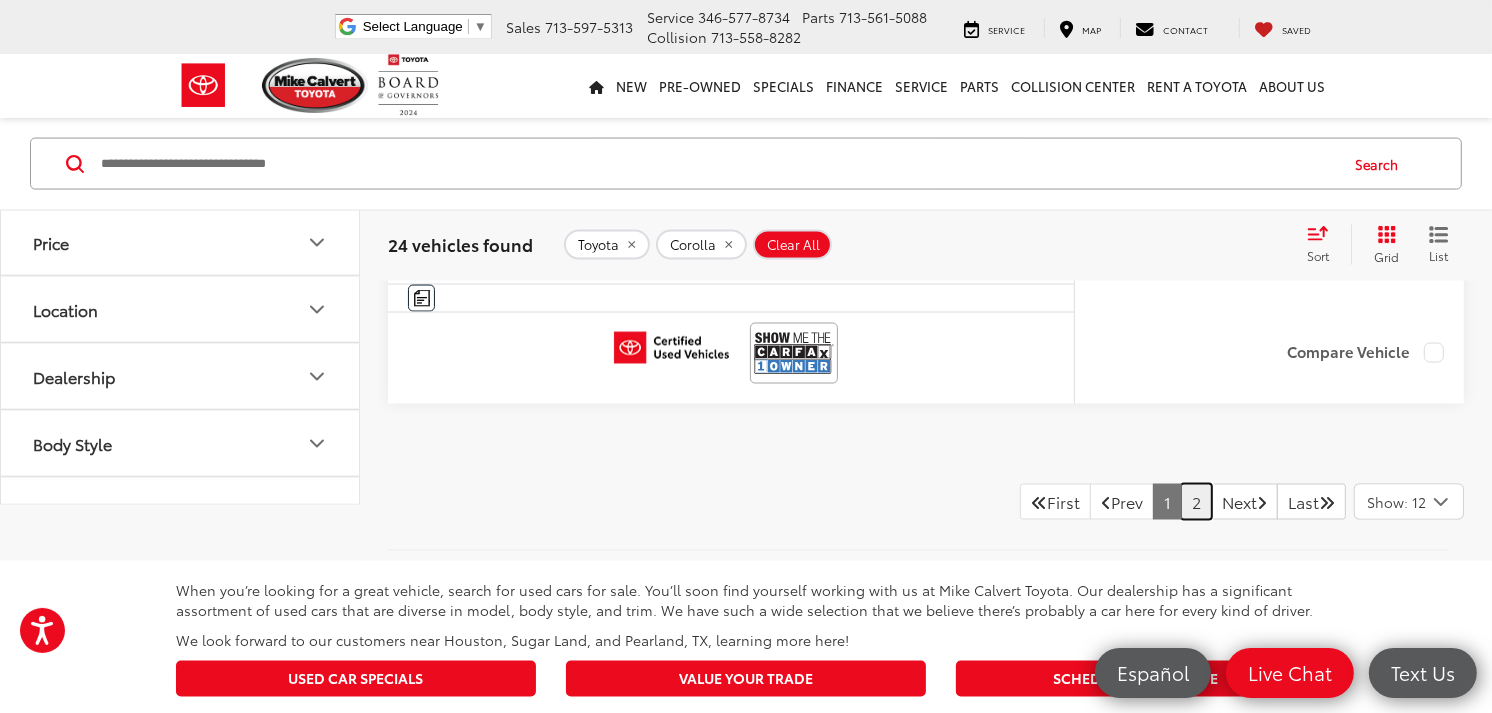click on "2" at bounding box center [1196, 502] 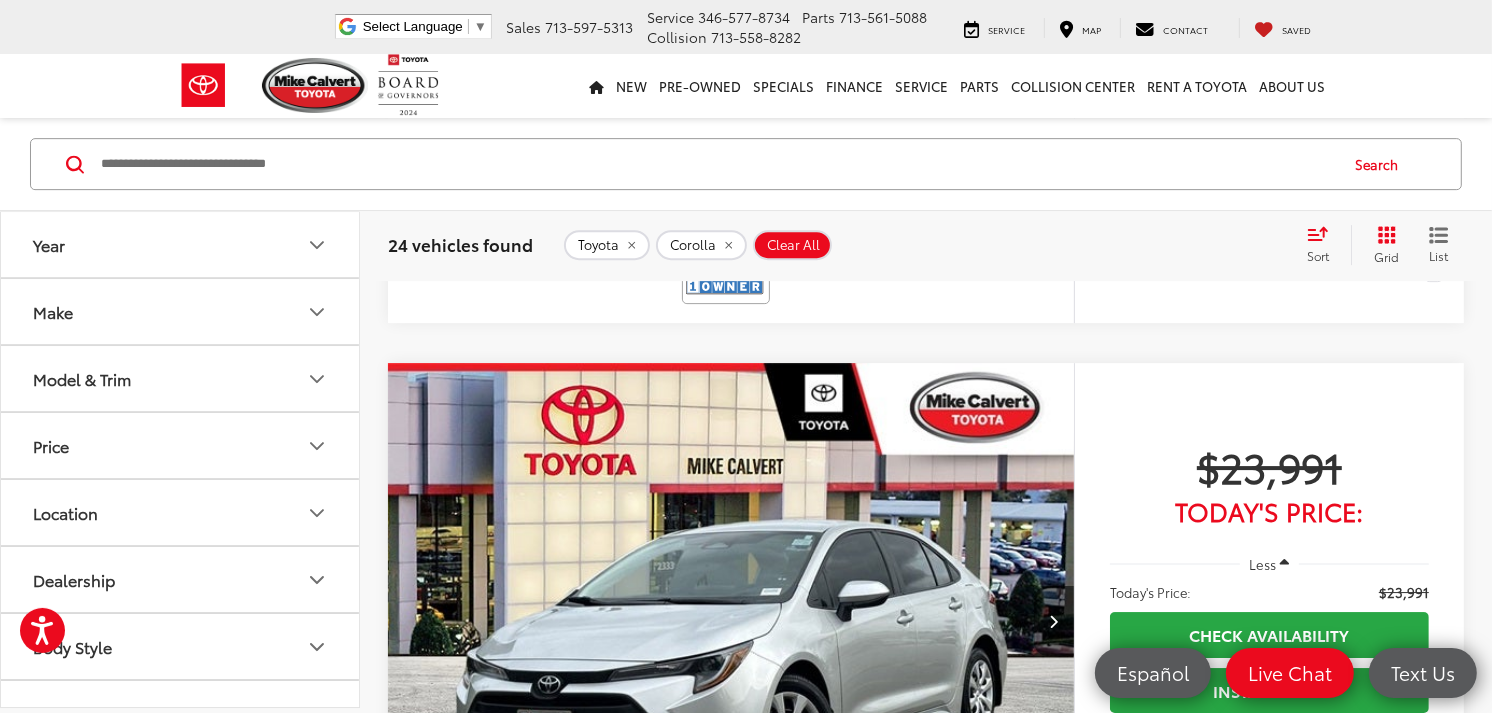 scroll, scrollTop: 5888, scrollLeft: 0, axis: vertical 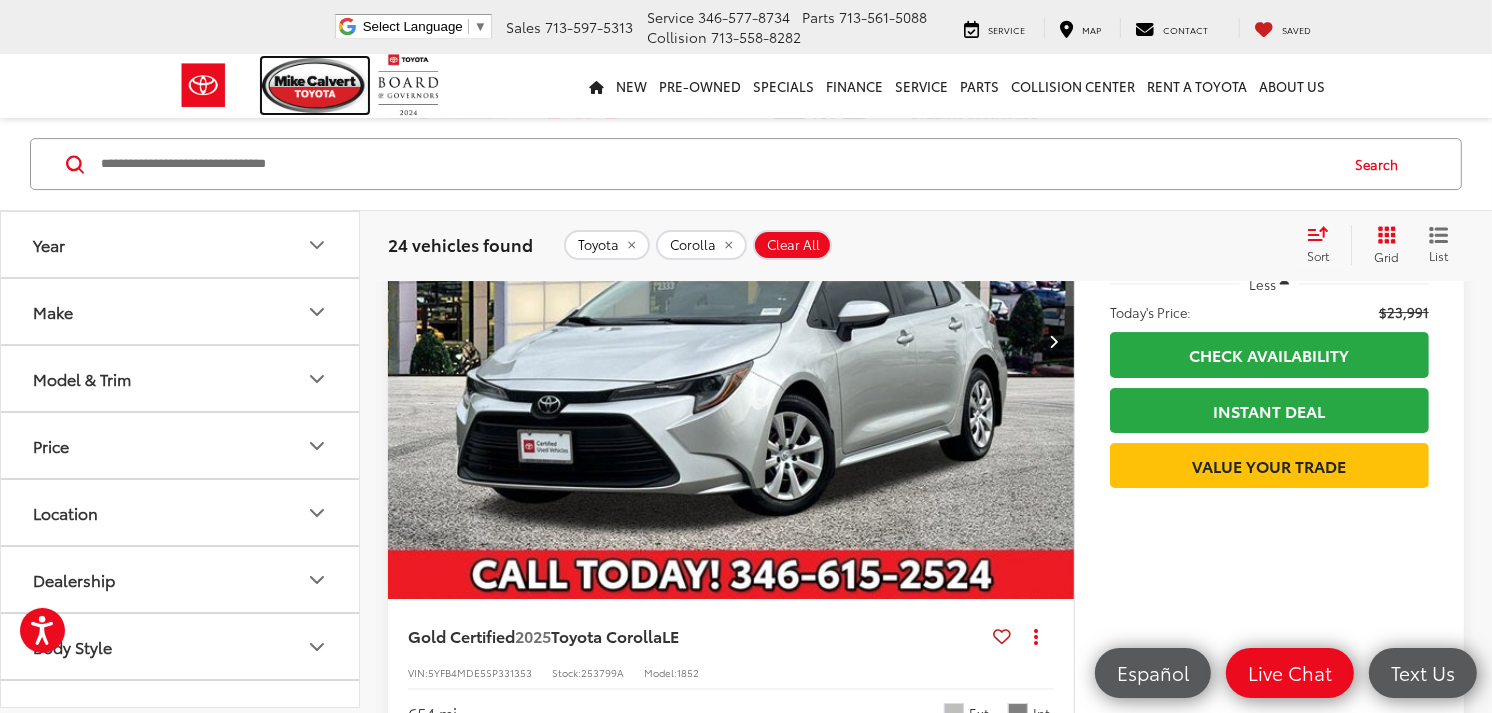 click at bounding box center (315, 85) 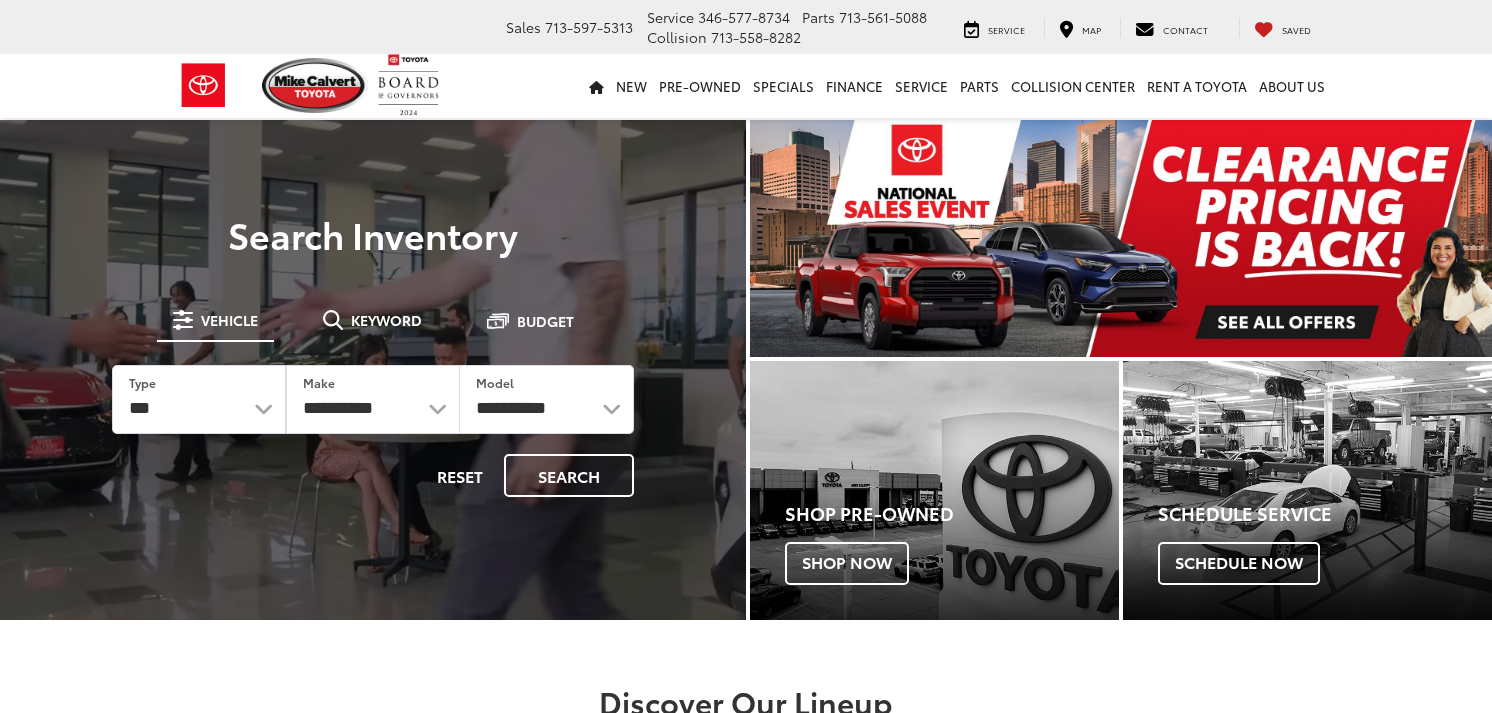 scroll, scrollTop: 0, scrollLeft: 0, axis: both 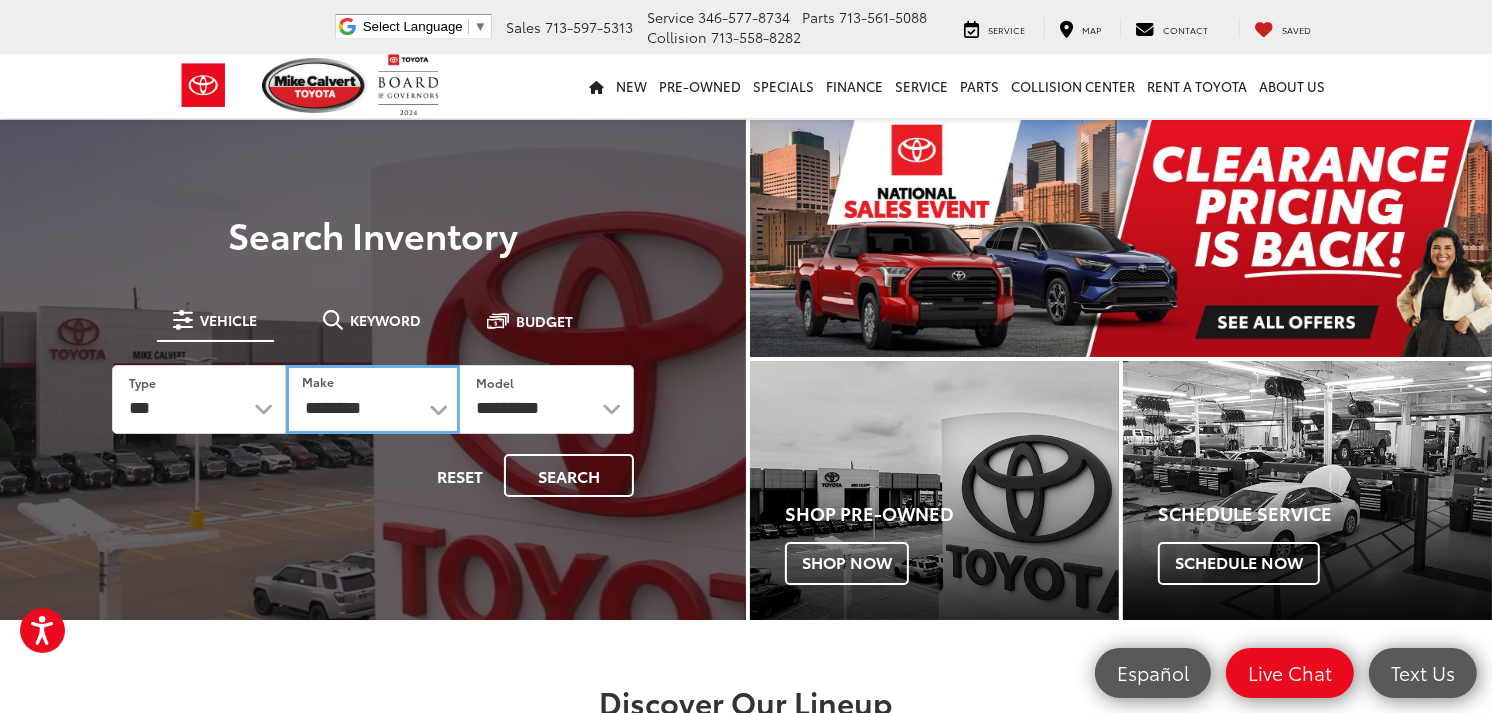 click on "**********" at bounding box center [373, 399] 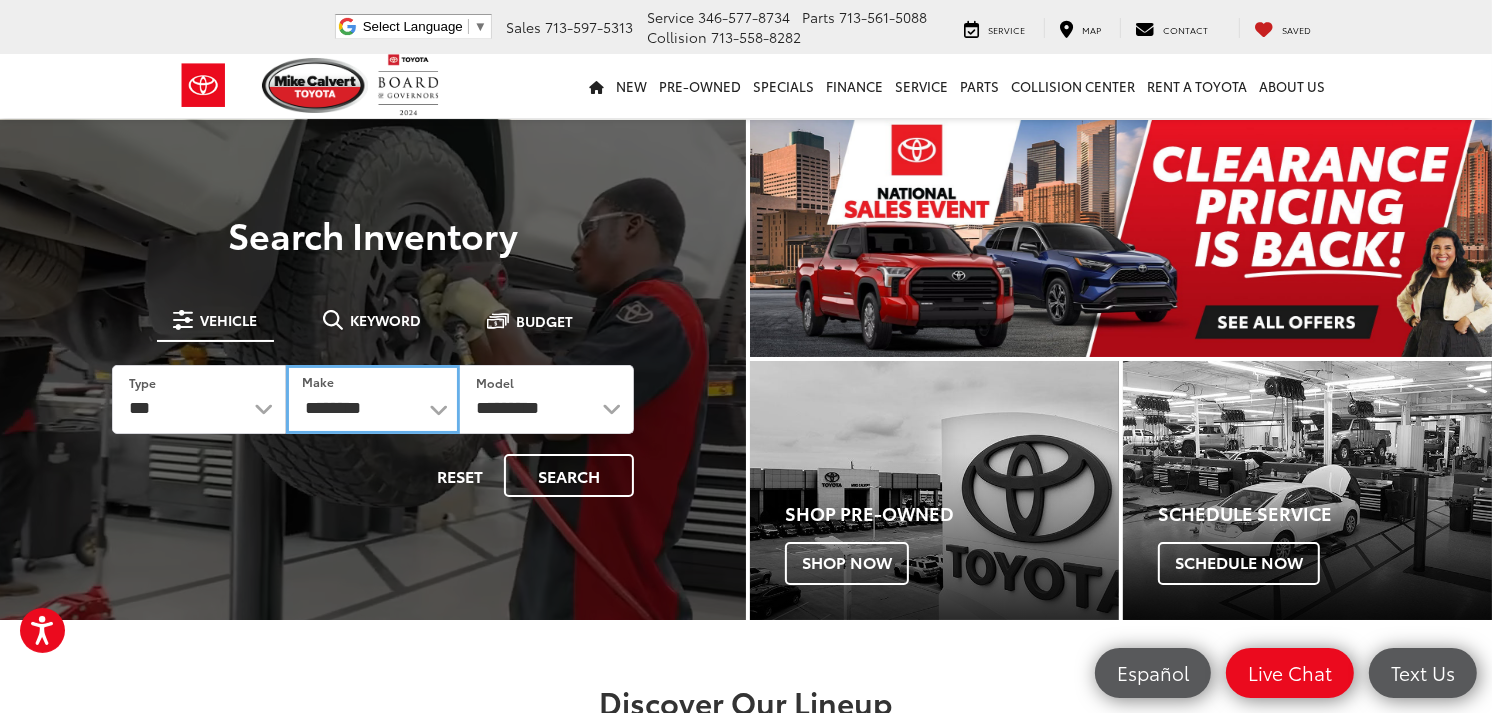 select on "******" 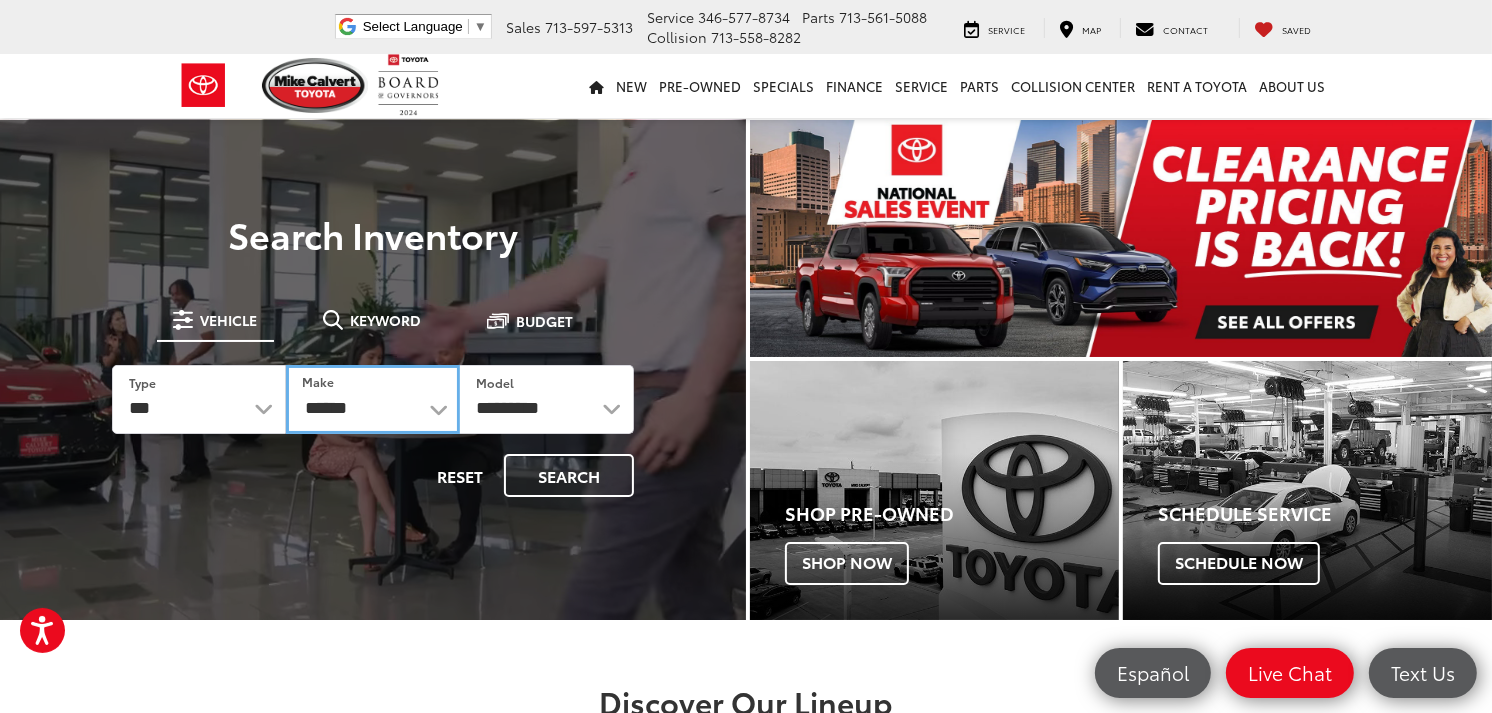 click on "**********" at bounding box center [373, 399] 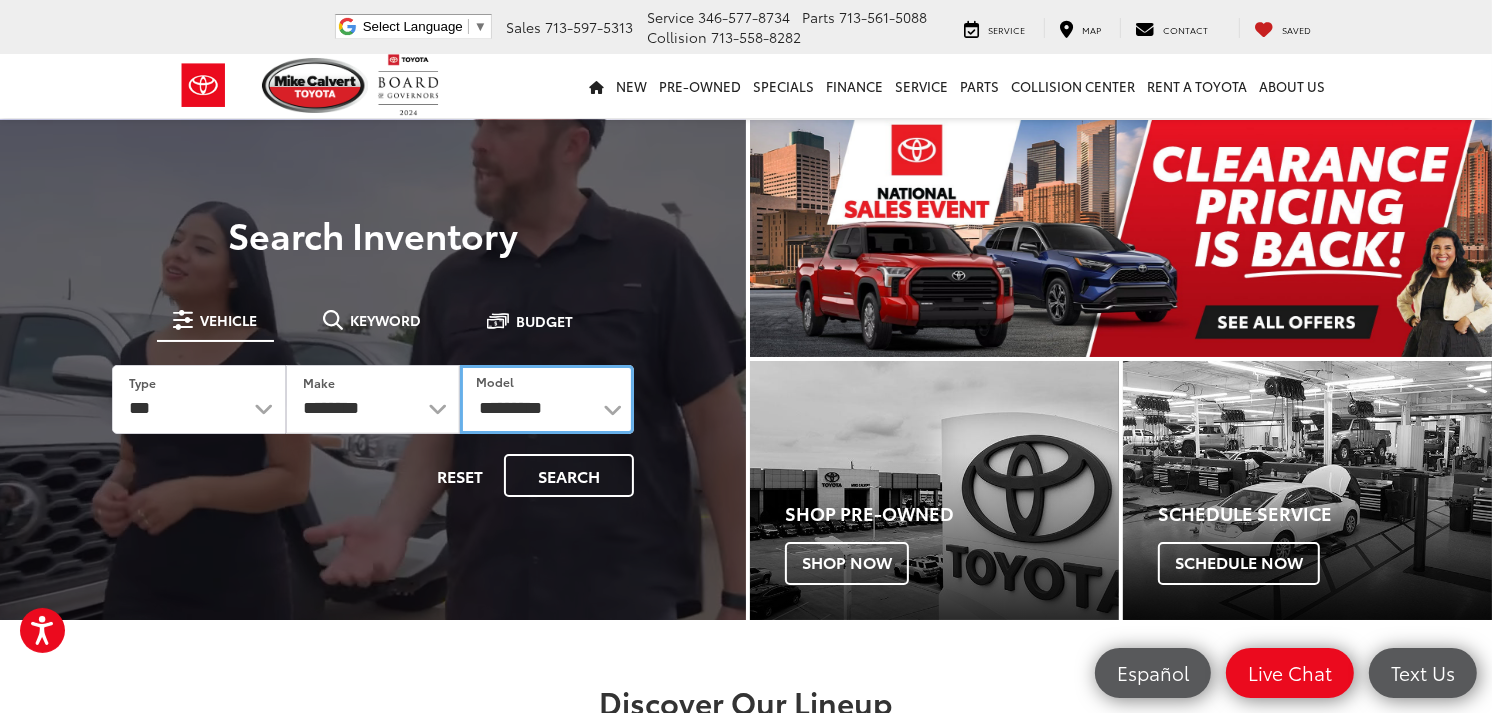 click on "**********" at bounding box center (547, 399) 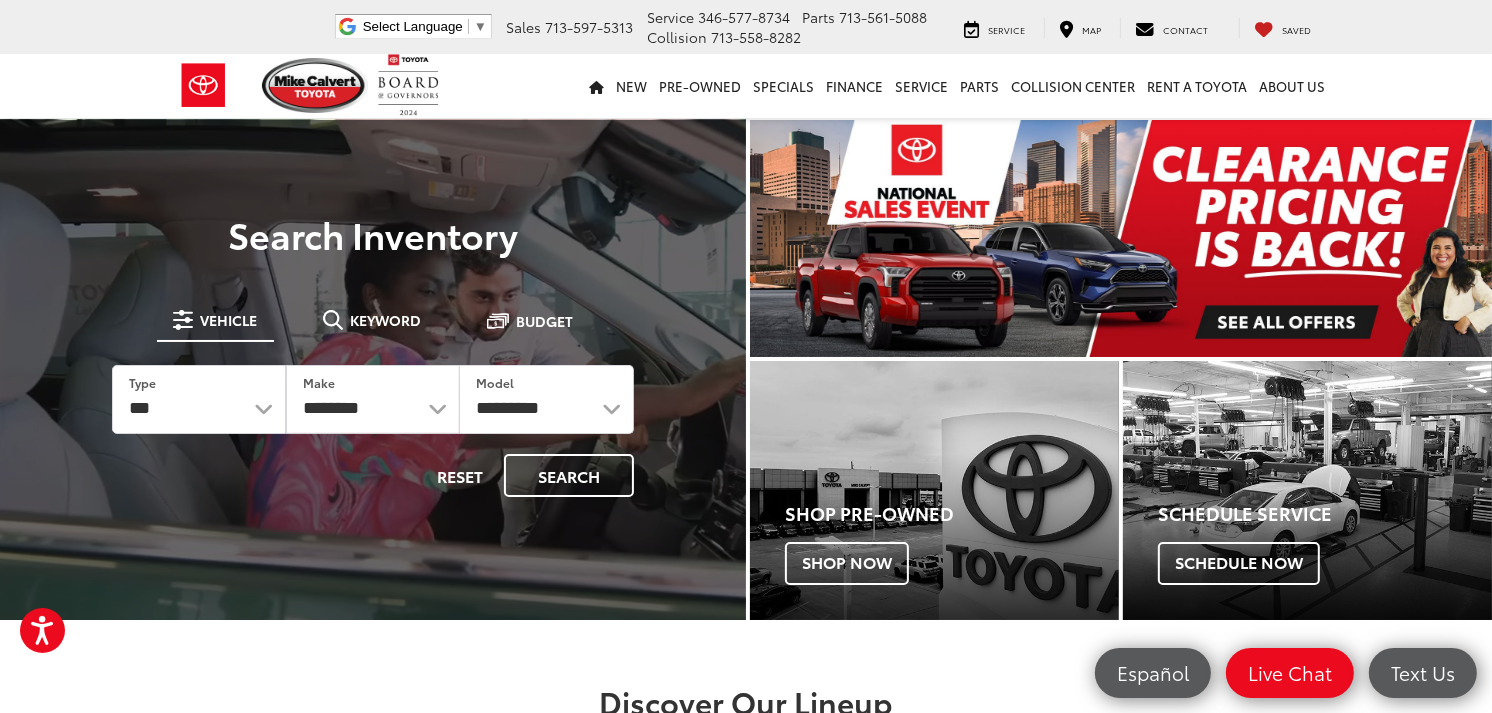 click on "**********" at bounding box center [373, 399] 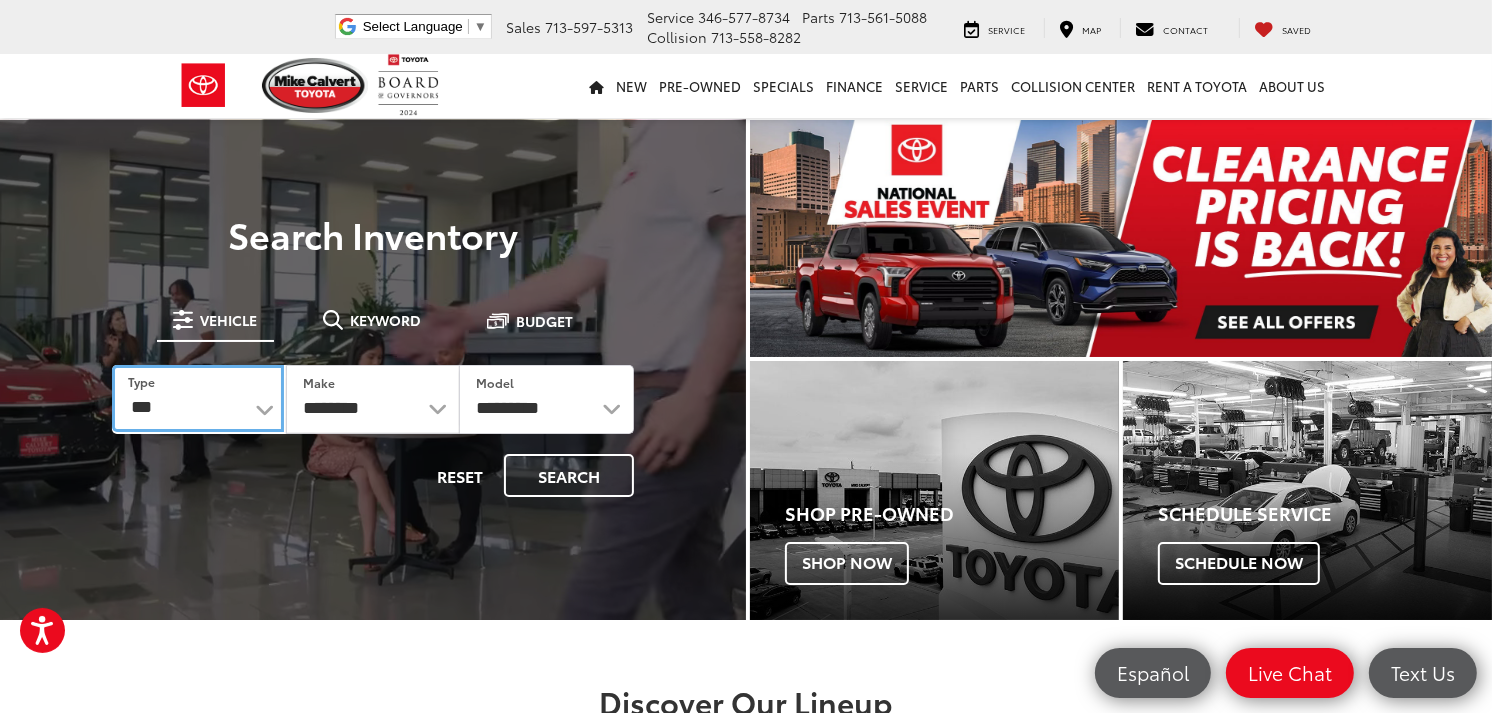 click on "***
***
****
*********" at bounding box center (198, 398) 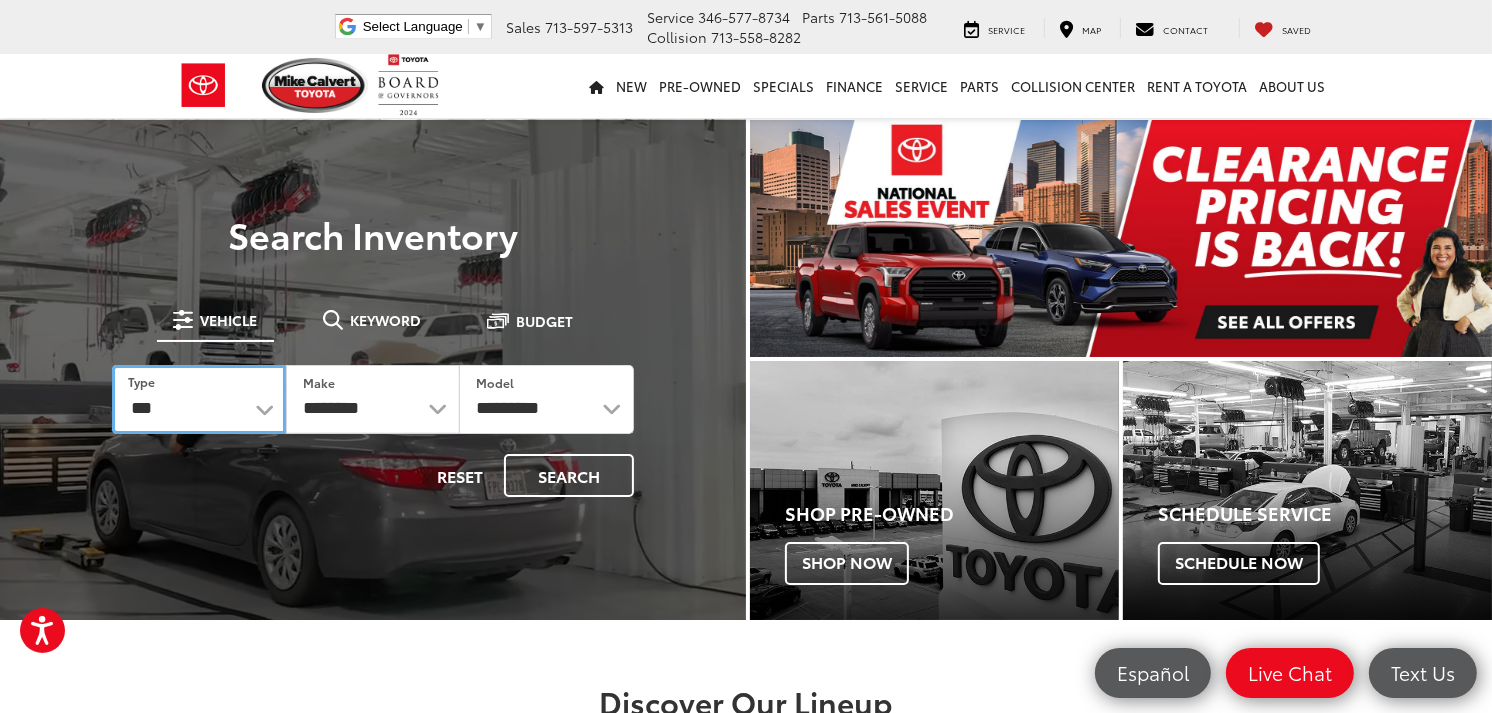 select on "******" 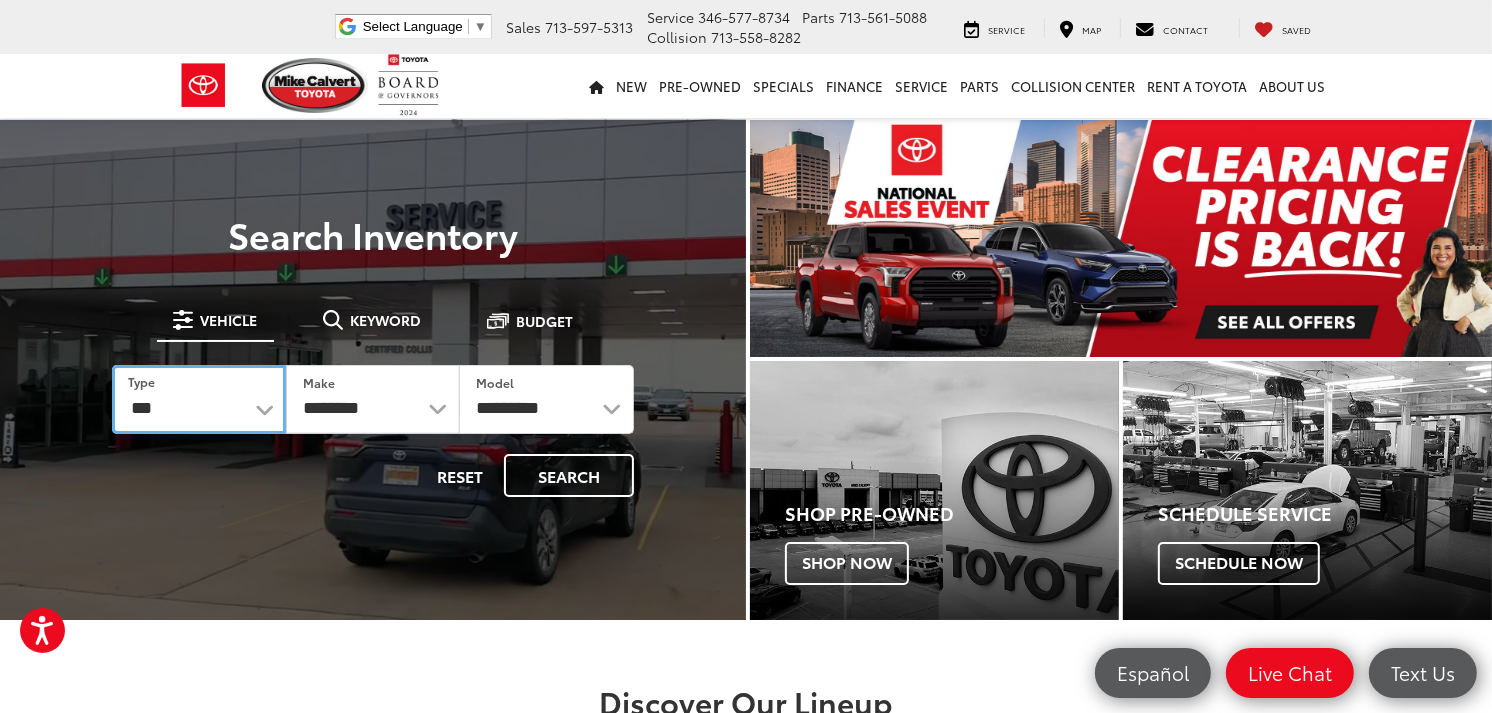 click on "***
***
****
*********" at bounding box center [199, 399] 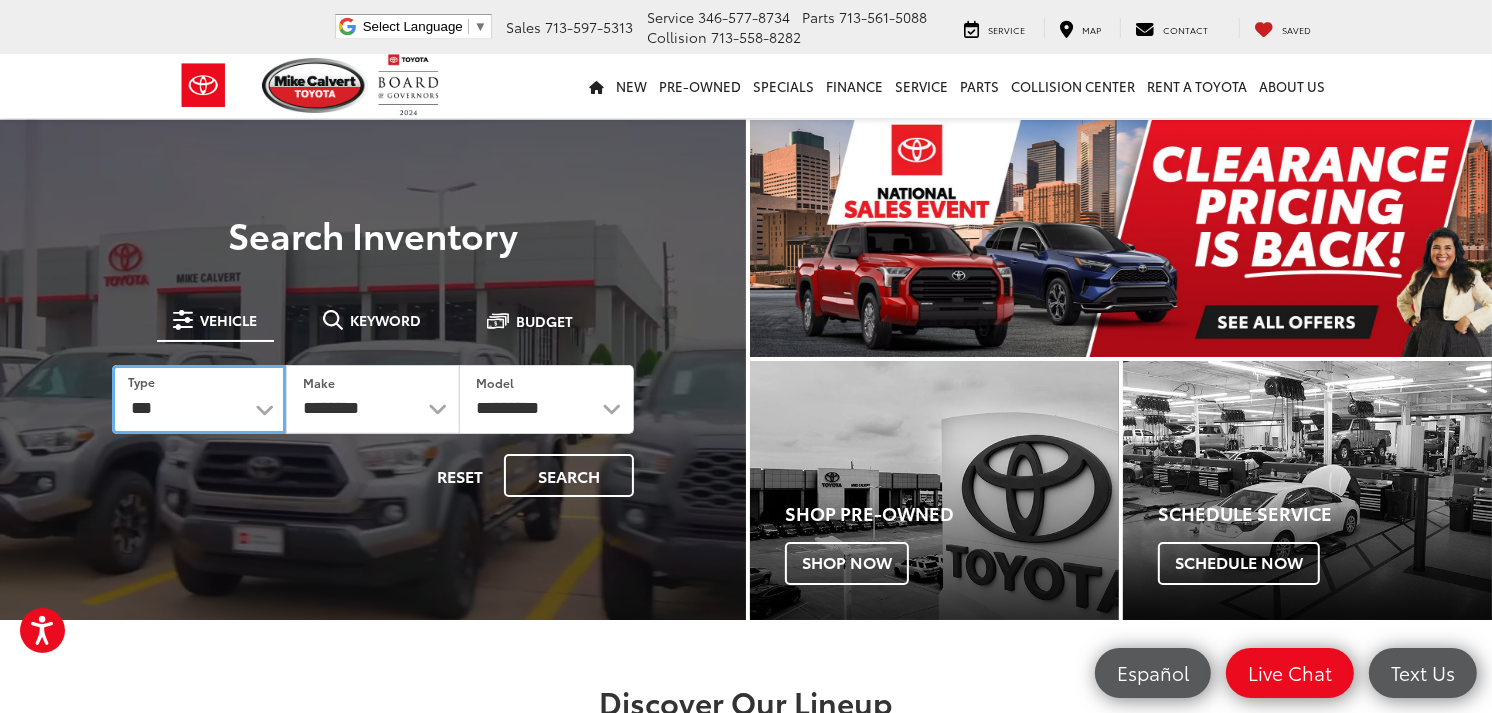 select 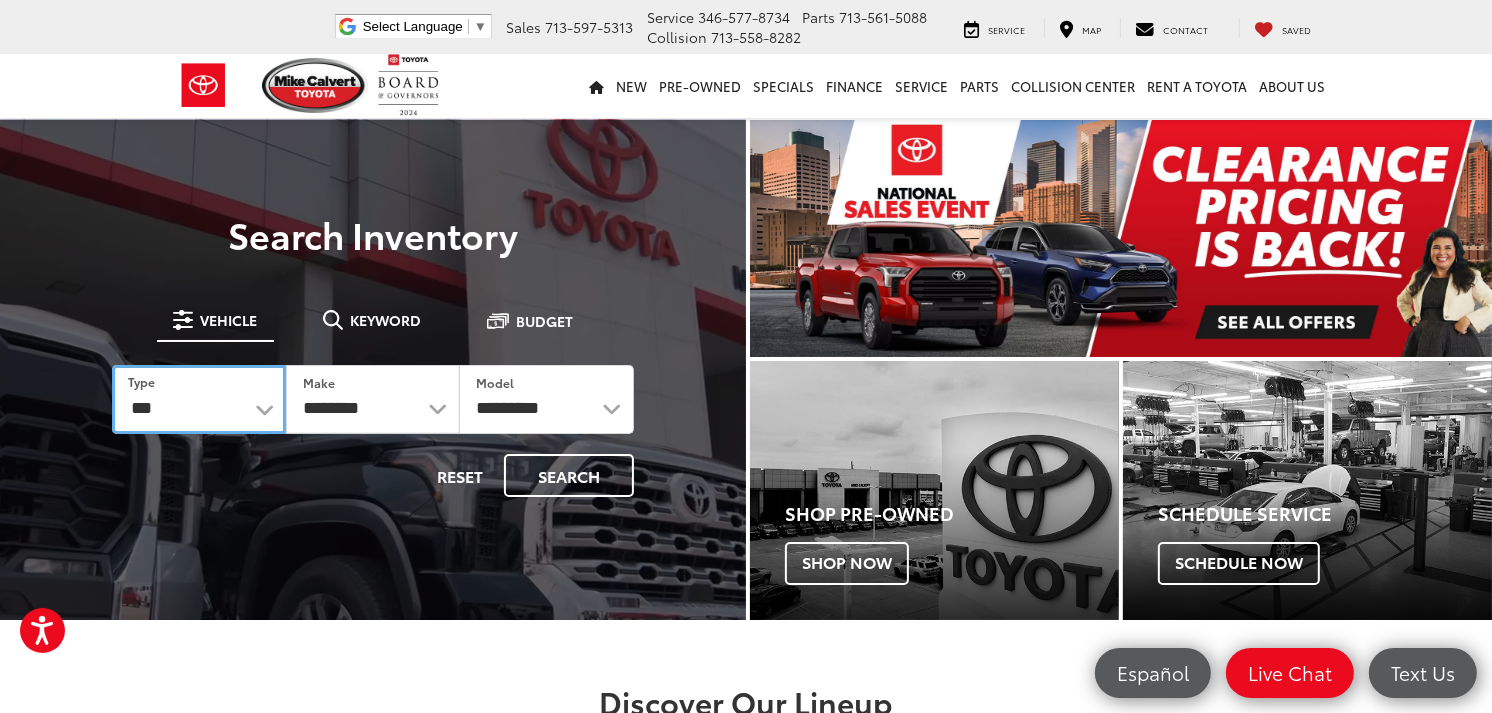 select 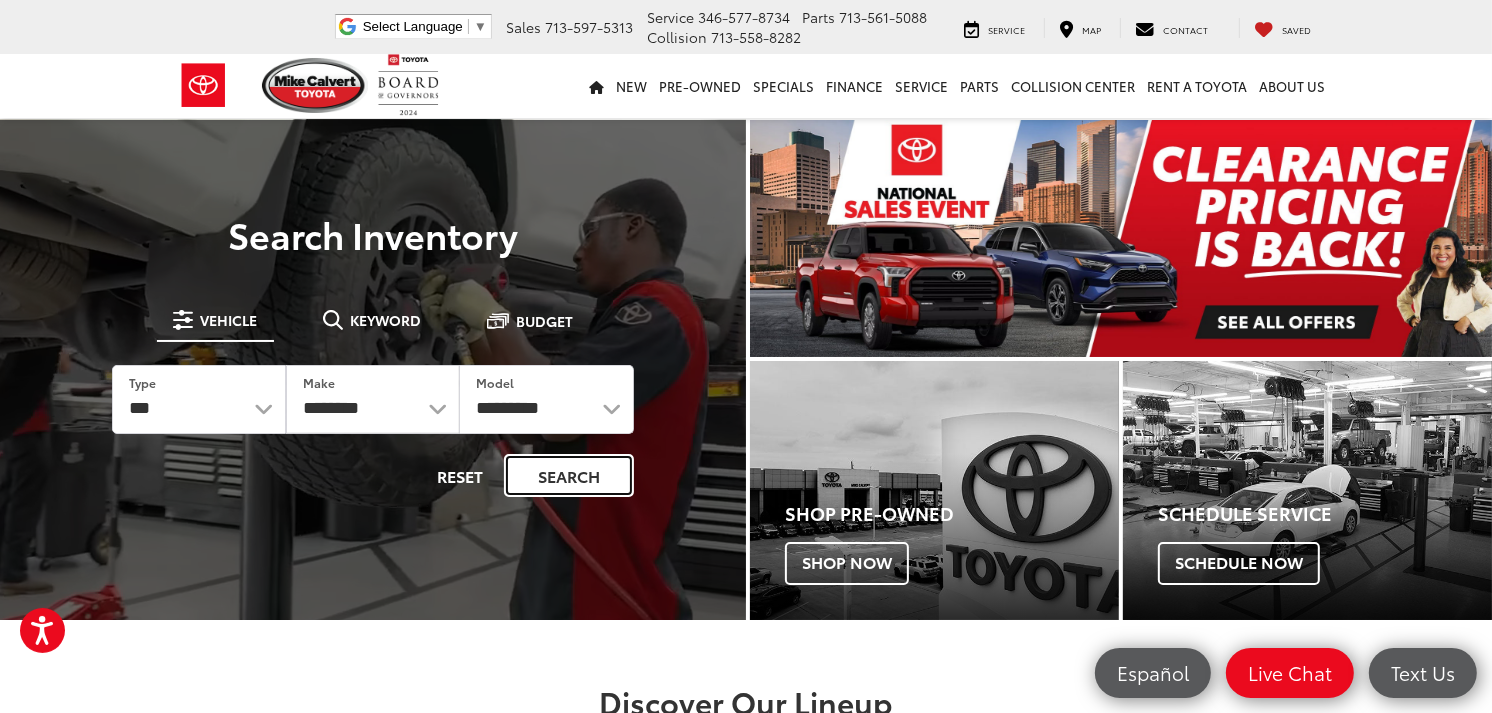 click on "Search" at bounding box center [569, 475] 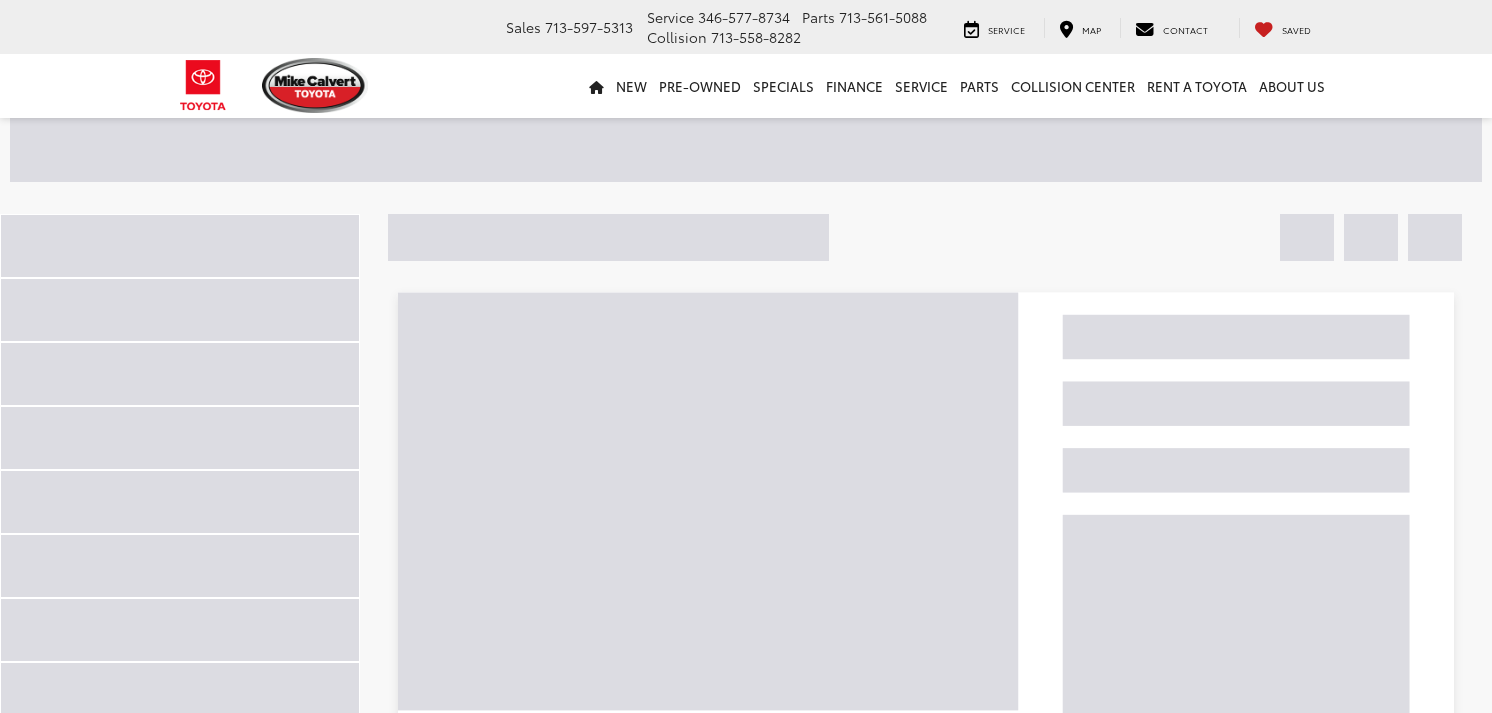 scroll, scrollTop: 0, scrollLeft: 0, axis: both 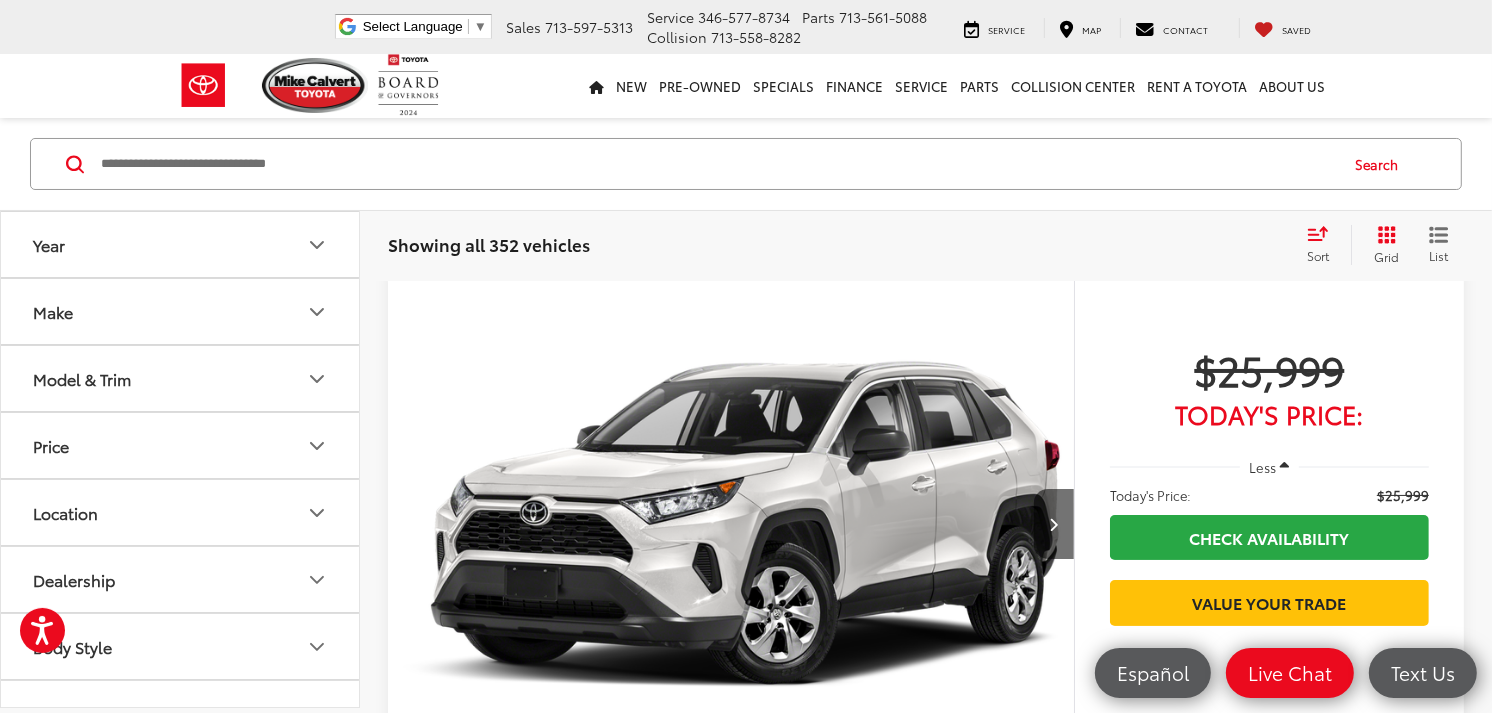 click on "Sort" at bounding box center (1318, 255) 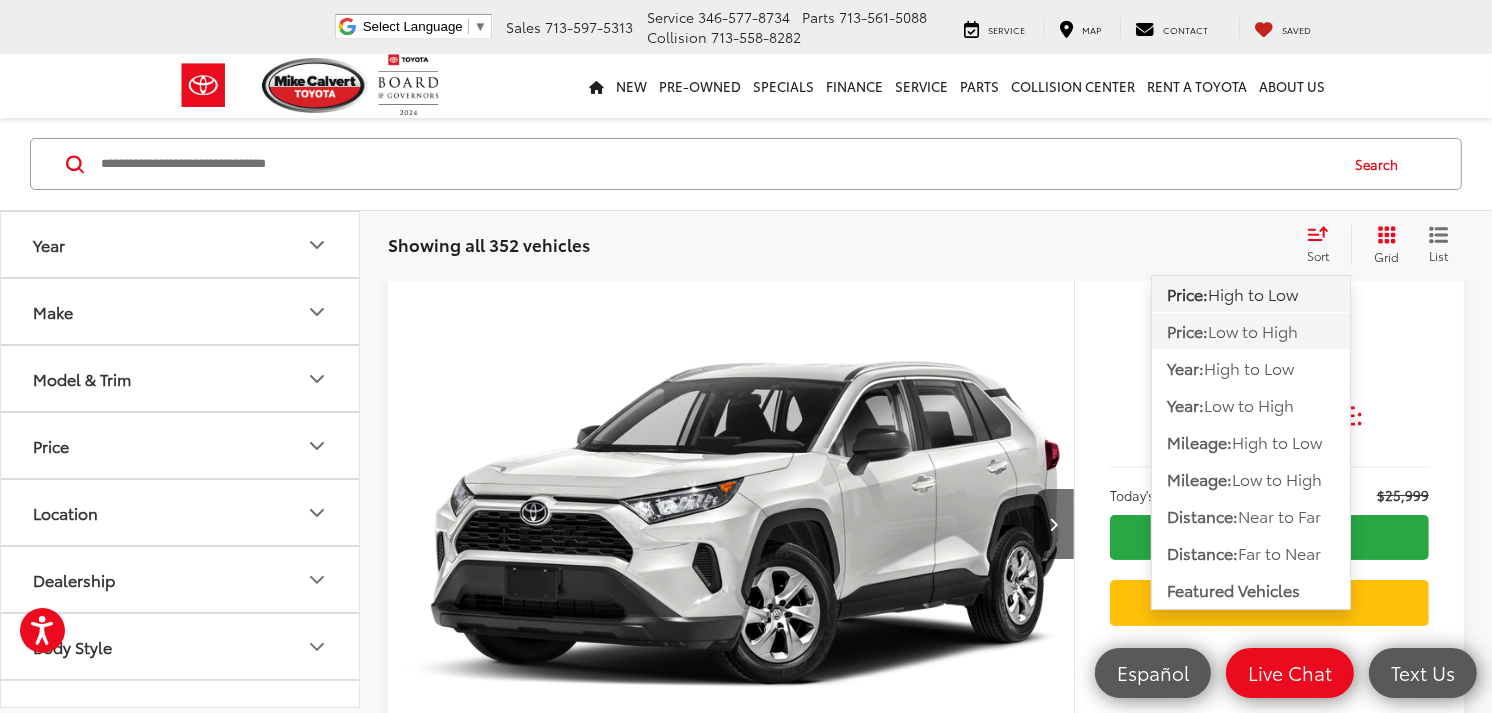 click on "Low to High" at bounding box center (1253, 330) 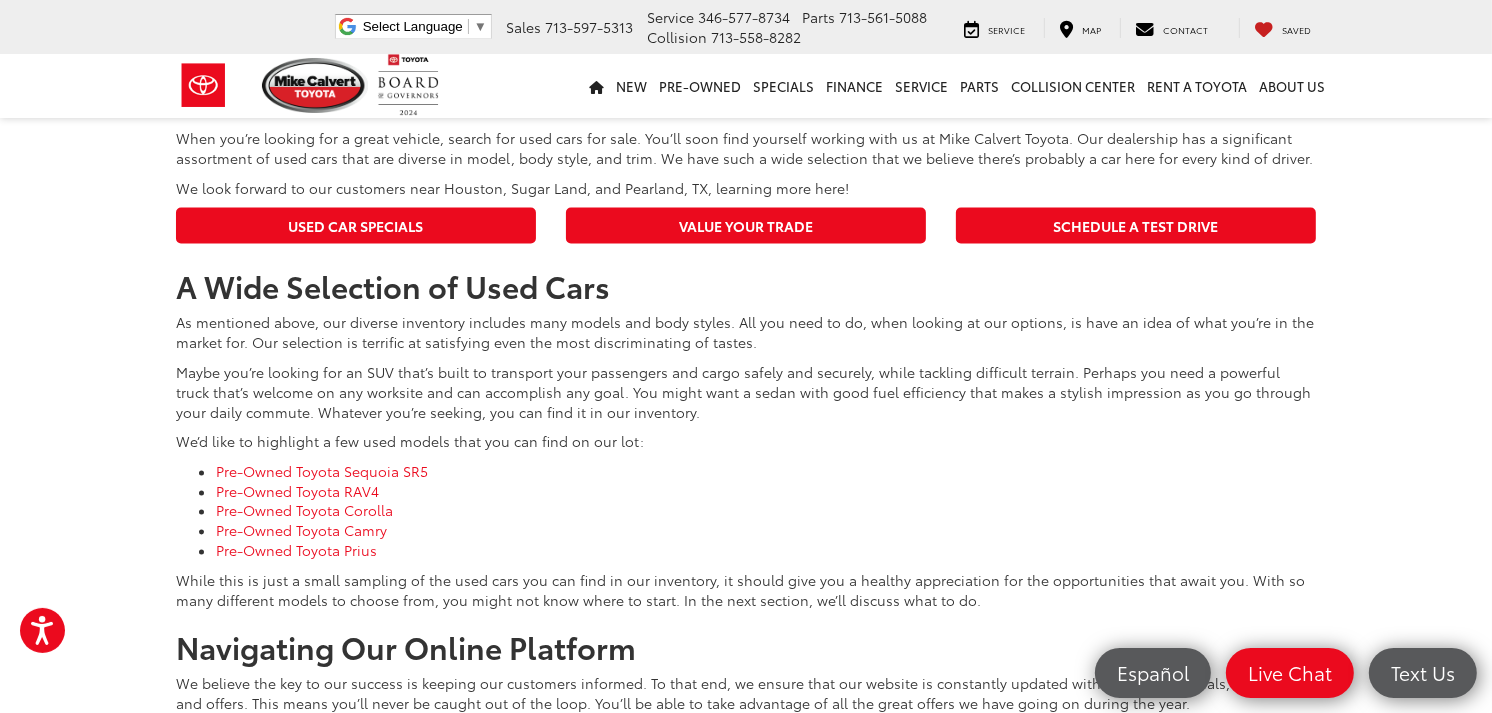 scroll, scrollTop: 9555, scrollLeft: 0, axis: vertical 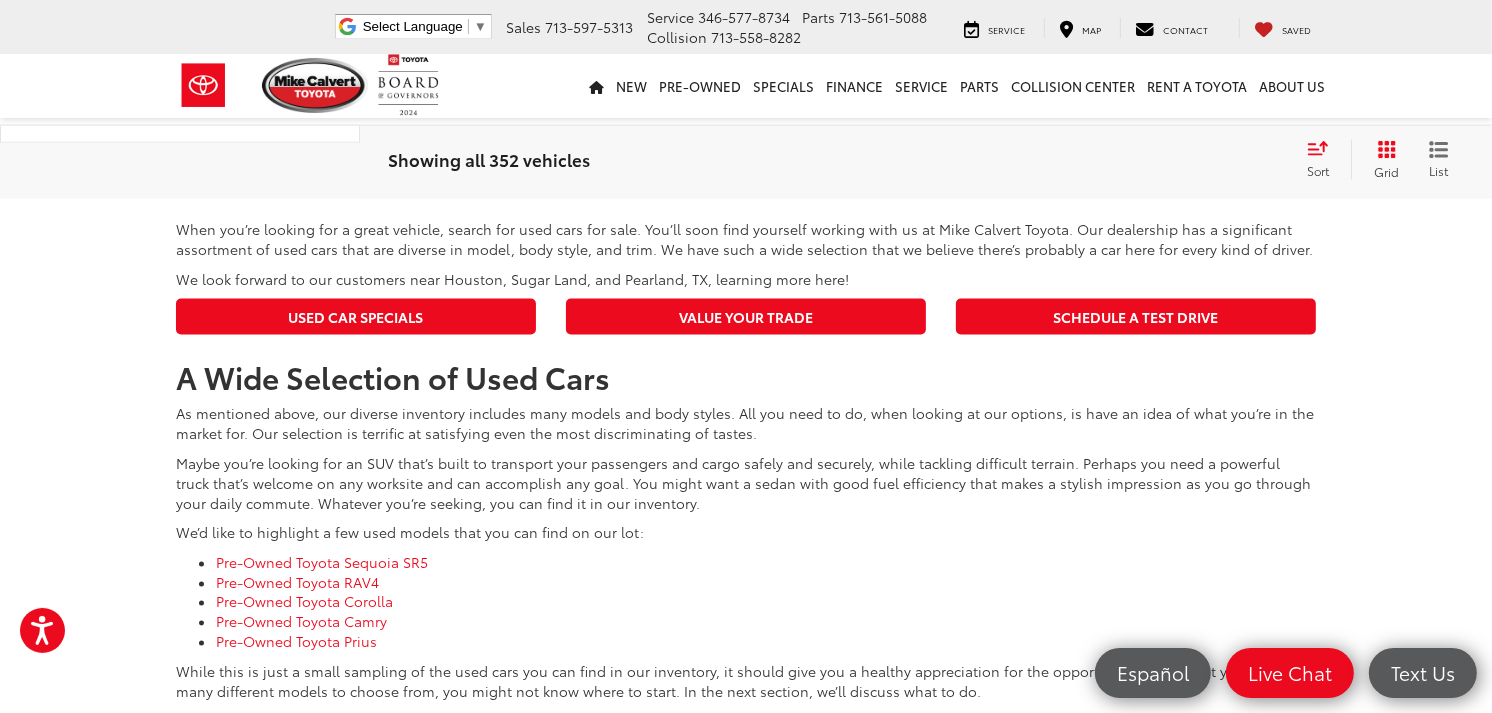 click on "Show: 12" at bounding box center [1397, 140] 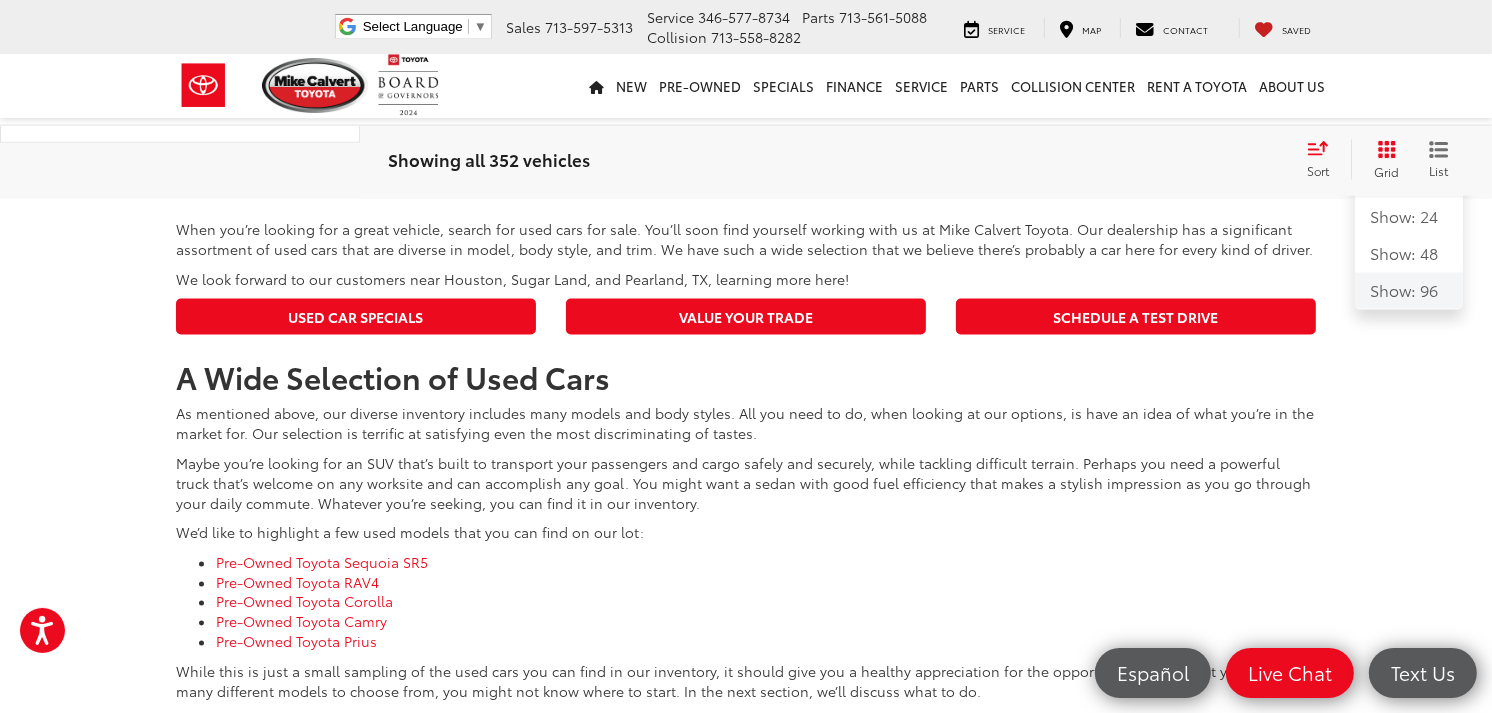 click on "Show: 96" 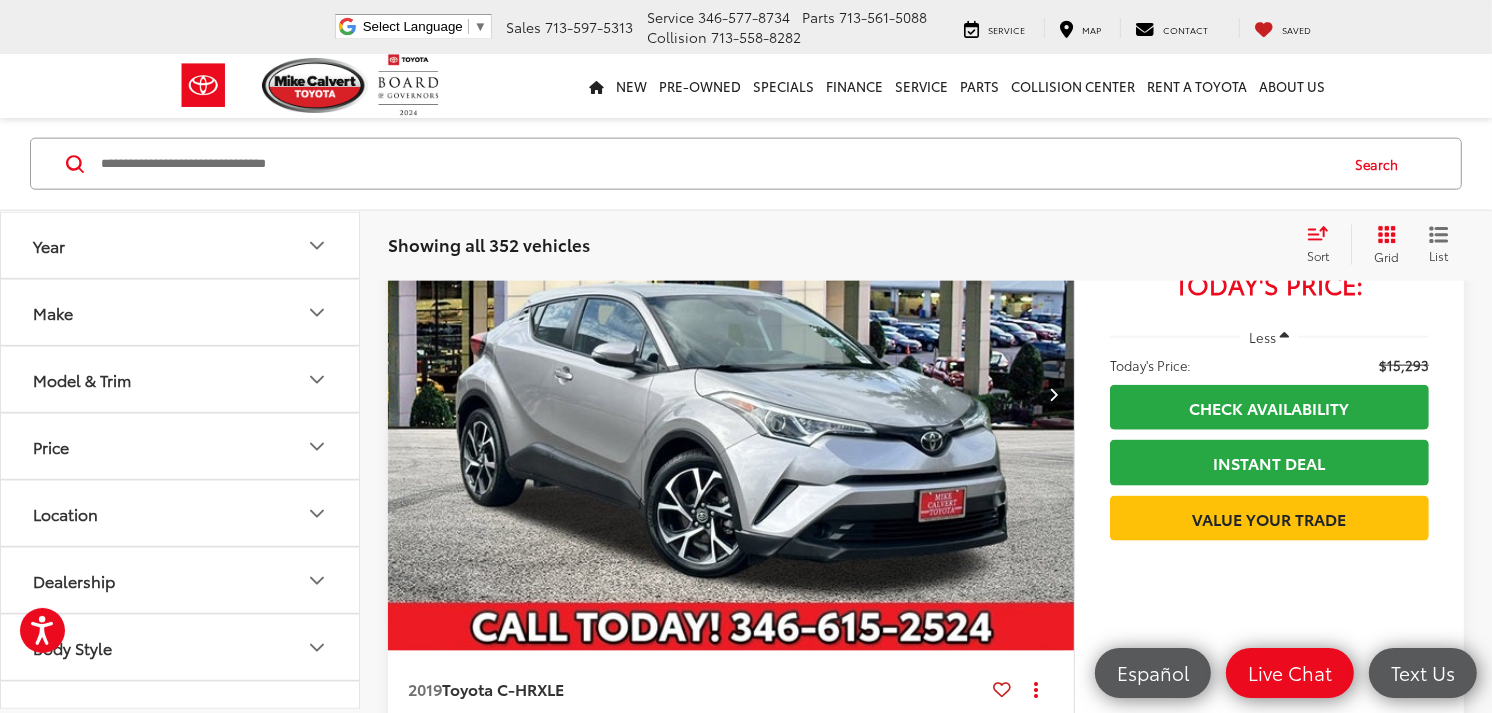 scroll, scrollTop: 36222, scrollLeft: 0, axis: vertical 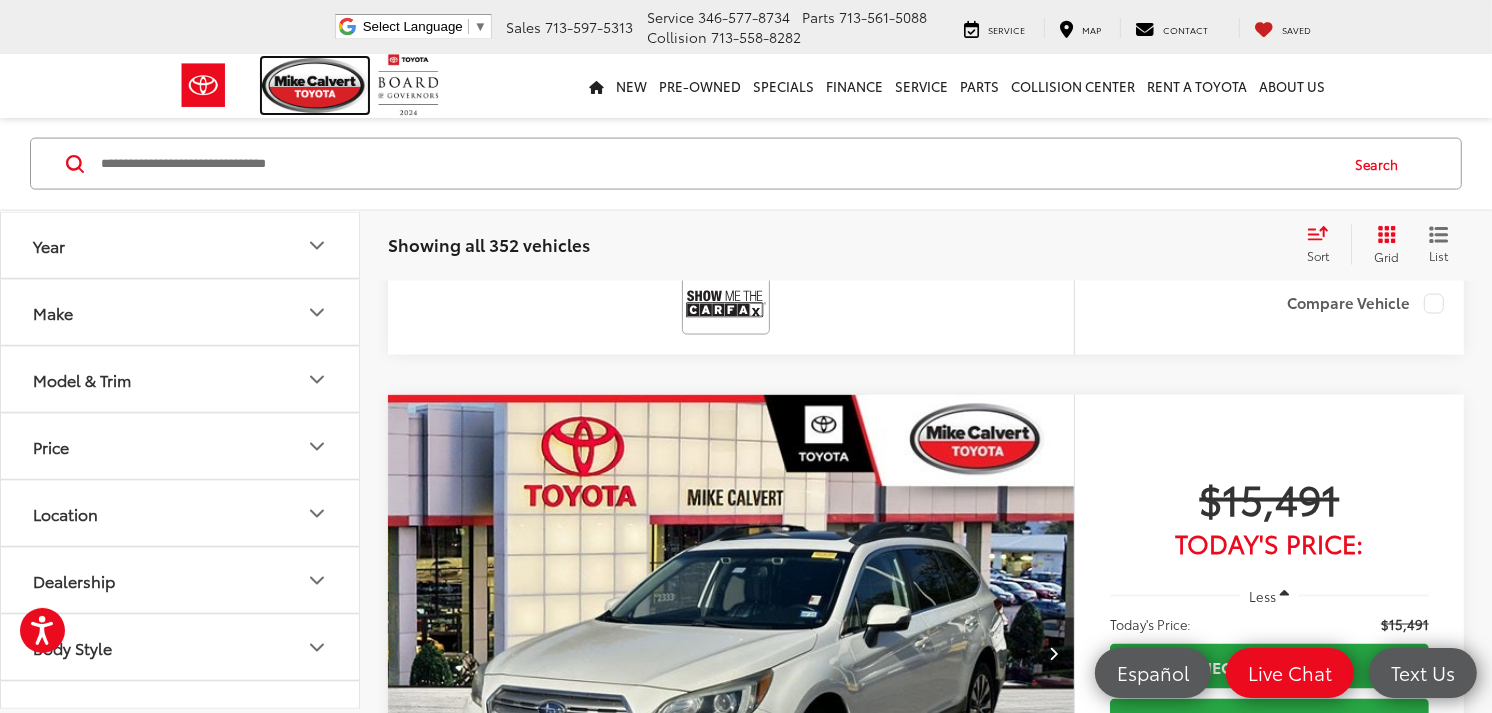 click at bounding box center (315, 85) 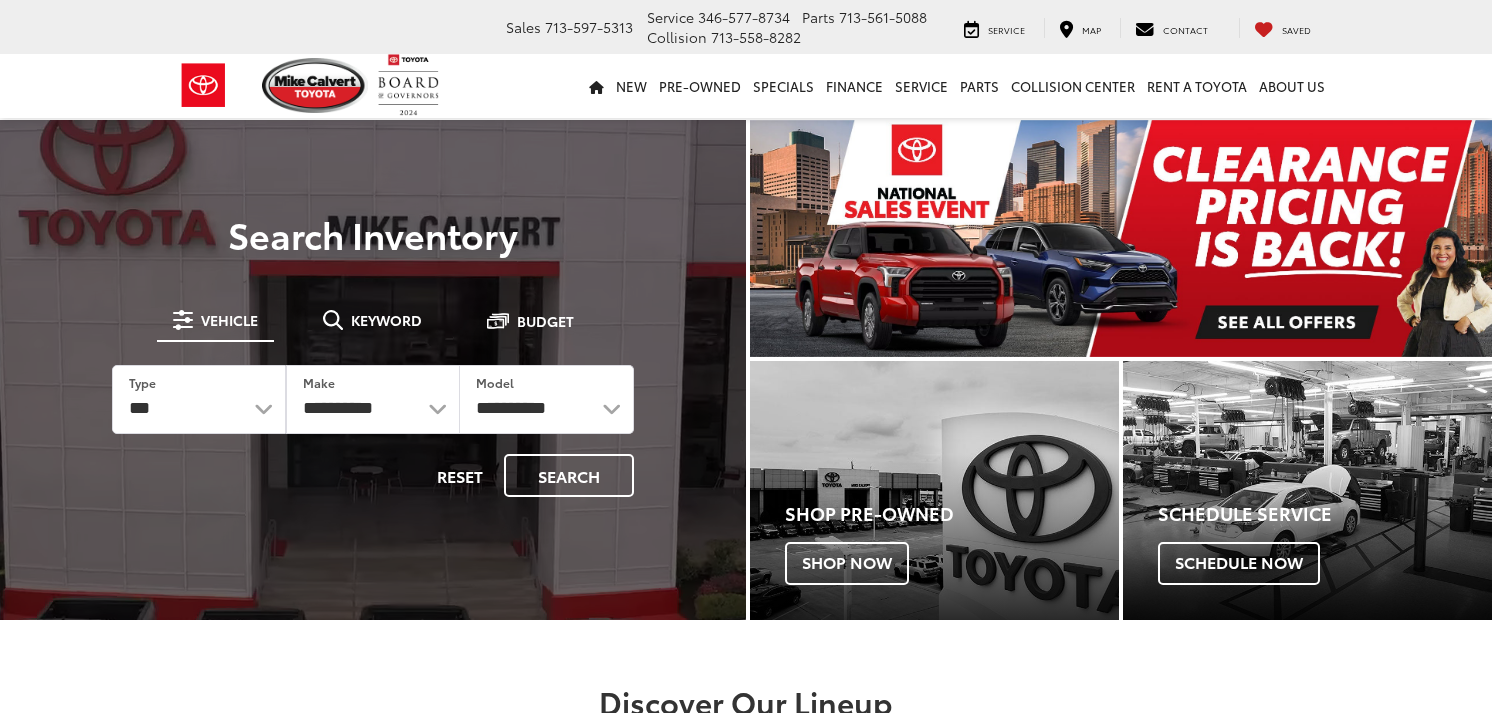 scroll, scrollTop: 0, scrollLeft: 0, axis: both 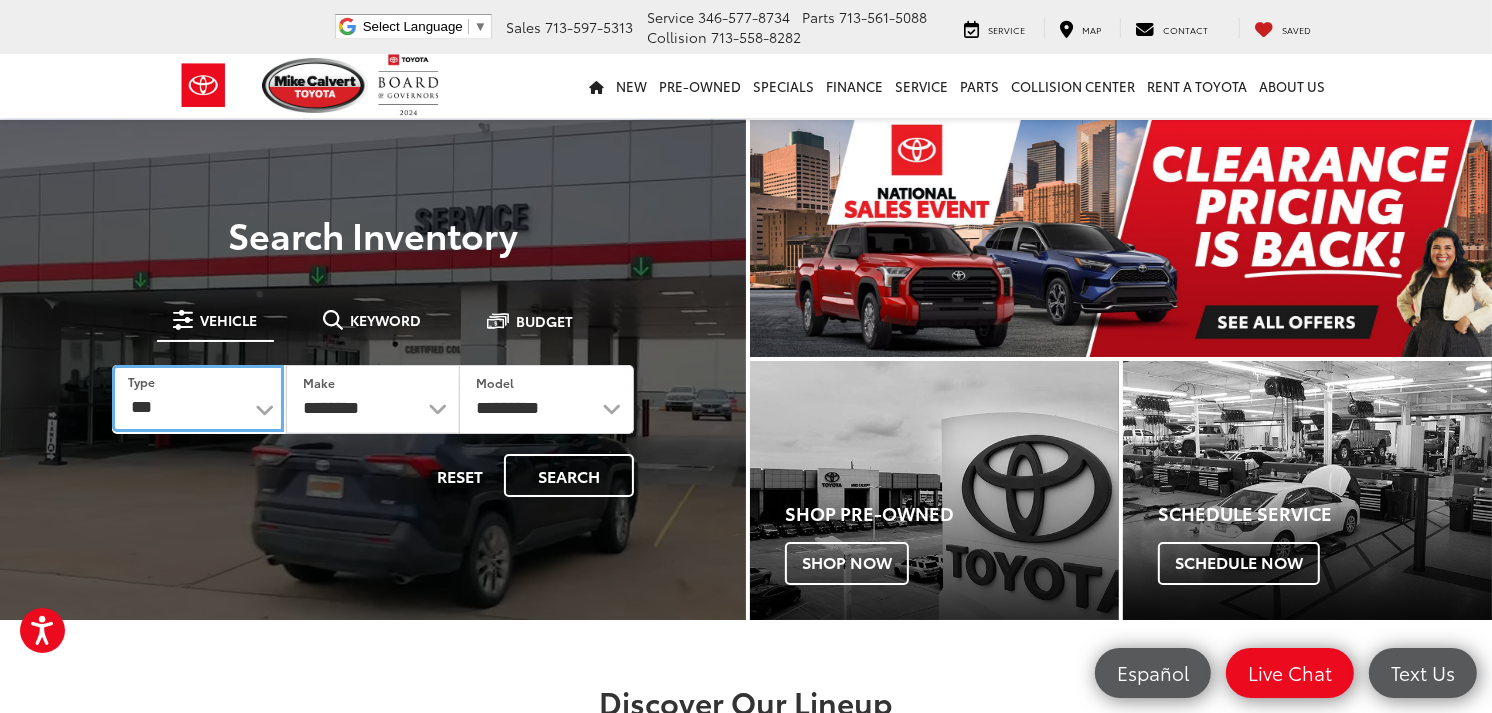 click on "***
***
****
*********" at bounding box center (198, 398) 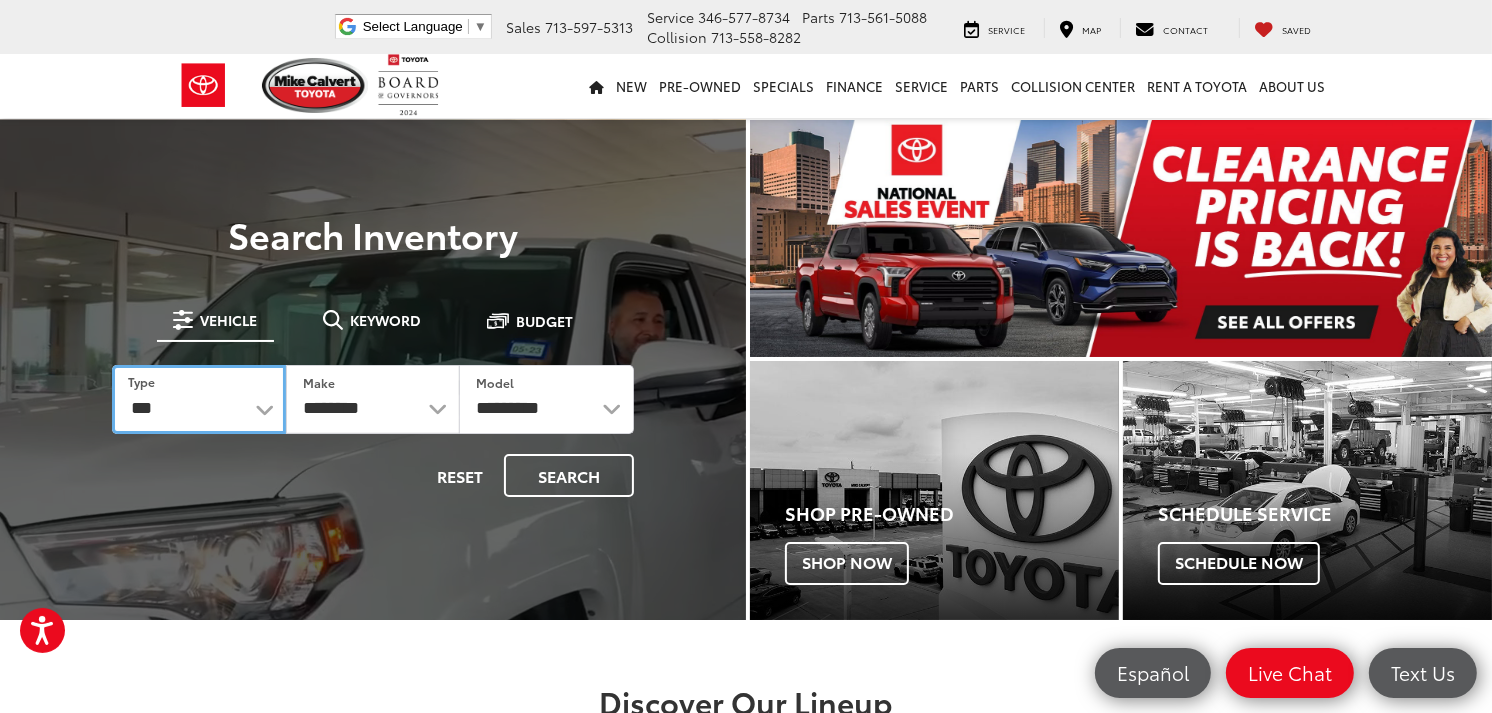 select on "******" 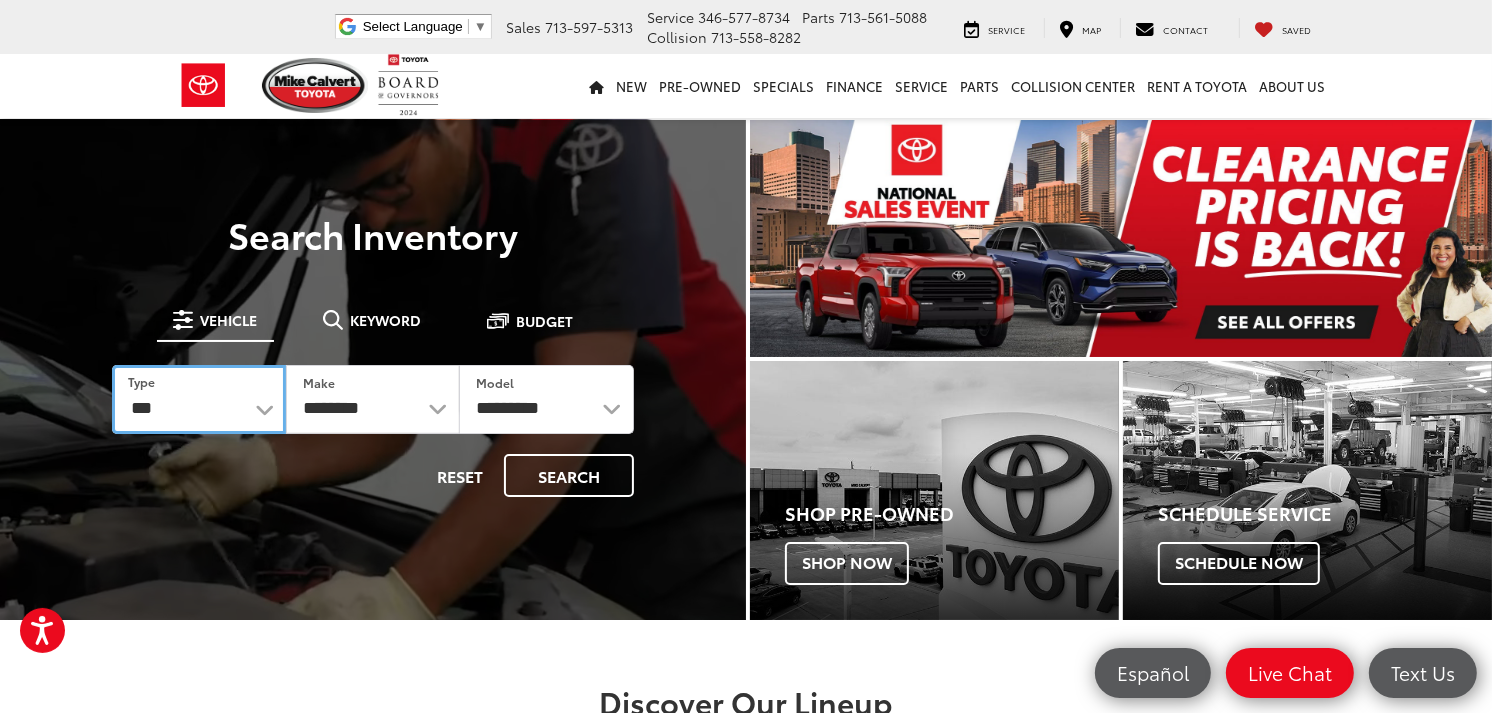 click on "***
***
****
*********" at bounding box center [199, 399] 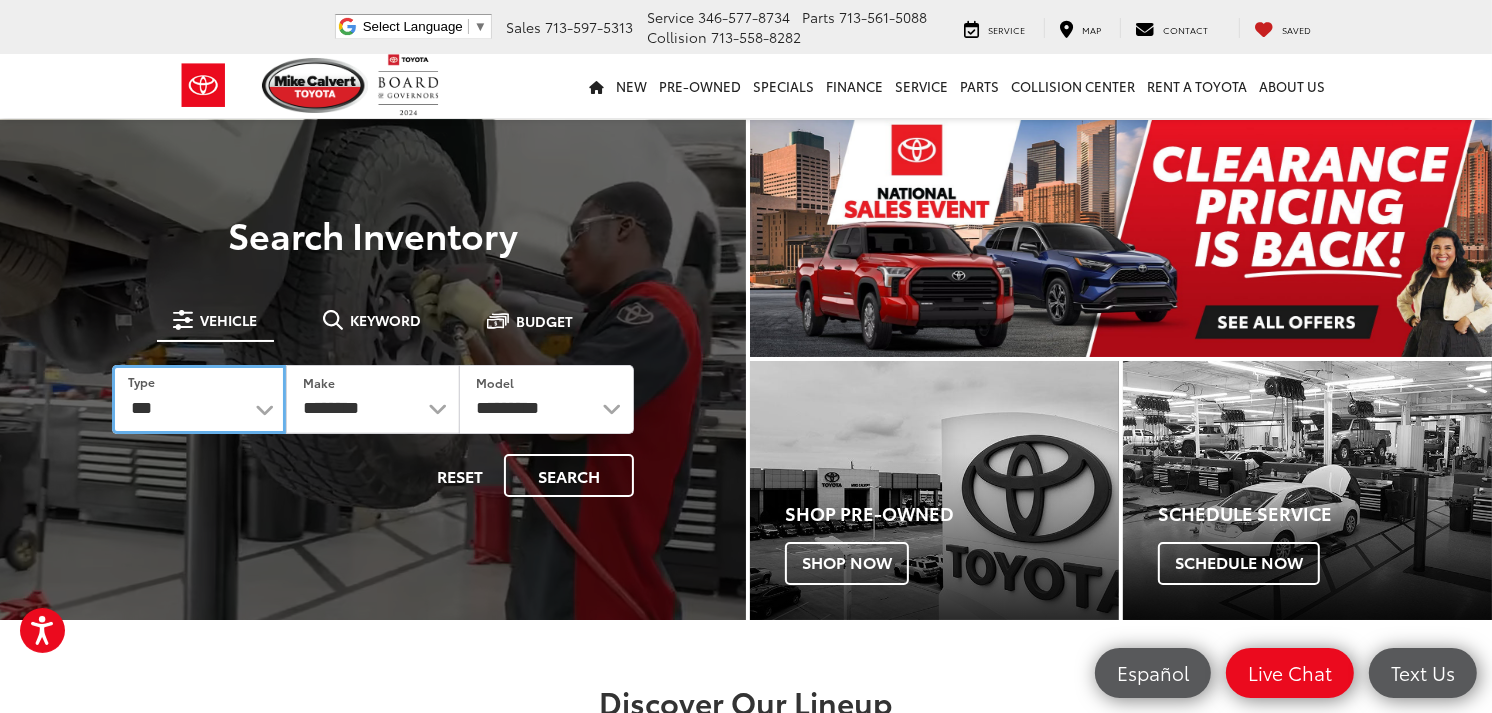 select 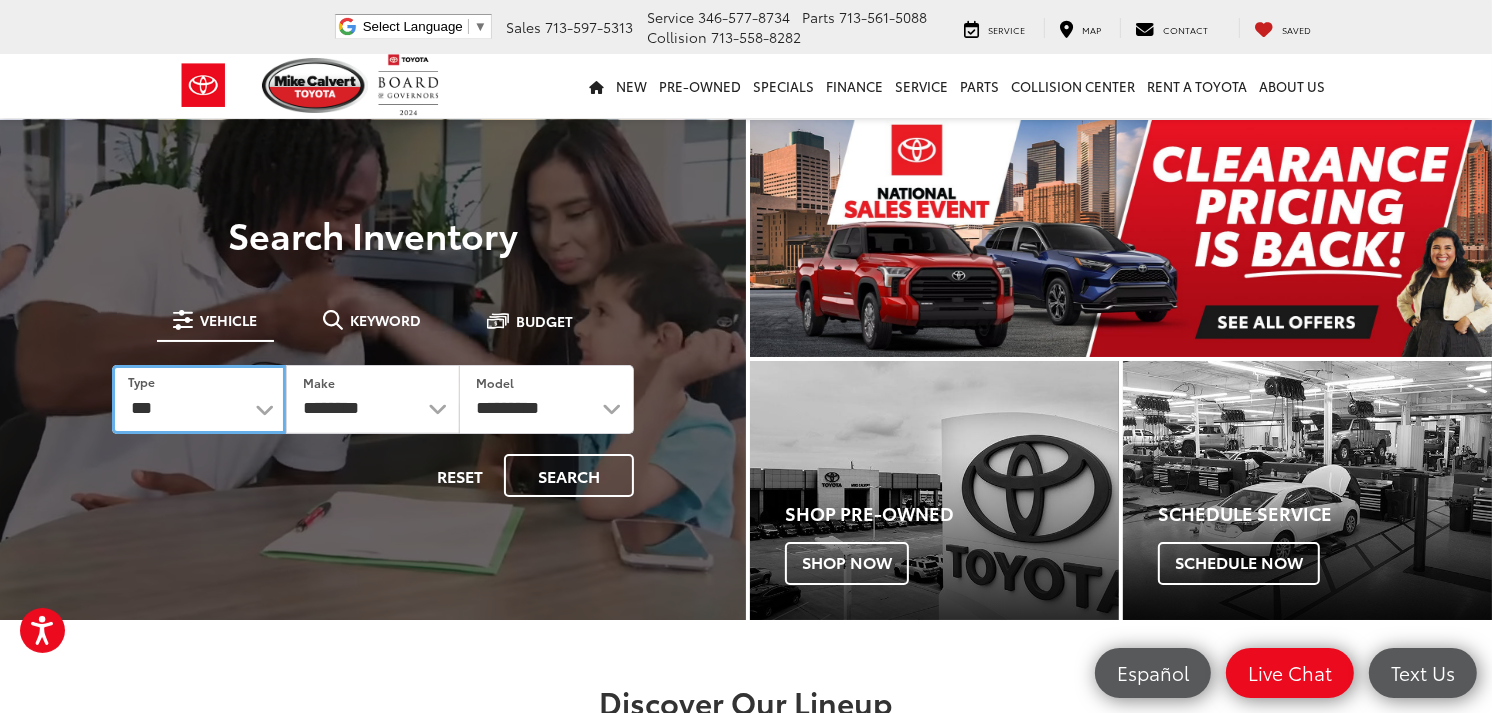 select 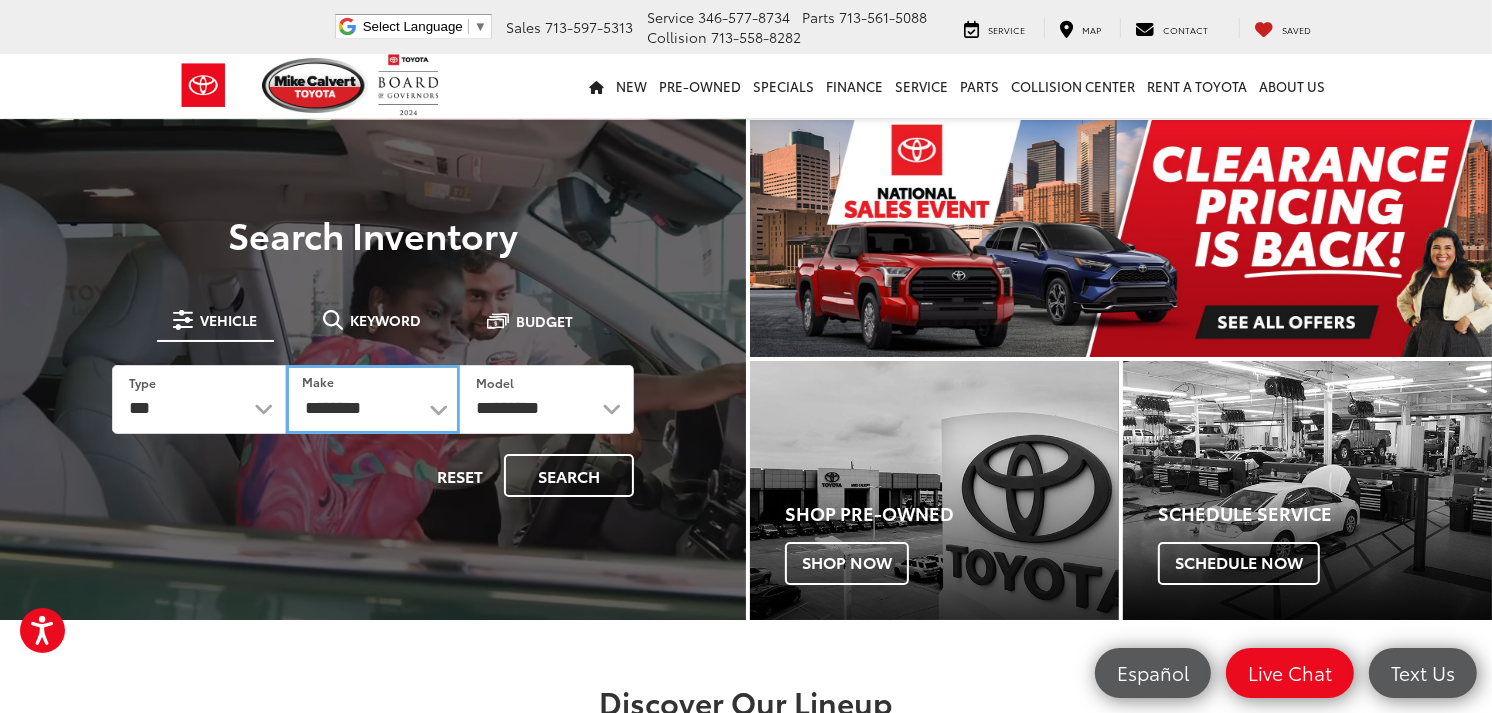 click on "**********" at bounding box center (373, 399) 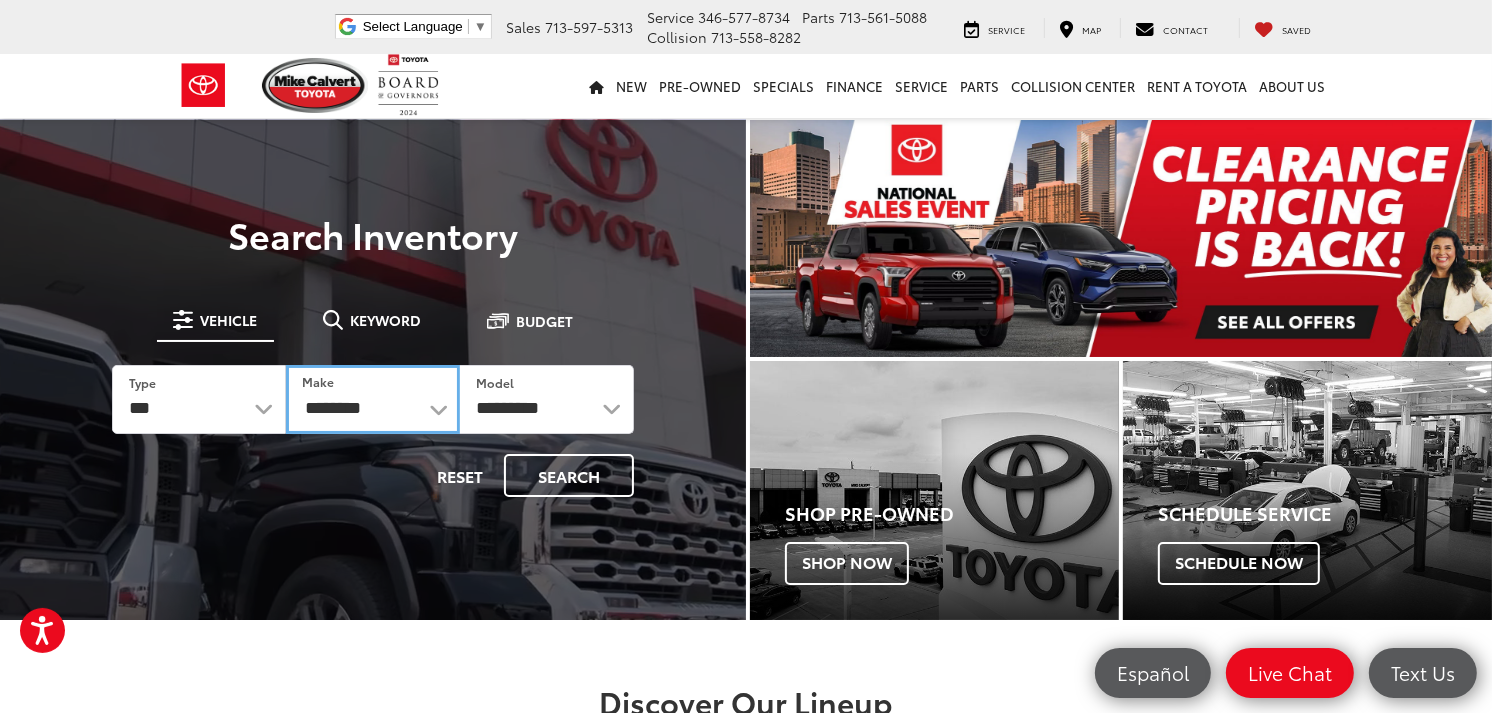 select on "******" 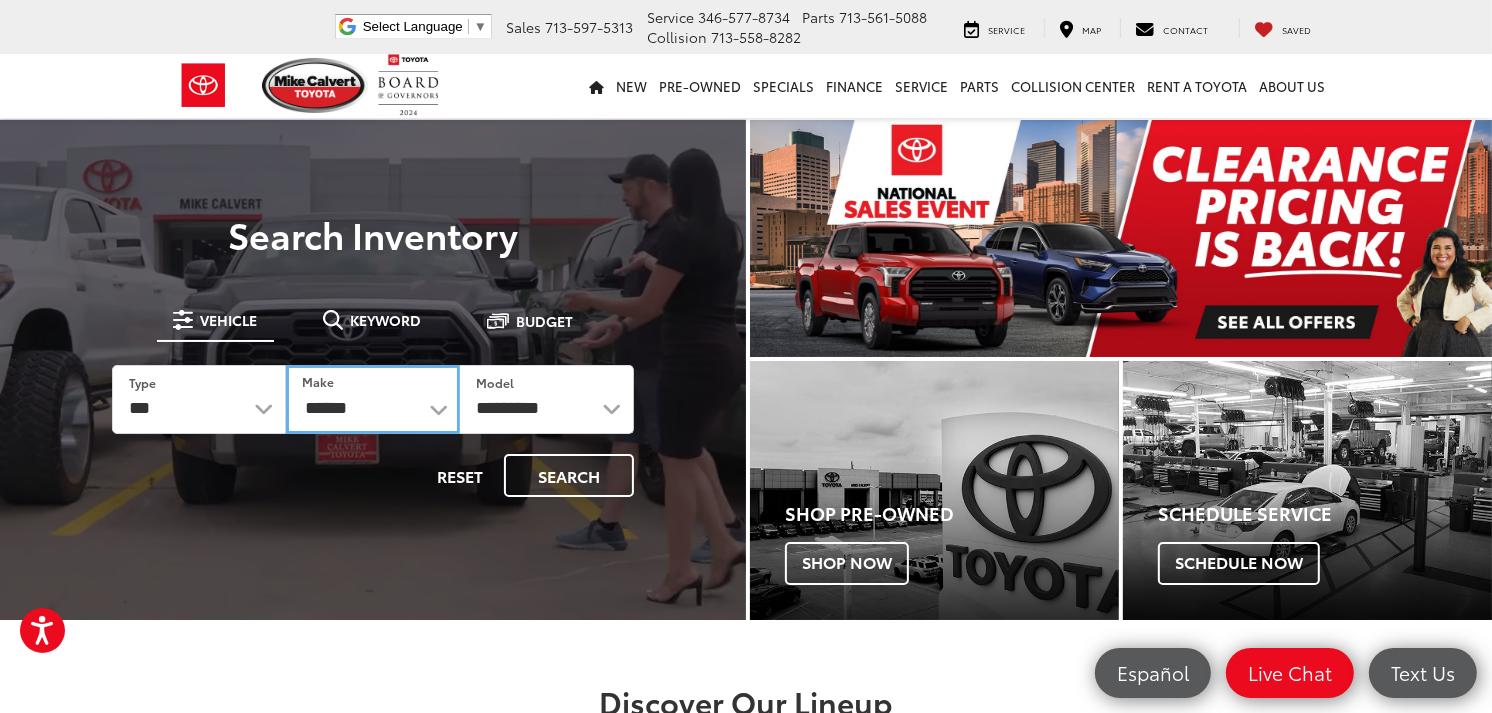 click on "**********" at bounding box center (373, 399) 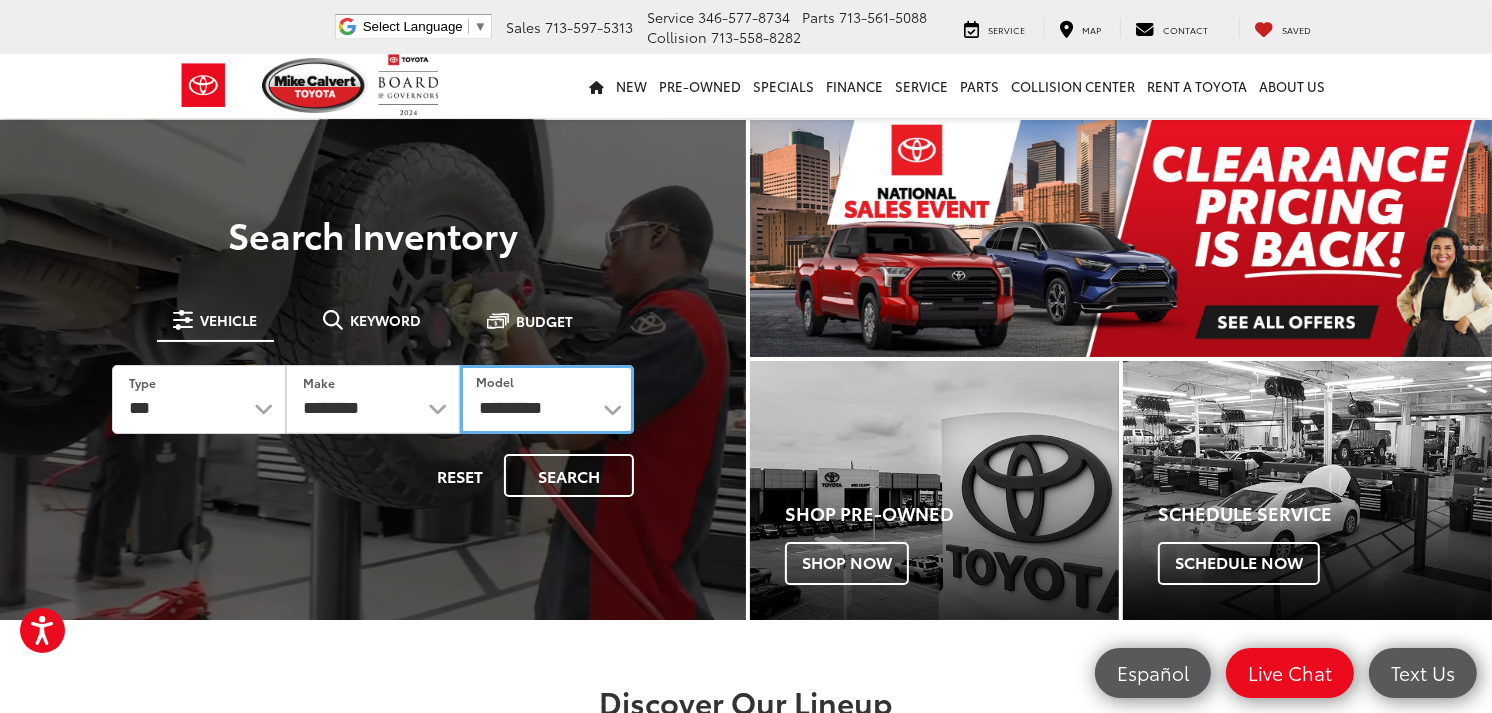 click on "**********" at bounding box center [547, 399] 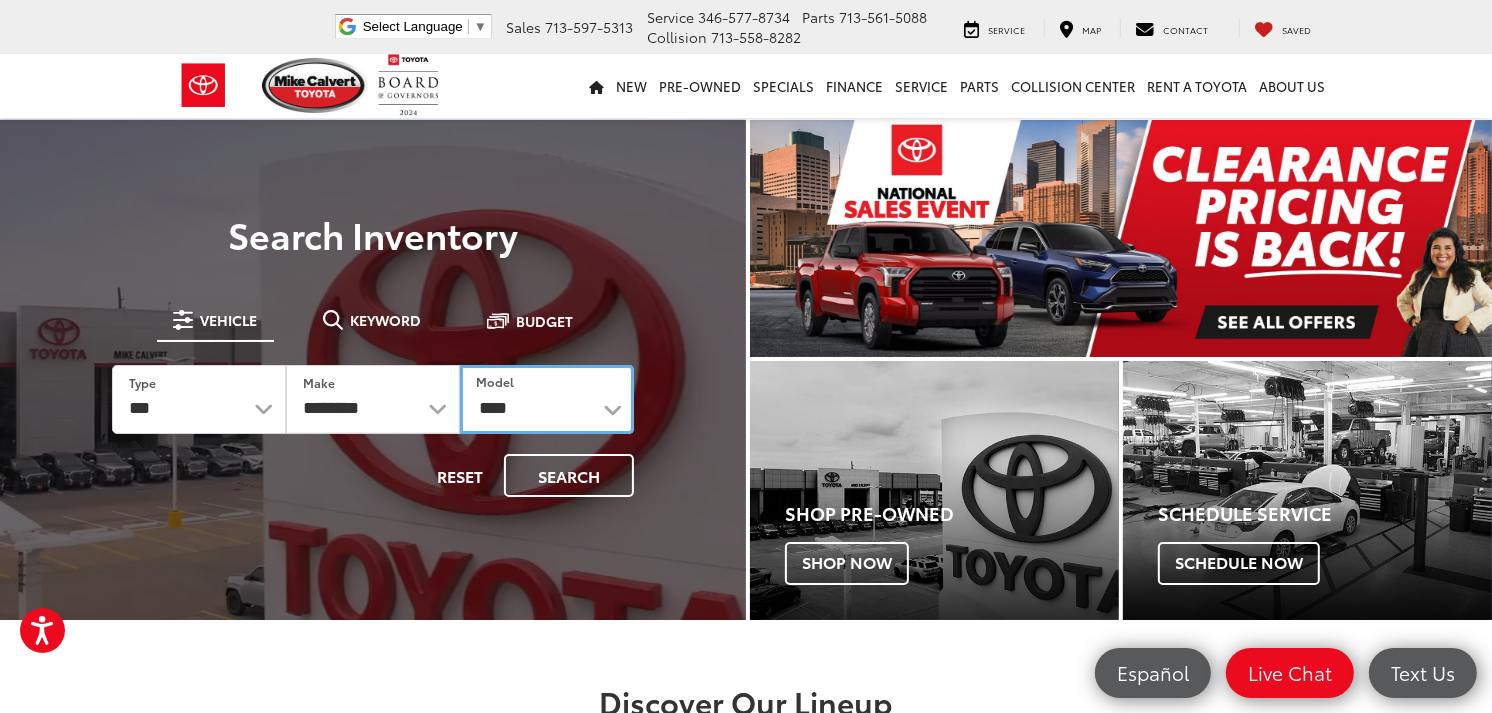 click on "**********" at bounding box center [547, 399] 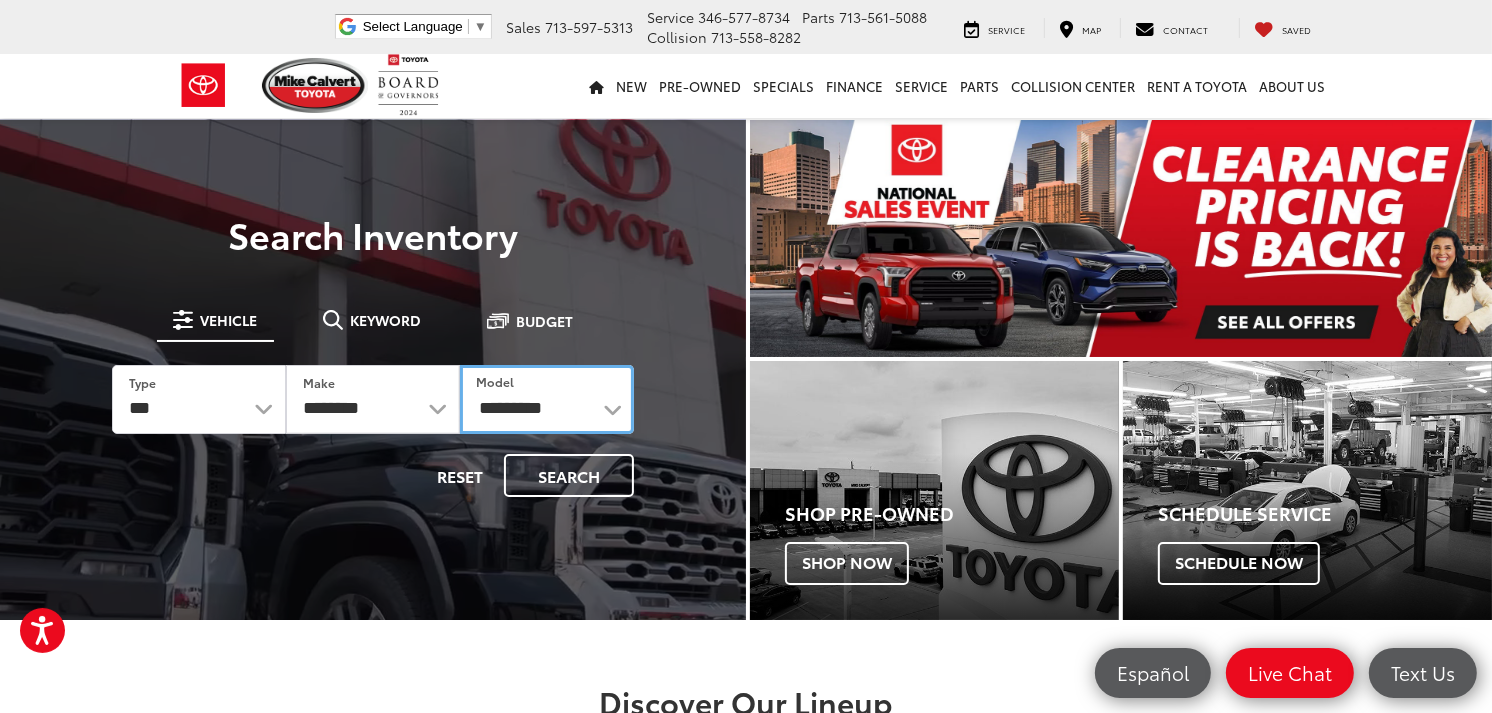 click on "**********" at bounding box center (547, 399) 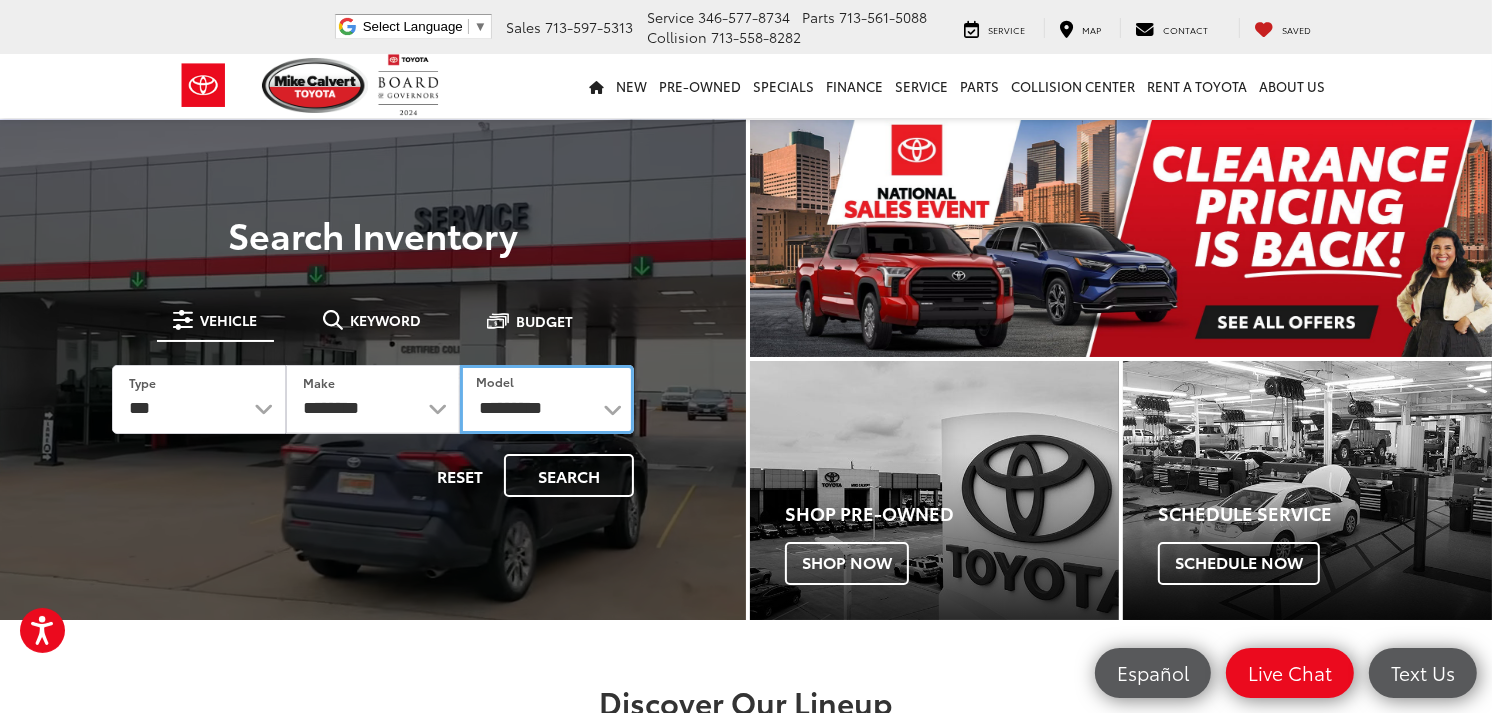 click on "**********" at bounding box center [547, 399] 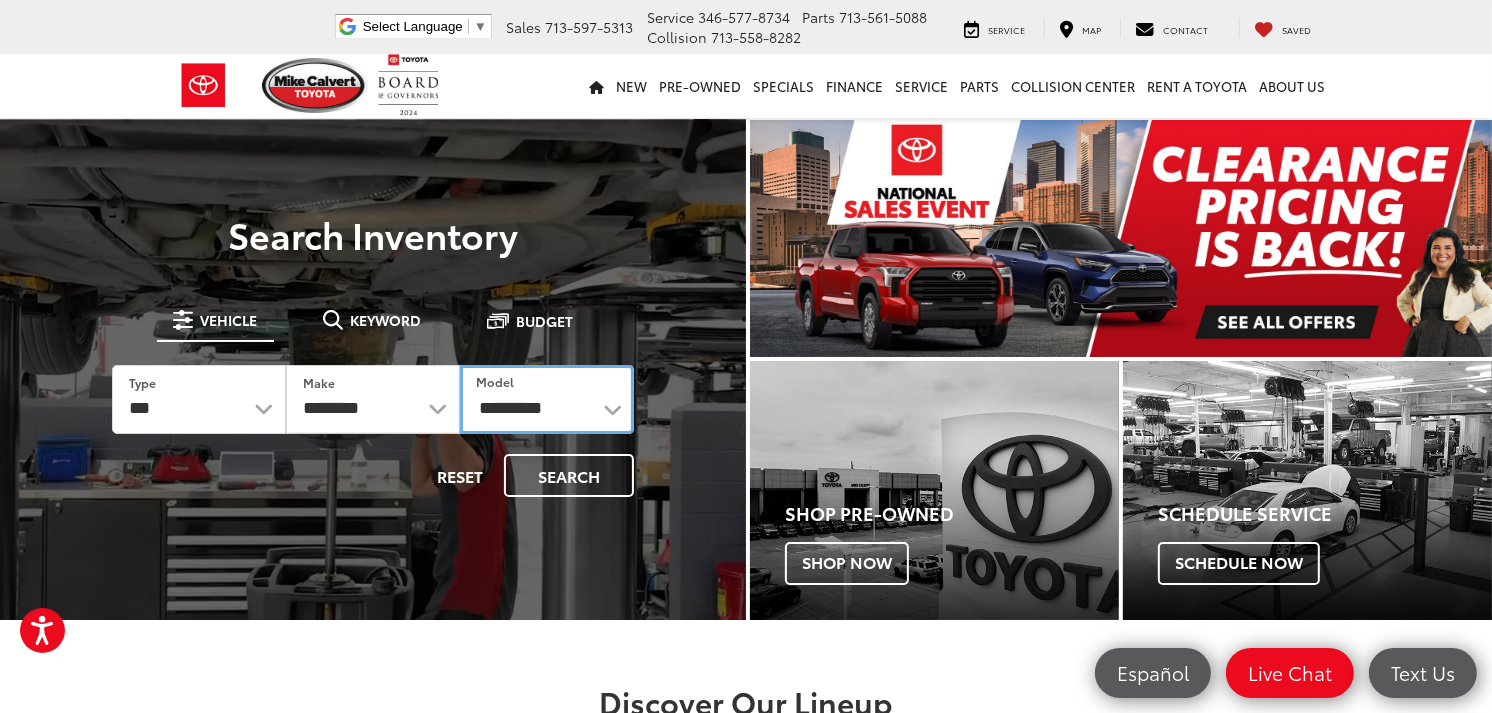 click on "**********" at bounding box center (547, 399) 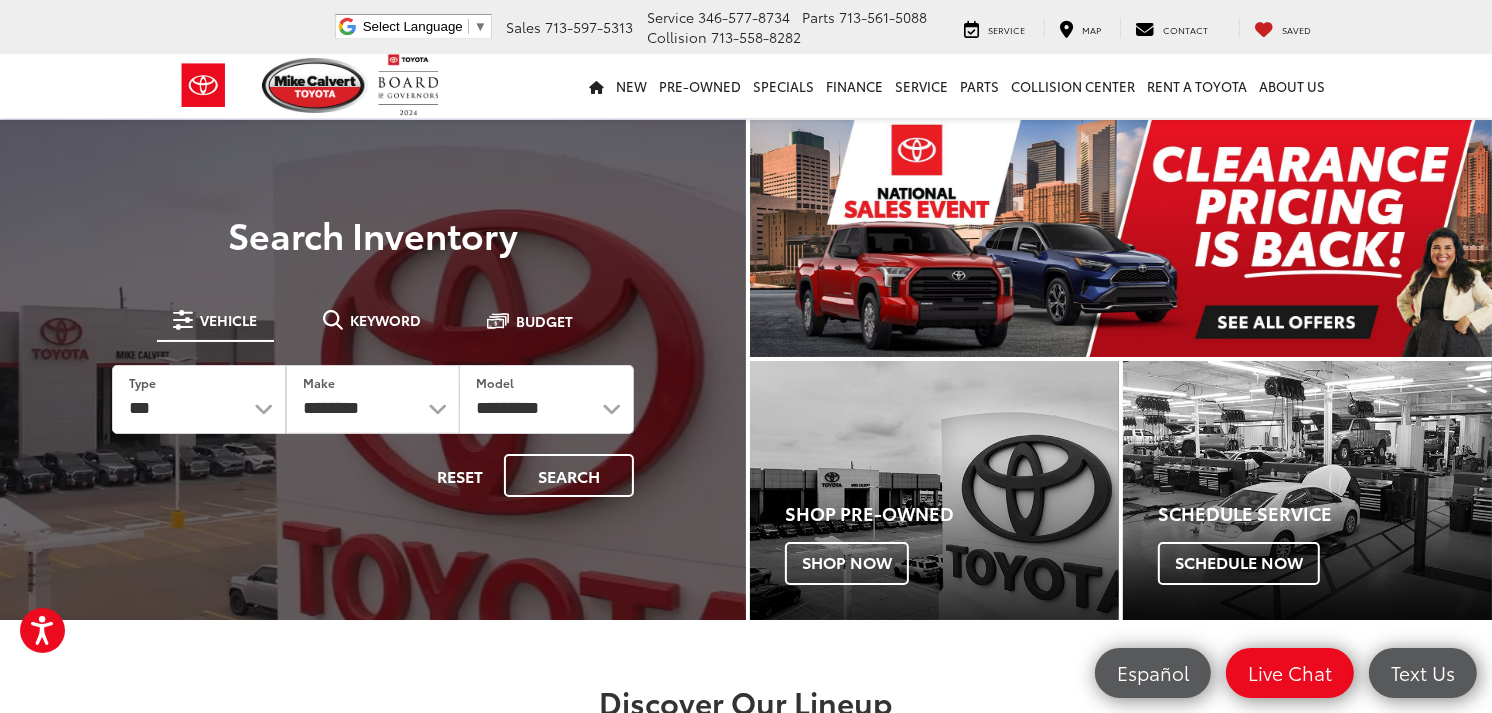 click on "**********" at bounding box center [373, 369] 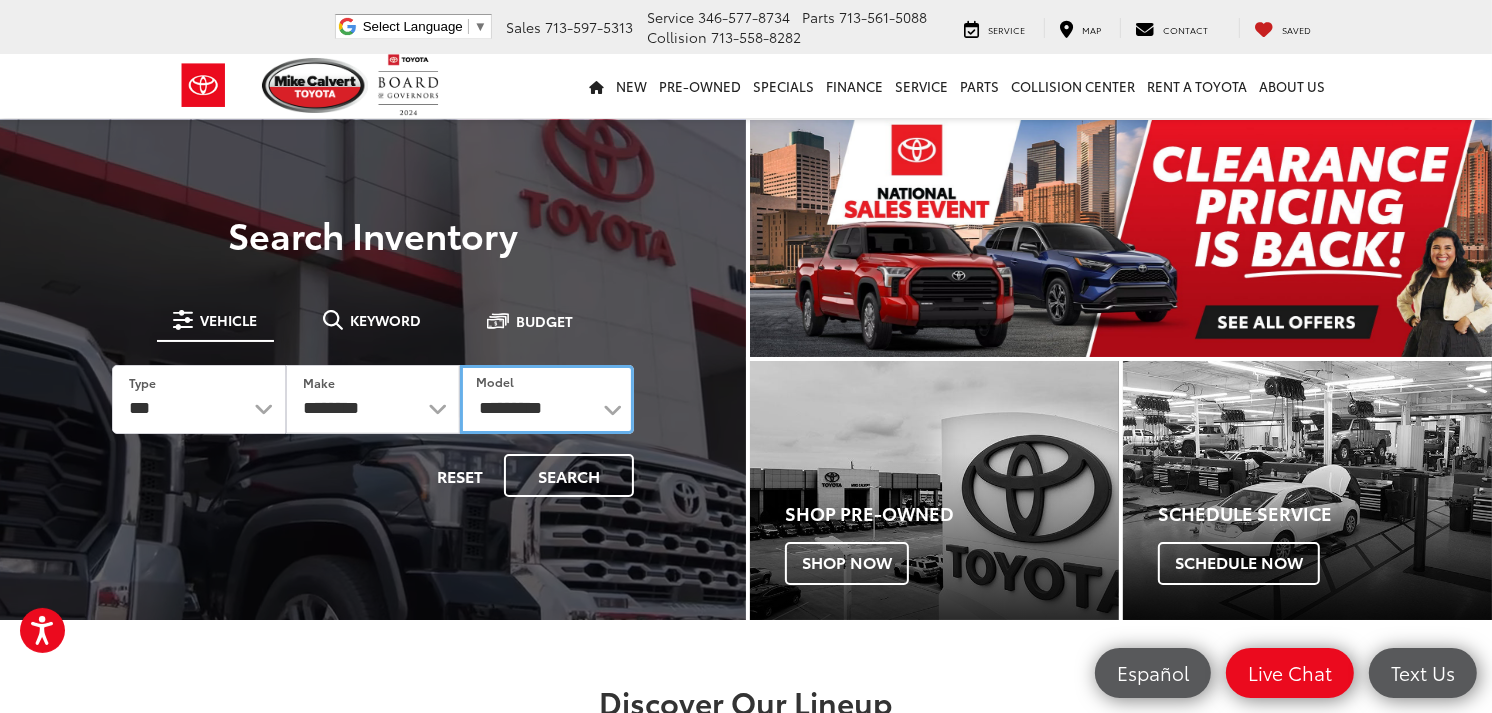 click on "**********" at bounding box center [547, 399] 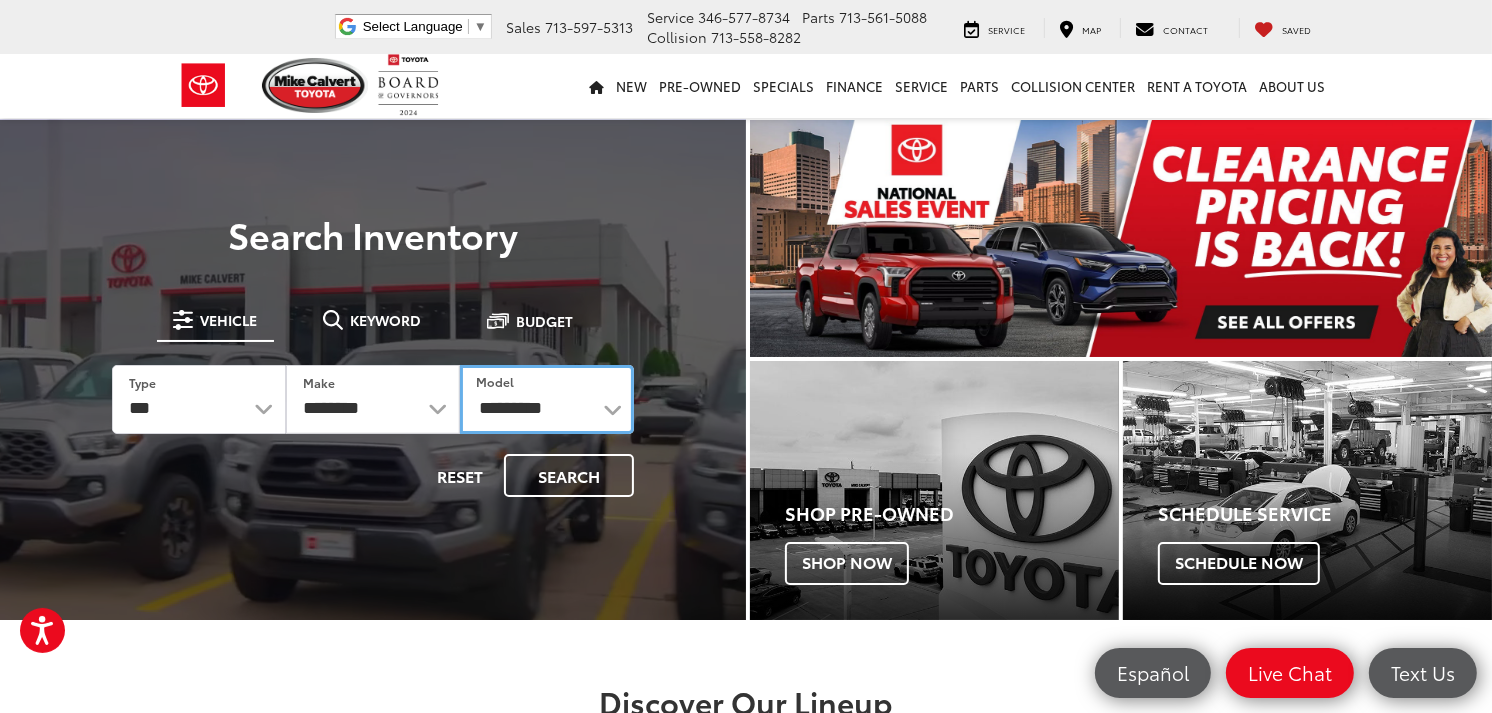 select on "*****" 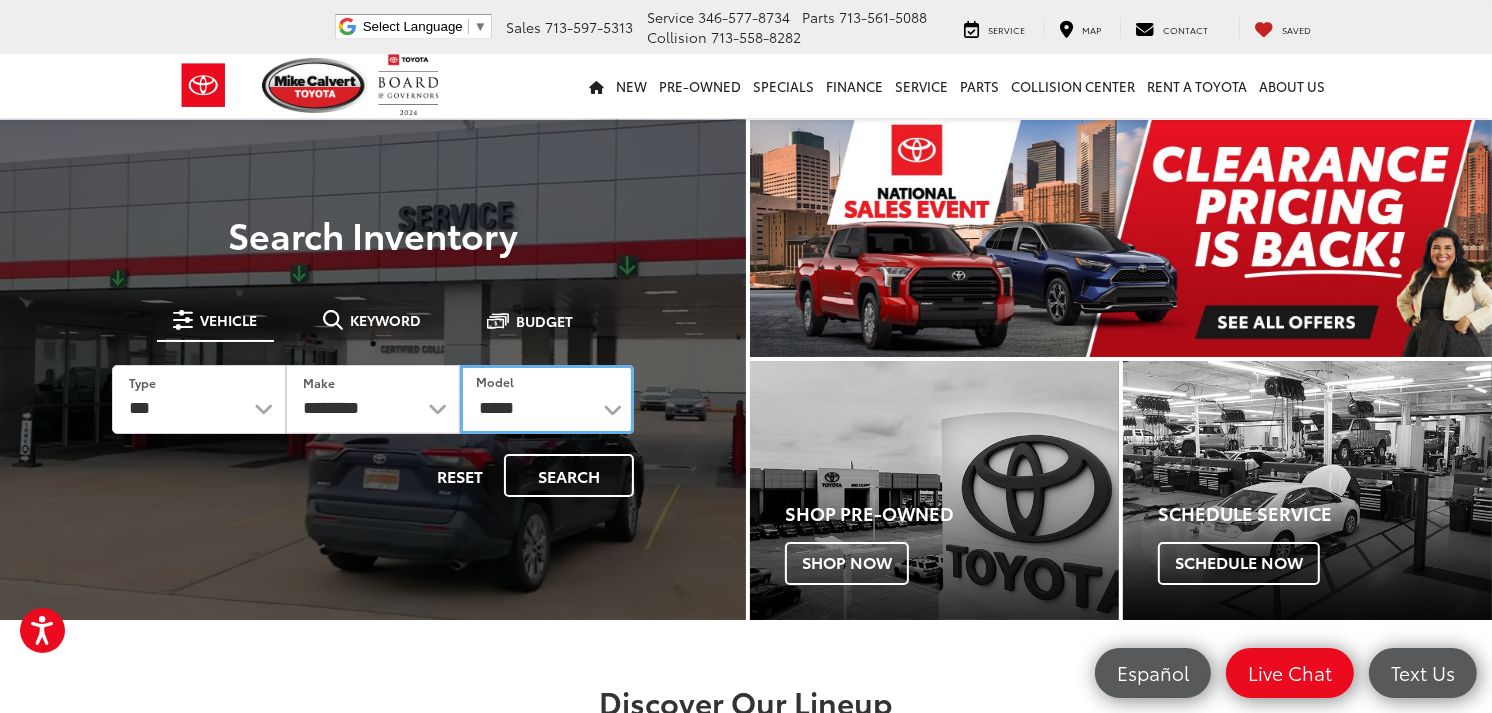 click on "**********" at bounding box center (547, 399) 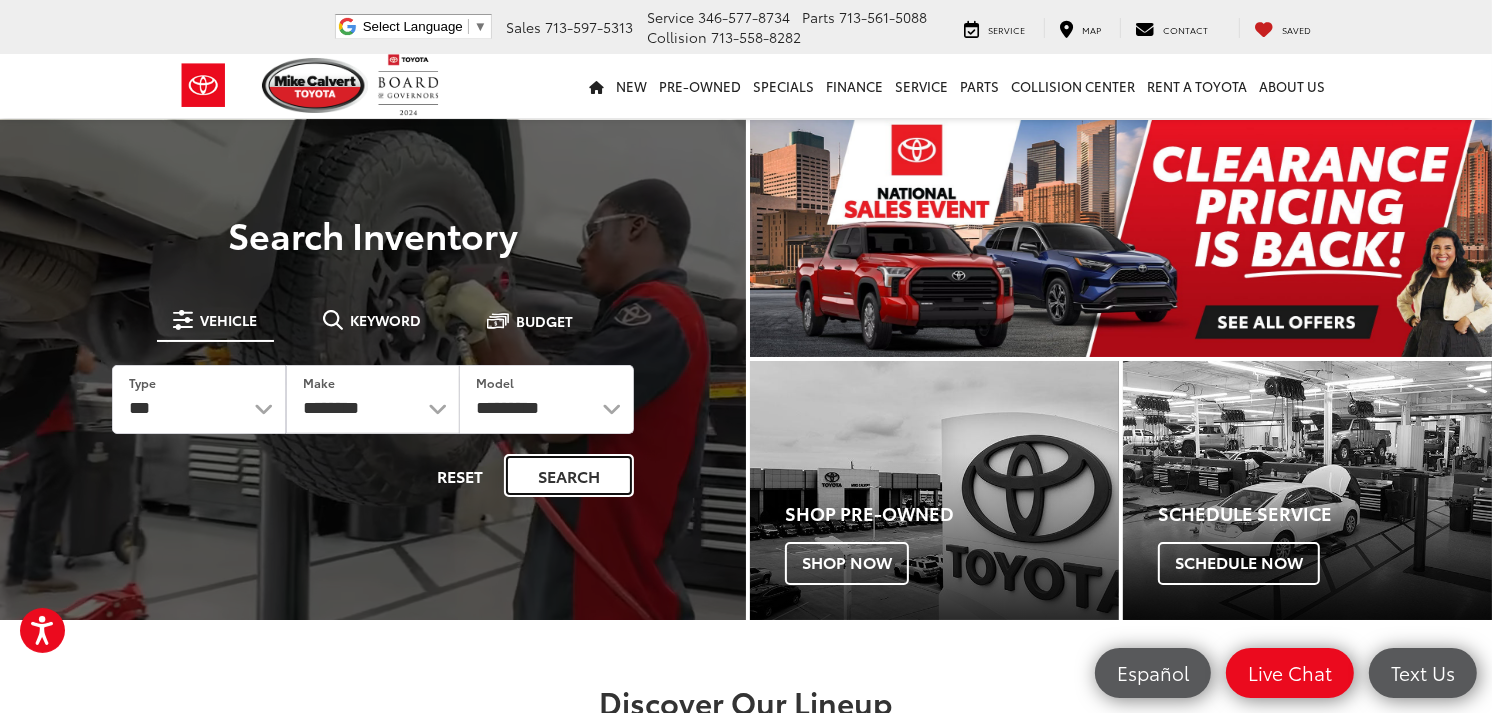 click on "Search" at bounding box center (569, 475) 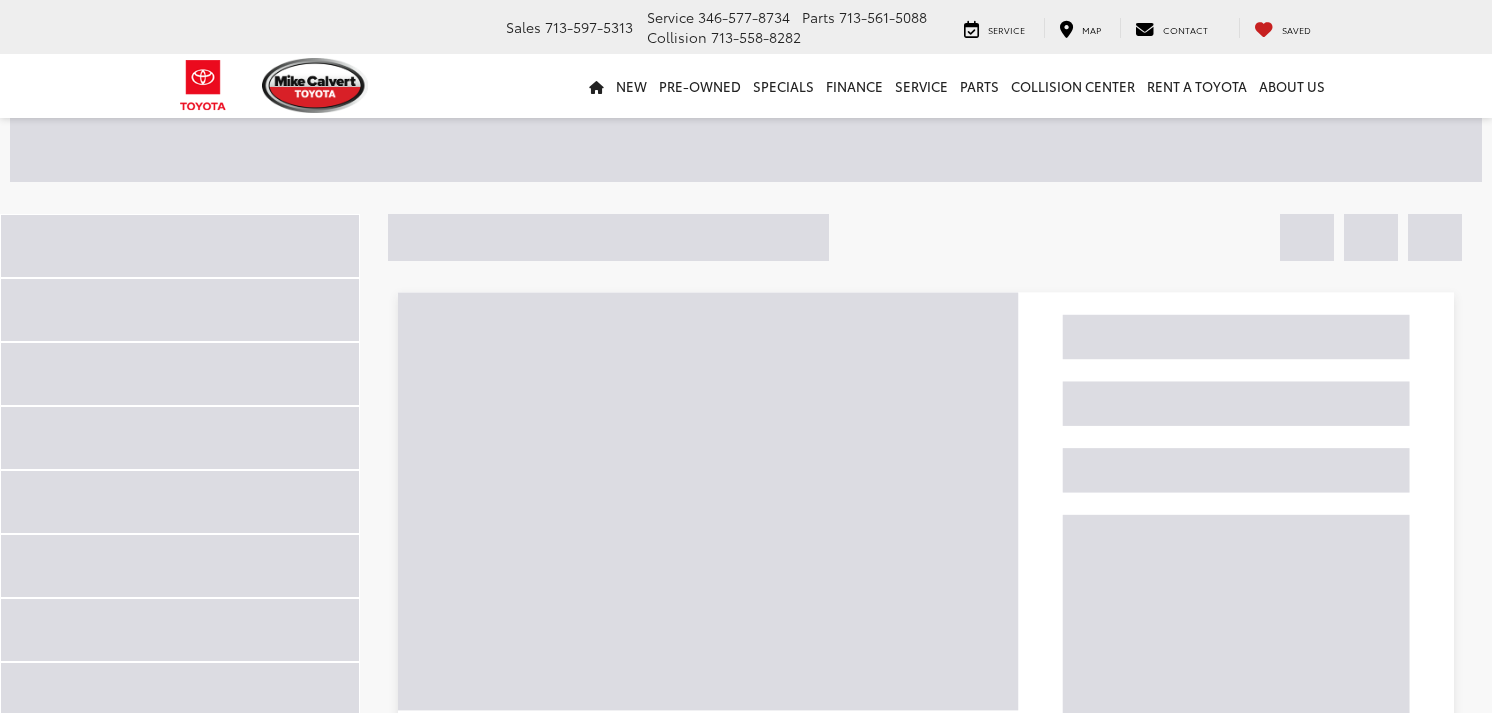 scroll, scrollTop: 0, scrollLeft: 0, axis: both 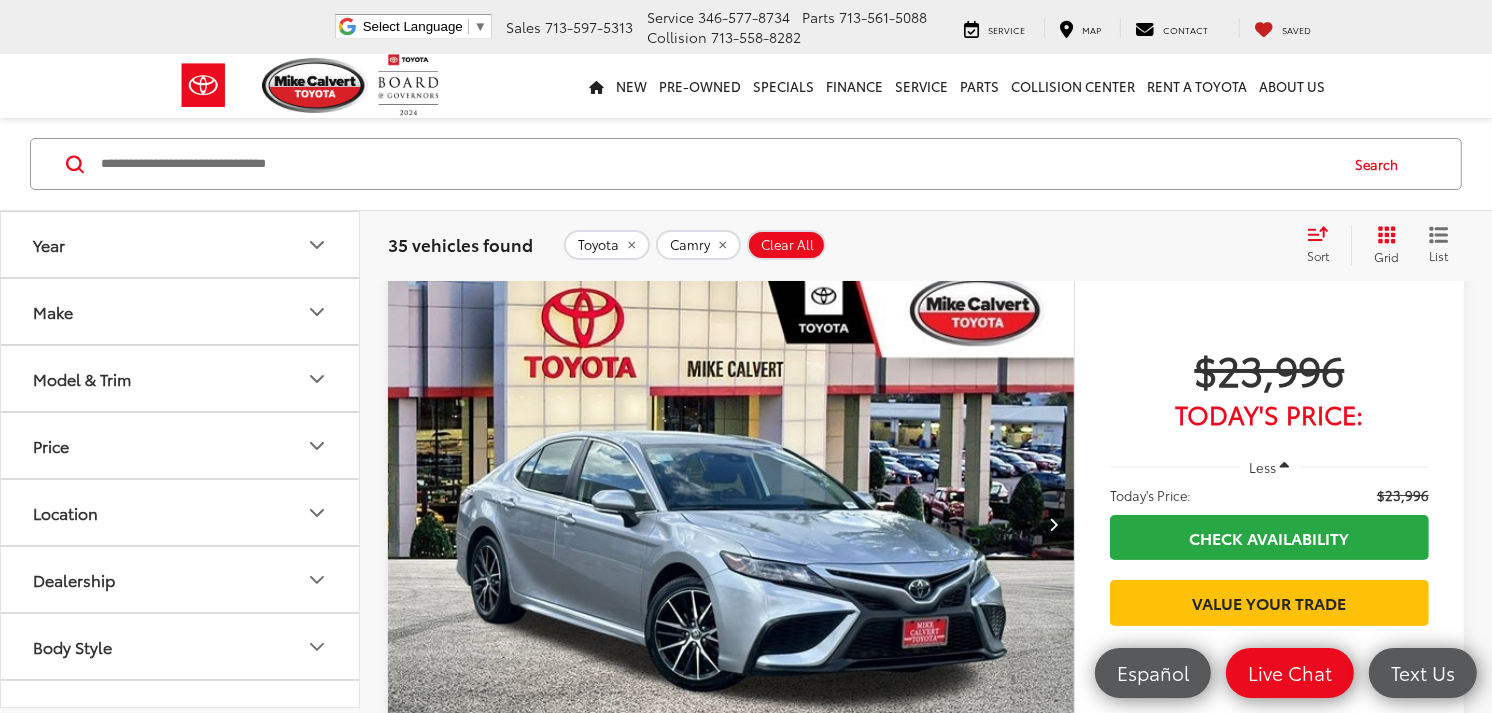 click on "Sort" at bounding box center (1324, 245) 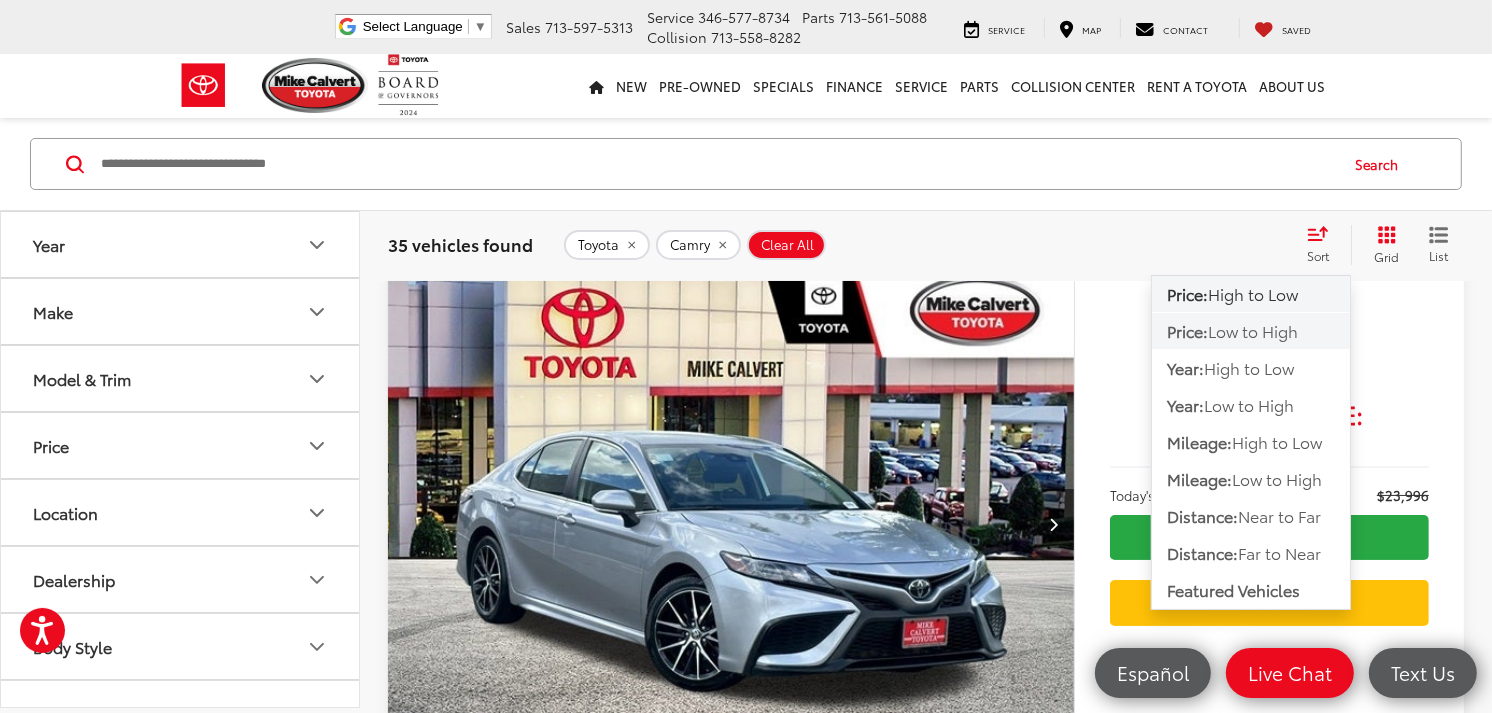 click on "Low to High" at bounding box center [1253, 330] 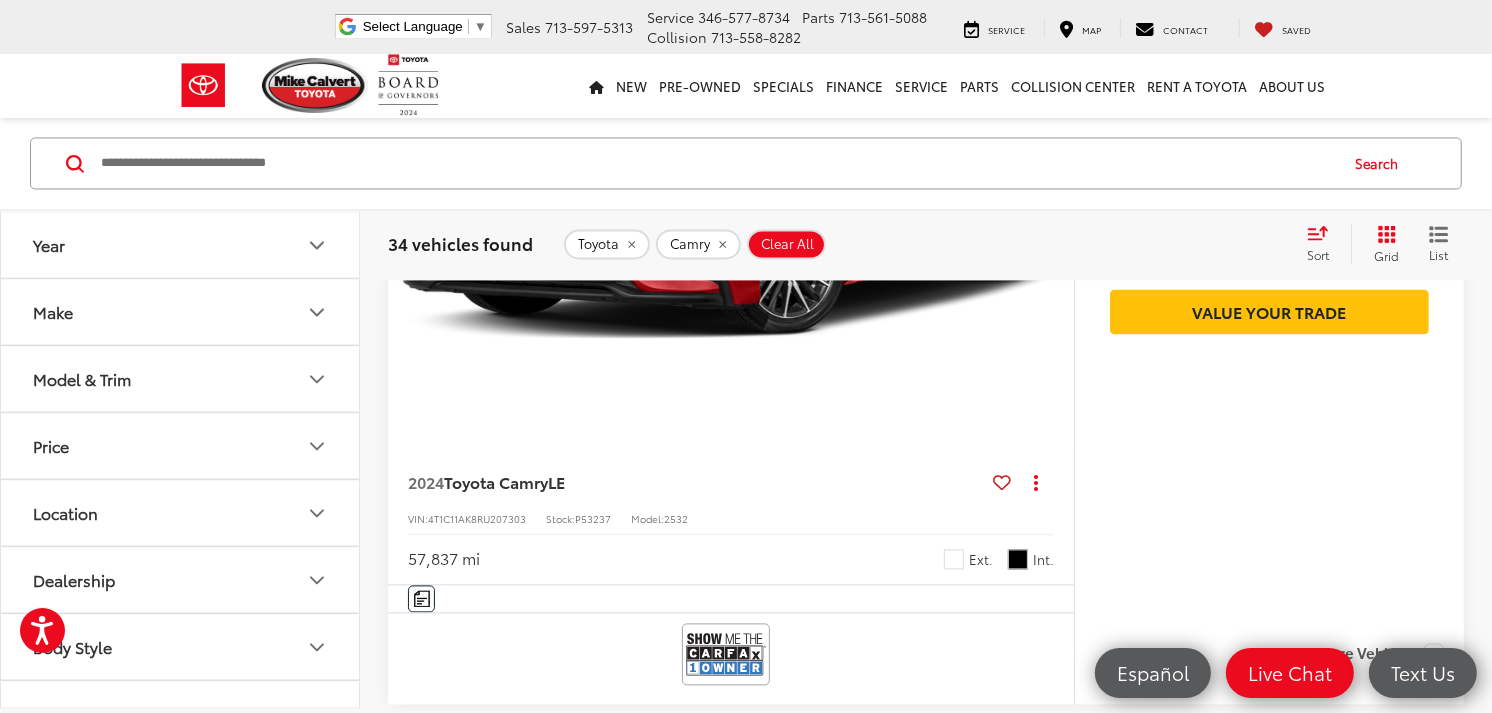scroll, scrollTop: 3555, scrollLeft: 0, axis: vertical 